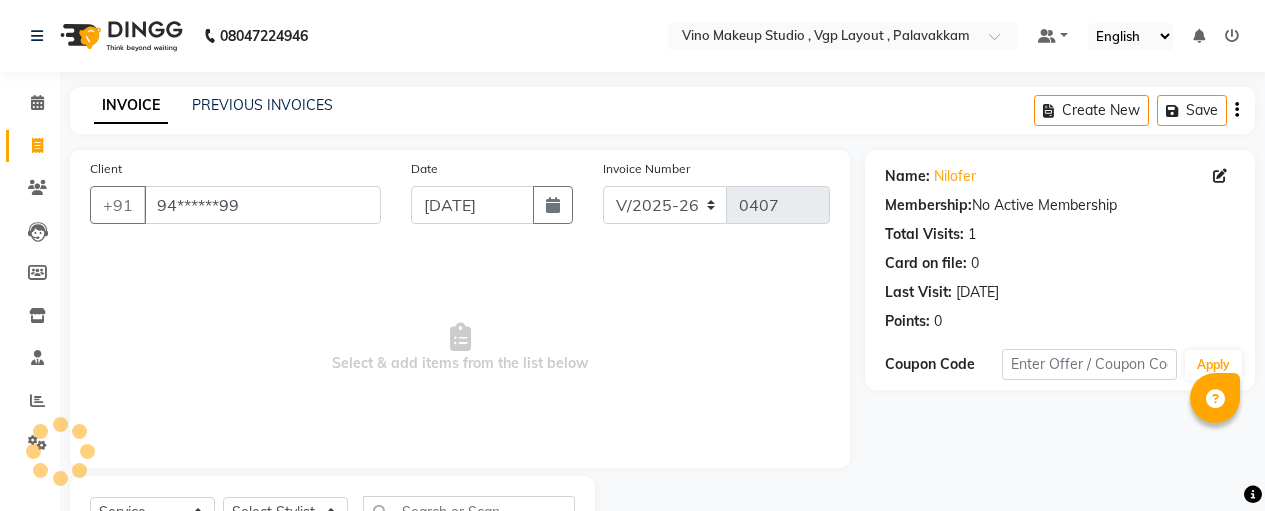 select on "7459" 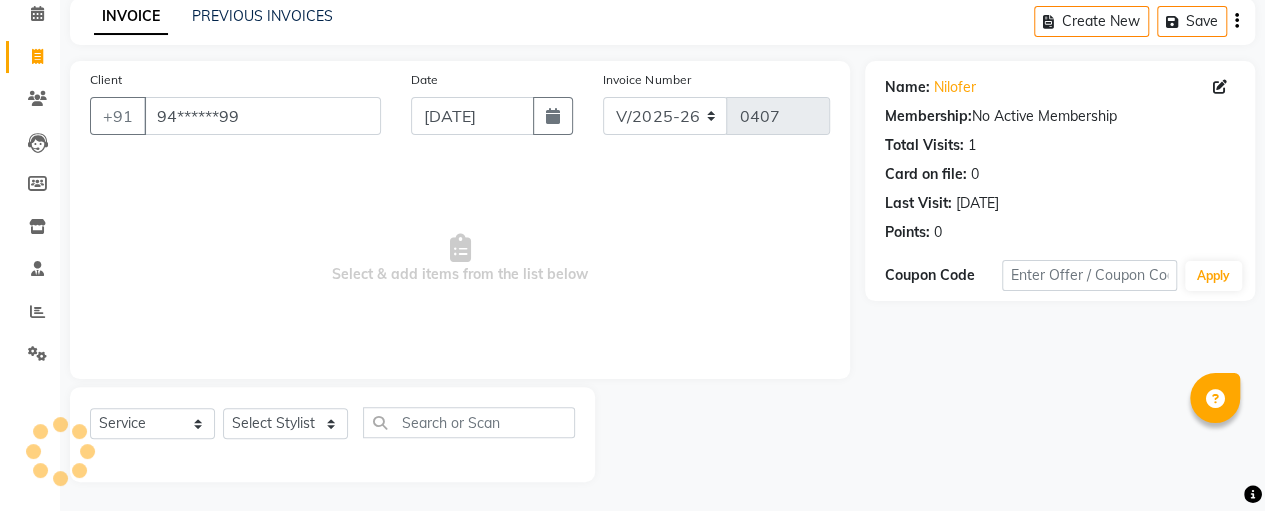 scroll, scrollTop: 0, scrollLeft: 0, axis: both 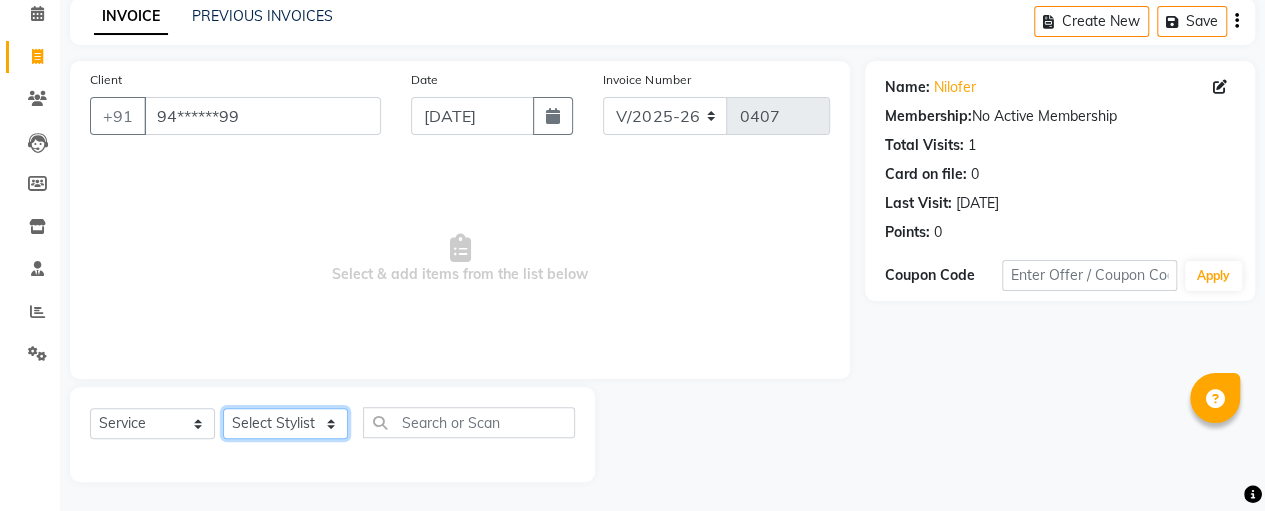 click on "Select Stylist [PERSON_NAME] [PERSON_NAME] SASIKALA" 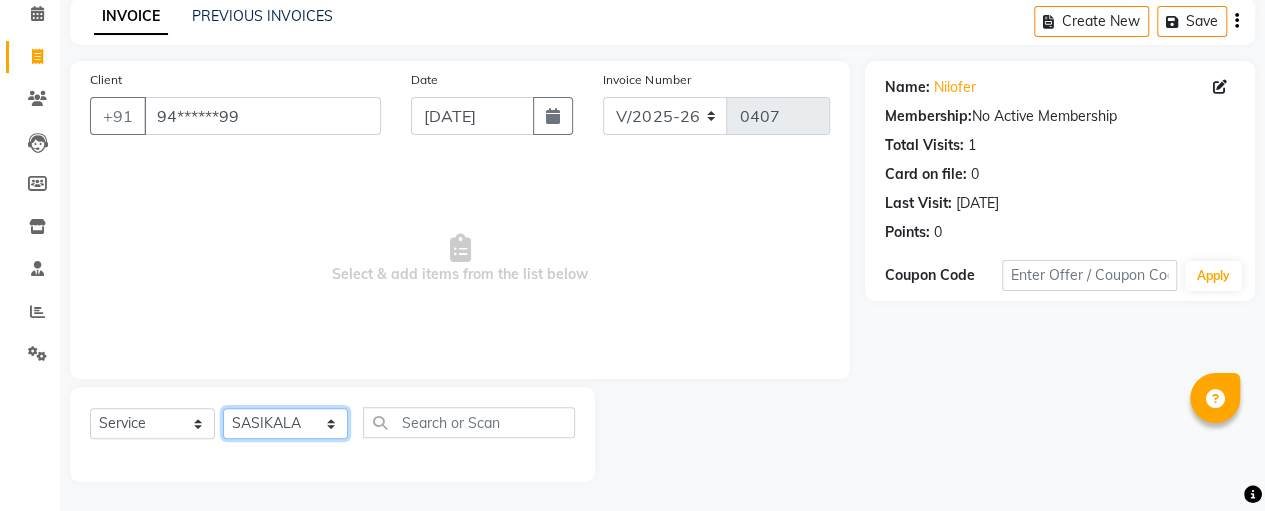 click on "Select Stylist [PERSON_NAME] [PERSON_NAME] SASIKALA" 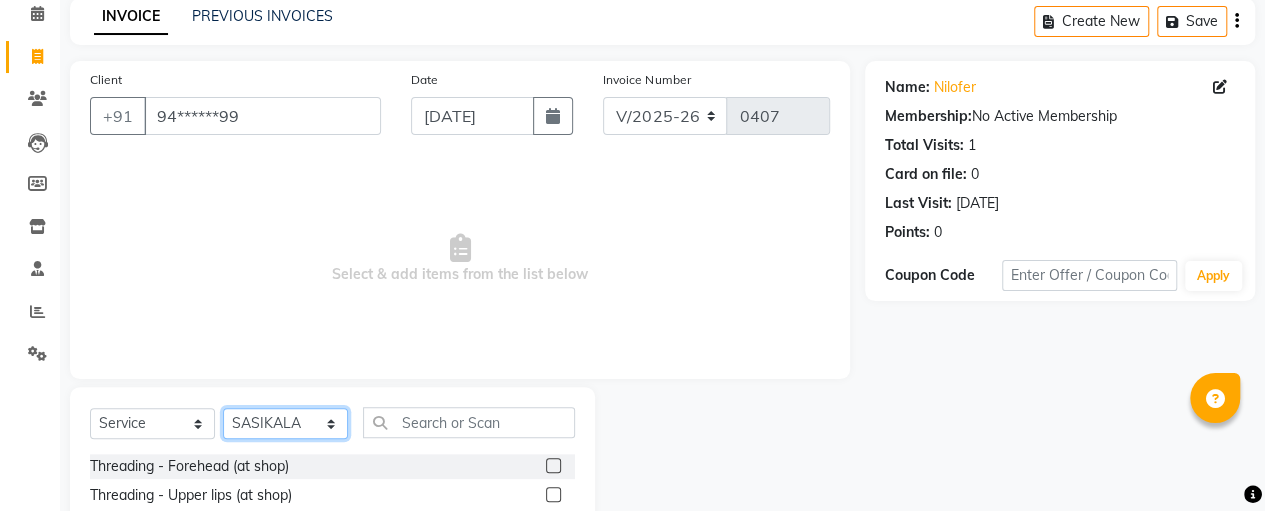 click on "Select Stylist [PERSON_NAME] [PERSON_NAME] SASIKALA" 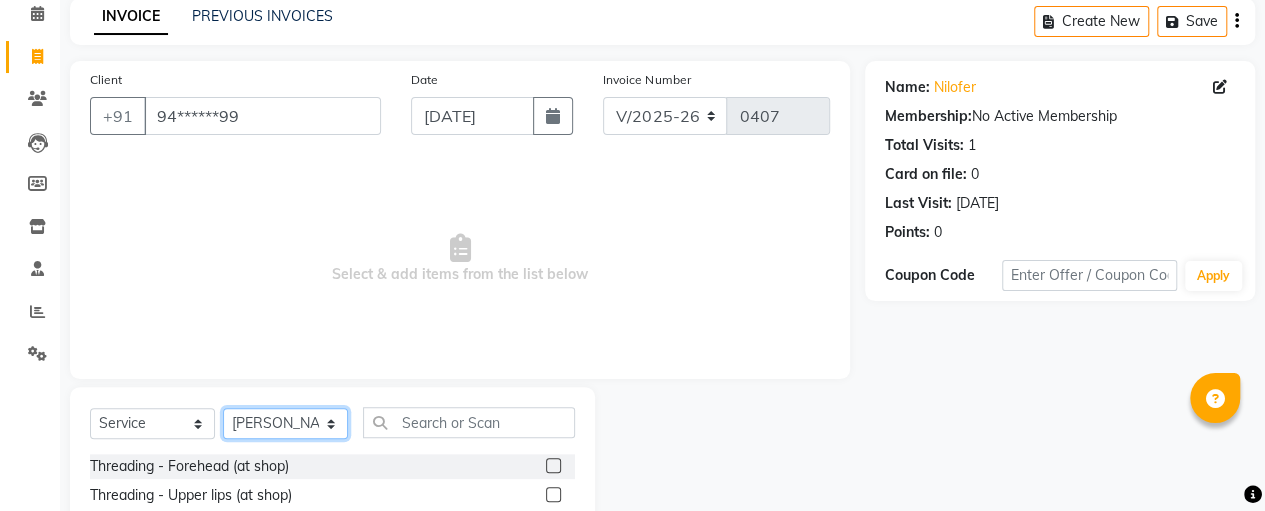 click on "Select Stylist [PERSON_NAME] [PERSON_NAME] SASIKALA" 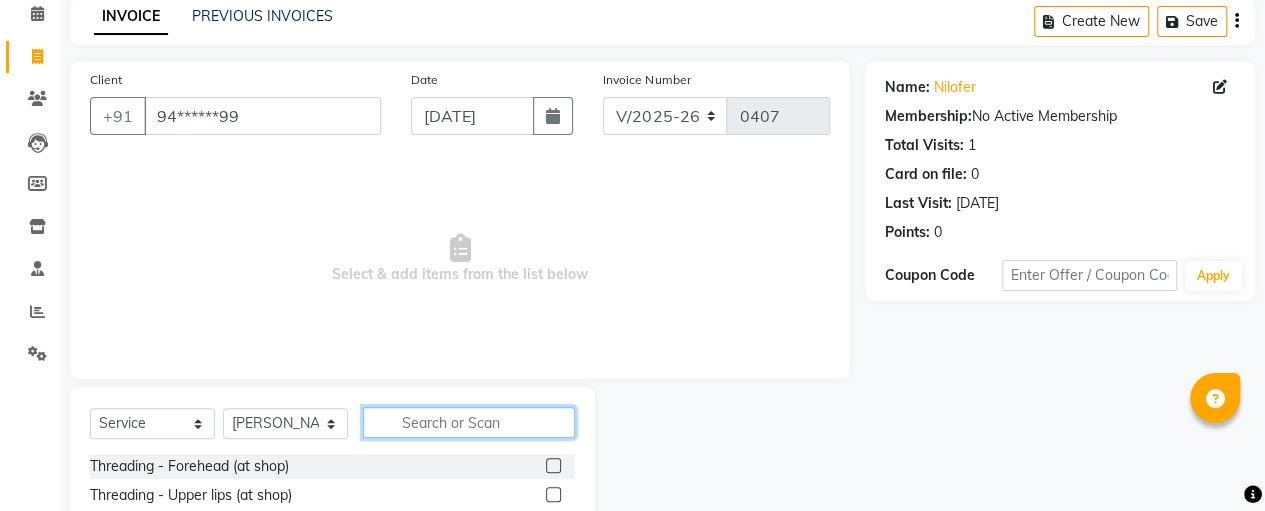 click 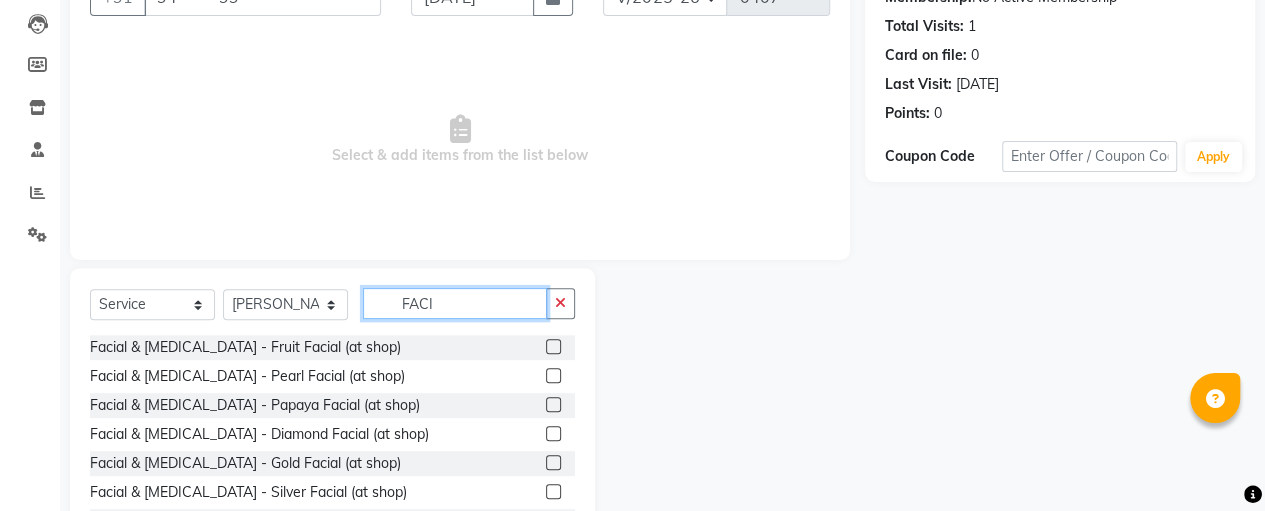 scroll, scrollTop: 289, scrollLeft: 0, axis: vertical 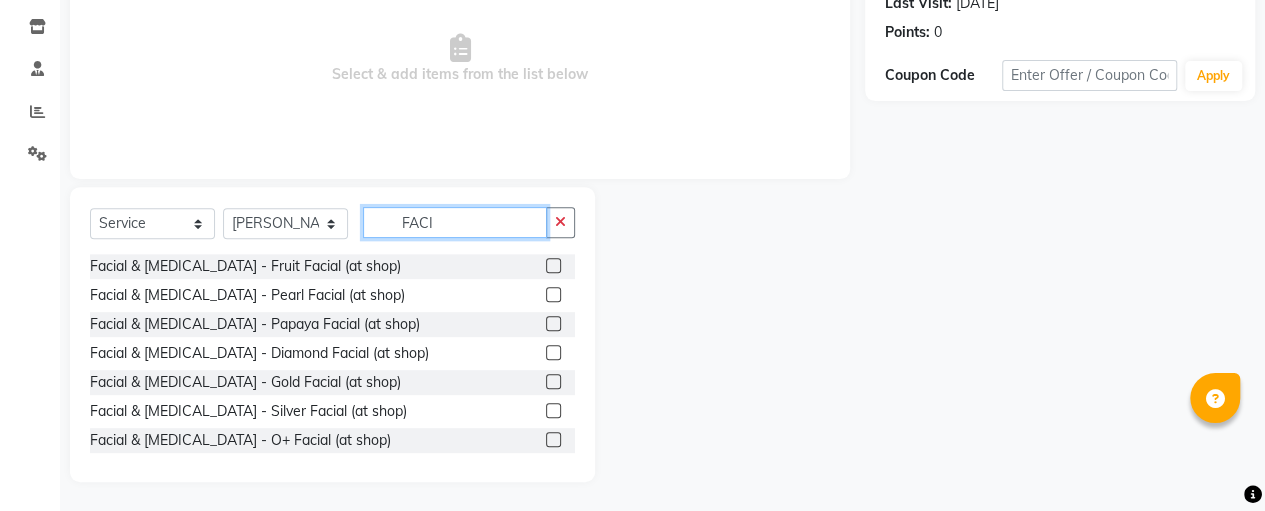 type on "FACI" 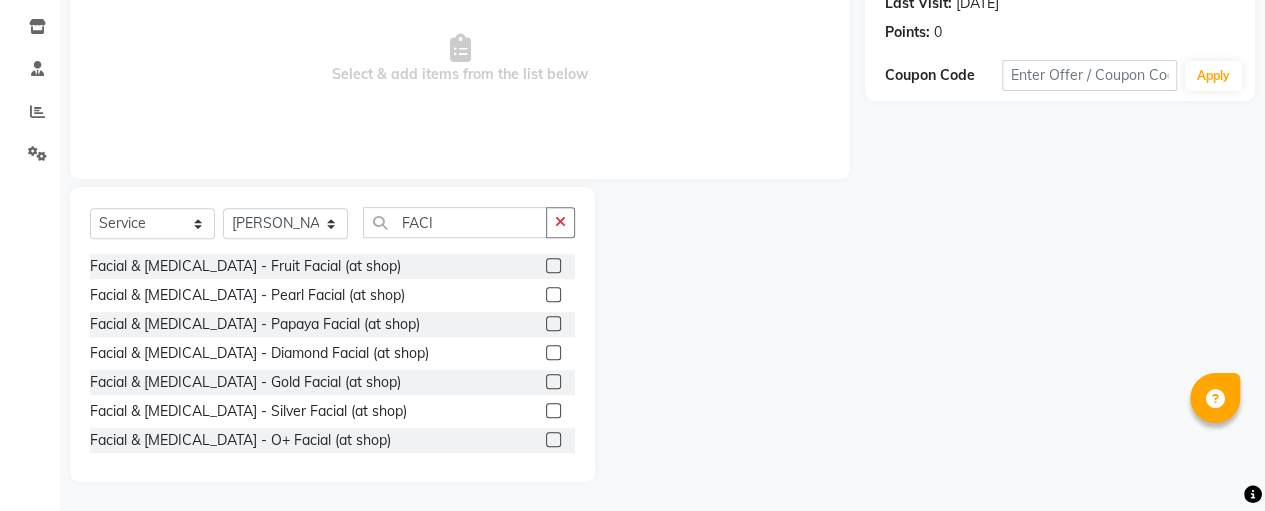 click 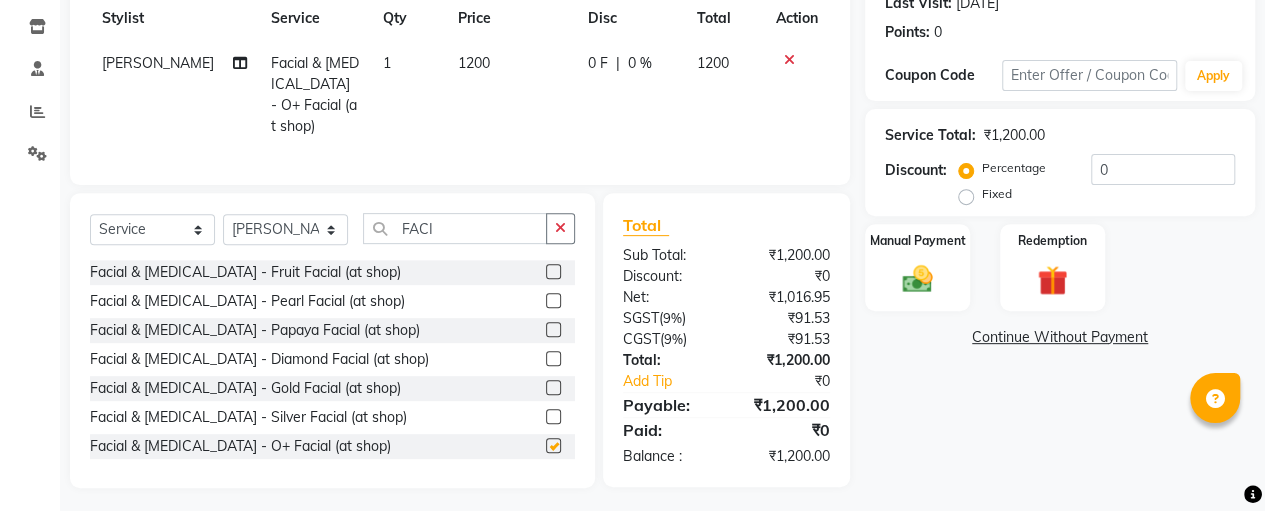 checkbox on "false" 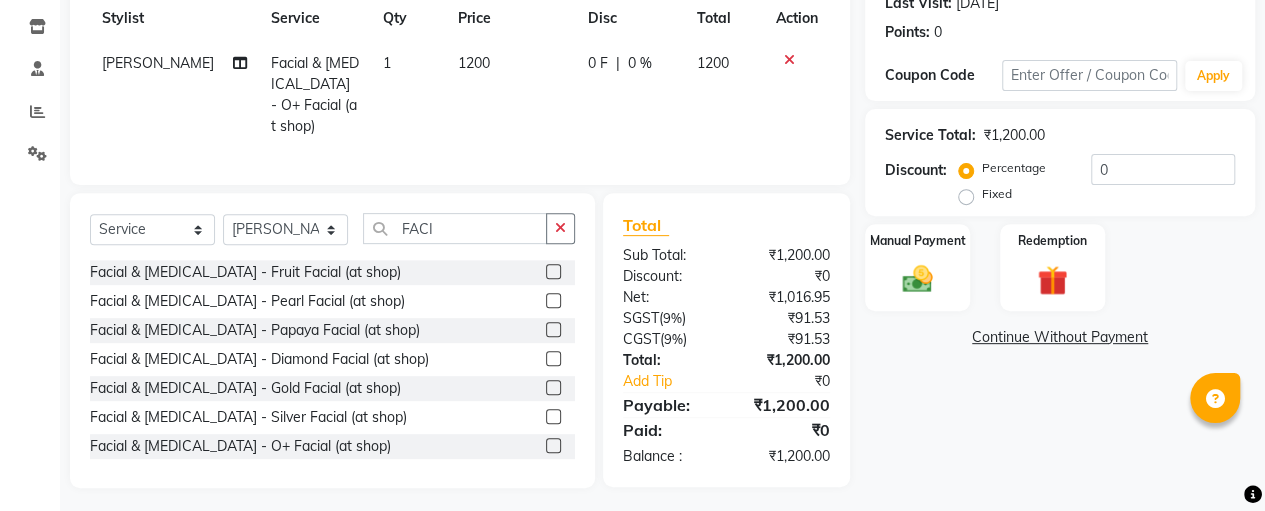 click on "1200" 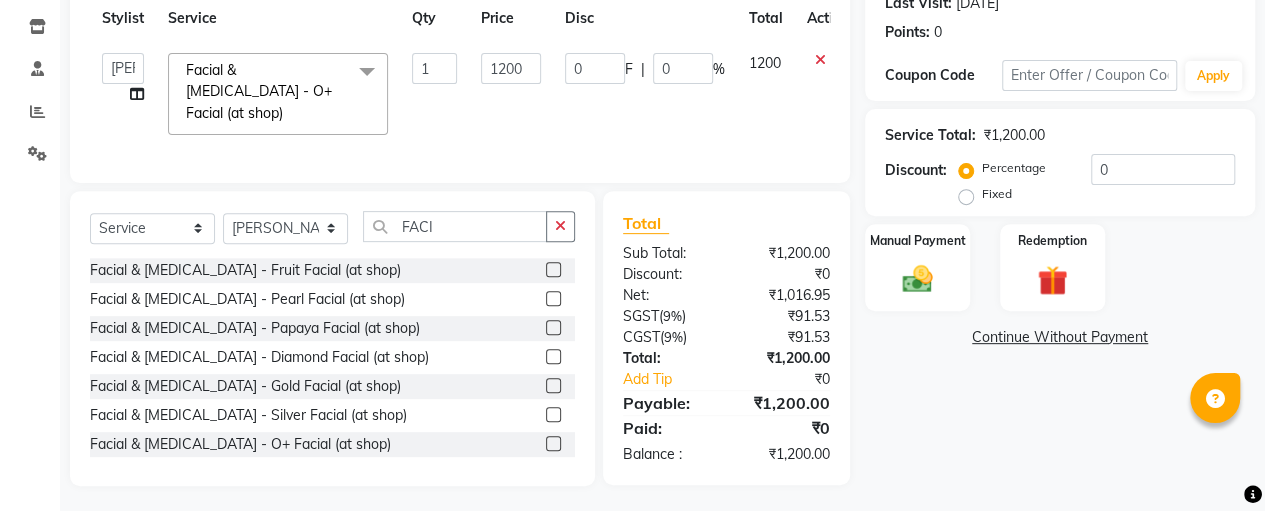 click on "0 F | 0 %" 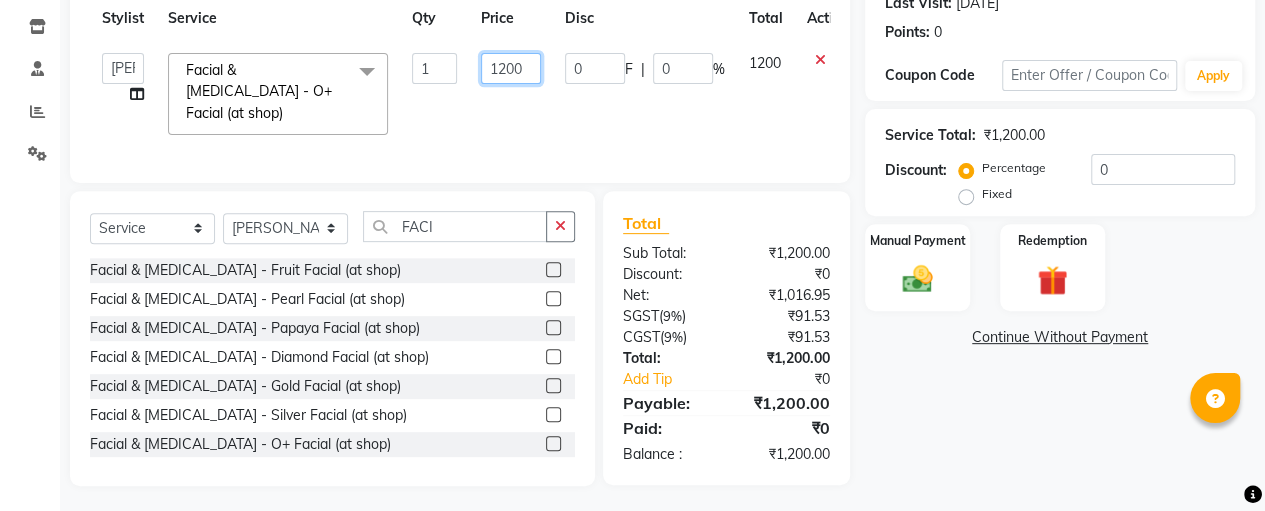 click on "1200" 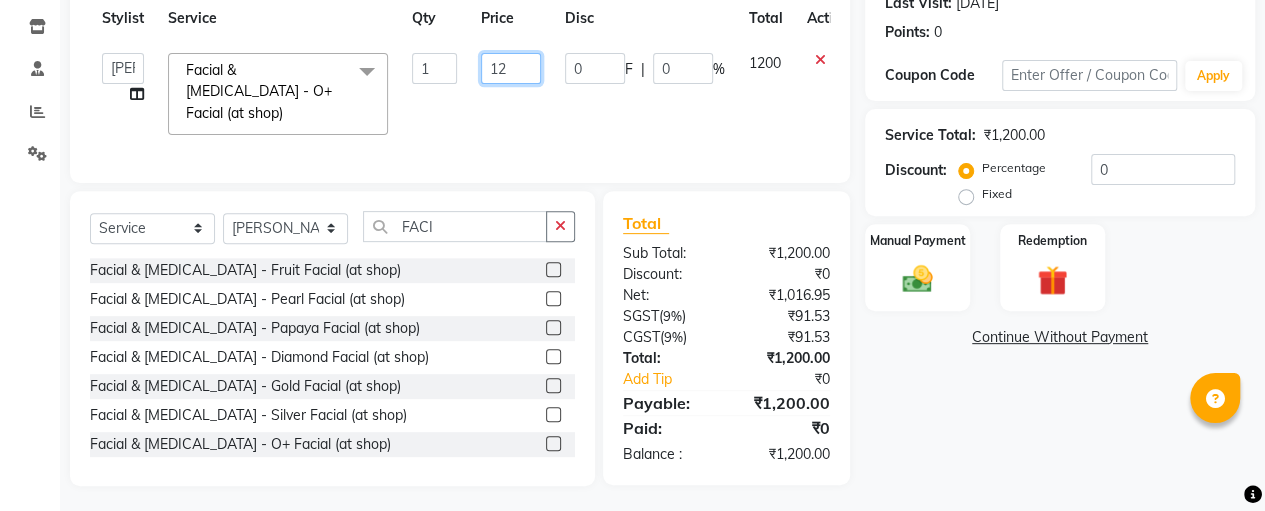 type on "1" 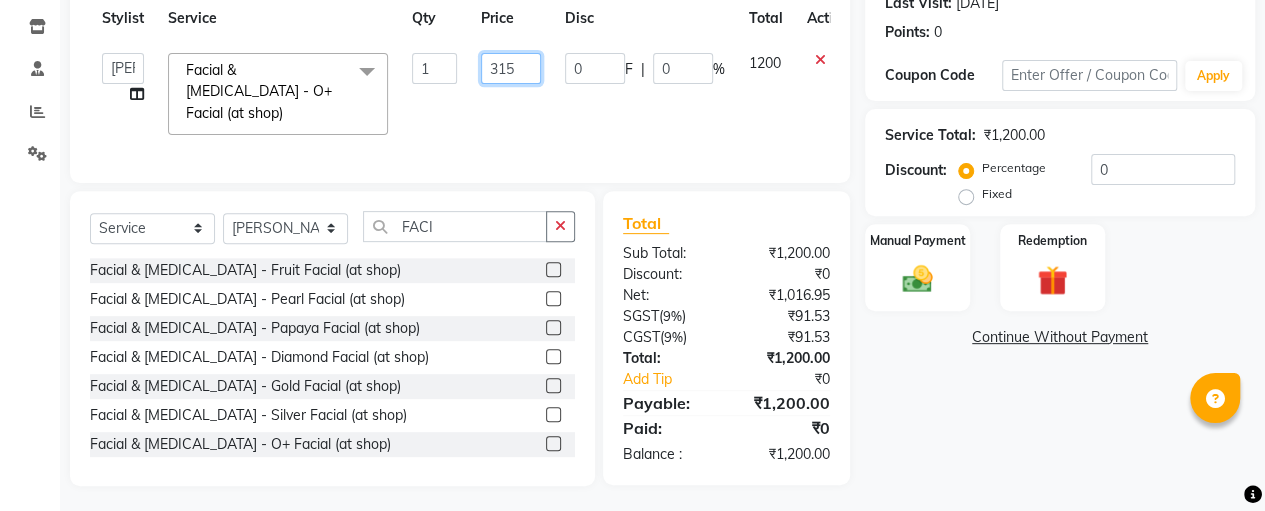 type on "3150" 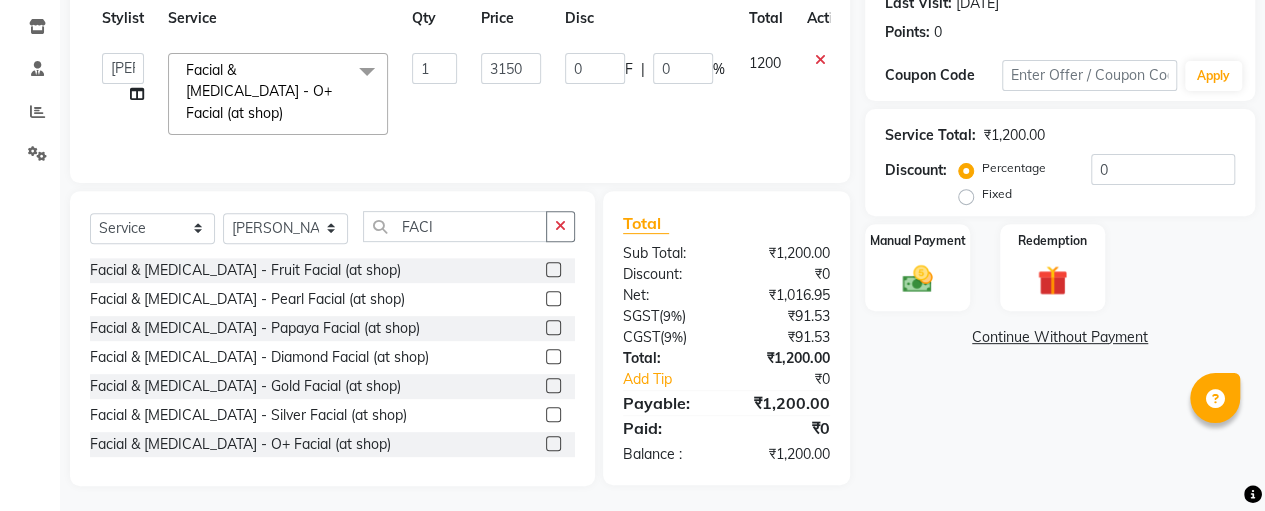 click on "[PERSON_NAME]   [PERSON_NAME]   SASIKALA  Facial & [MEDICAL_DATA] - O+ Facial (at shop)  x Threading - Forehead (at shop) Threading - Upper lips (at shop) Threading - Chin (at shop) Threading - Eyebrow (at shop) Threading - Forehead (At Home) Threading - Upper Lips (At Home) Threading - Chin (At Home) Threading - Eyebrow (At Home) Cutting - Trimming (at shop) Cutting - U-shape (at shop) Cutting - [PERSON_NAME] Cutting
Change of Style (at shop) Cutting - Three steps
Layer Trim (at shop) Cutting - Layers Cutting (at shop) Cutting - Kids (below 10) (at shop) Cutting - Fringe | Bangs (at shop) Cutting - [PERSON_NAME] with step (at shop) Cutting - Trimming (At Home) Cutting - U-Shape (At Home) Cutting - [PERSON_NAME] Cutting
Change Of Style (At Home) Cutting - Three Steps
Layer Trim (At Home) Cutting - Layers Cutting (At Home) Cutting - Kids (Below 10) (At Home) Cutting - Fringe | Bangs (At Home) Cutting - [PERSON_NAME] With Step (At Home) Split Ends Senior Stylist-Hair Cut Facial & [MEDICAL_DATA] - Fruit Facial (at shop) Hydra Facial Cheeks 1" 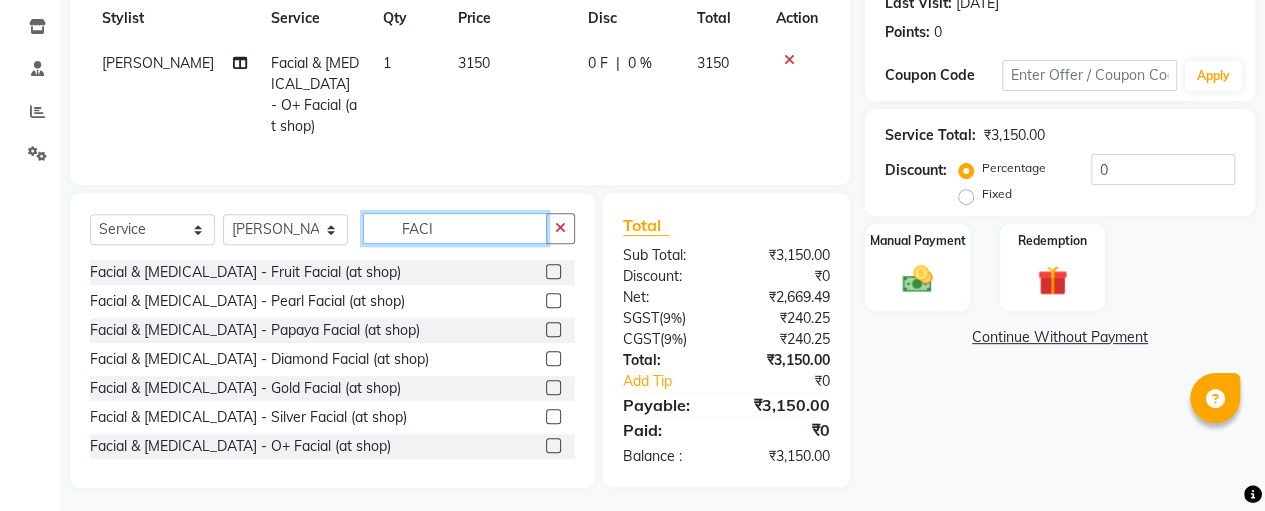 click on "FACI" 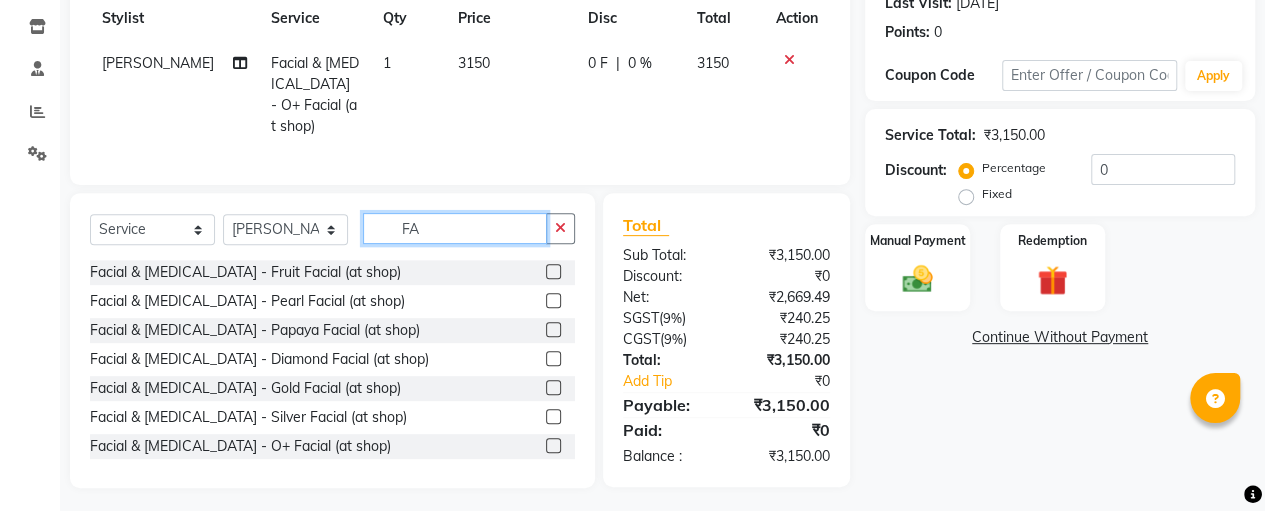 type on "F" 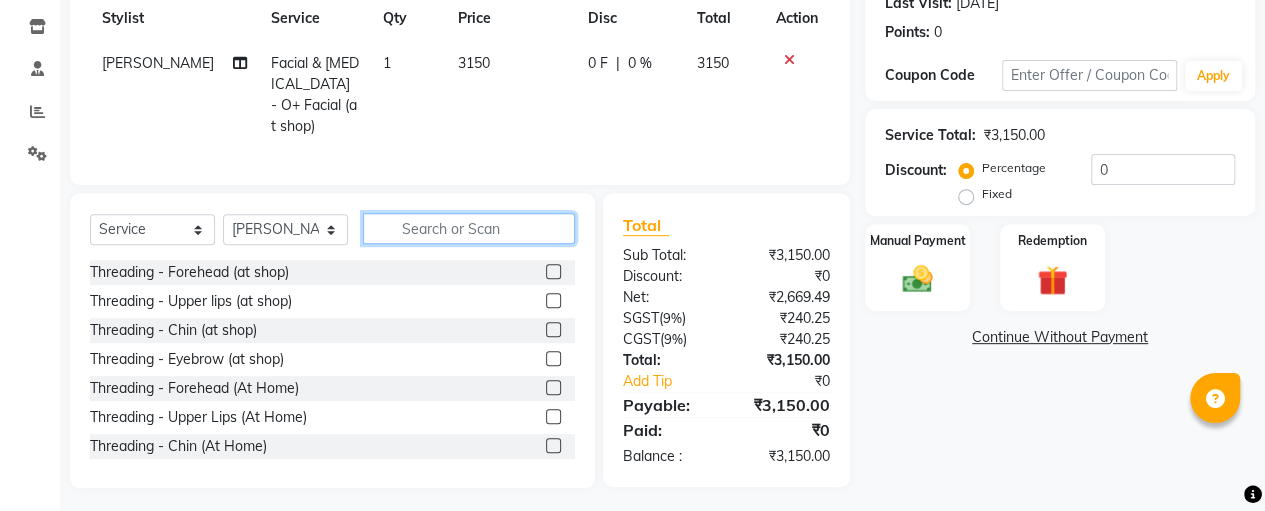 type 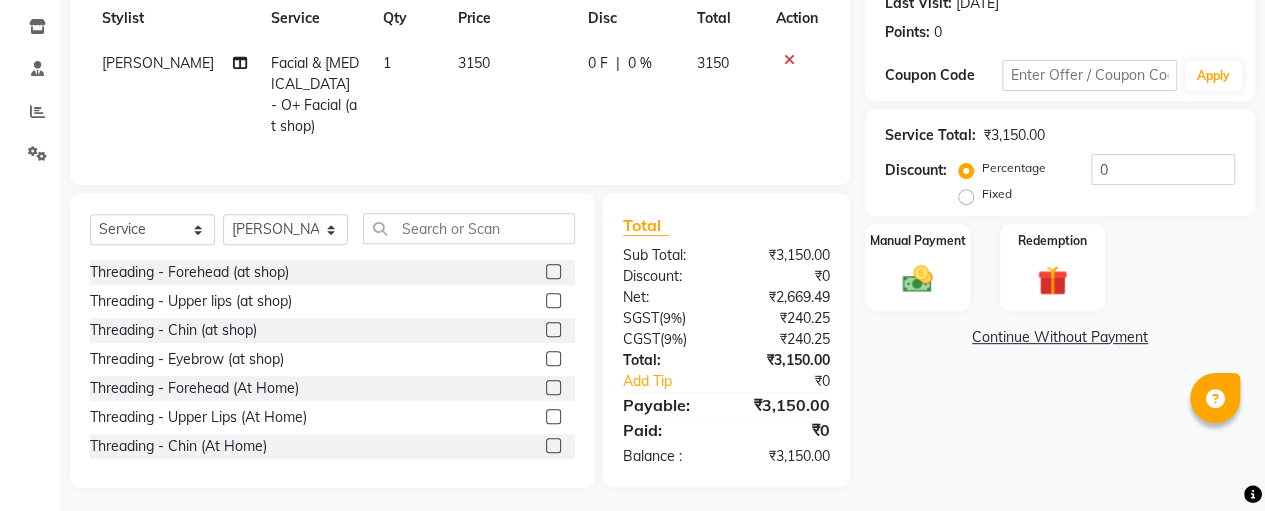 click 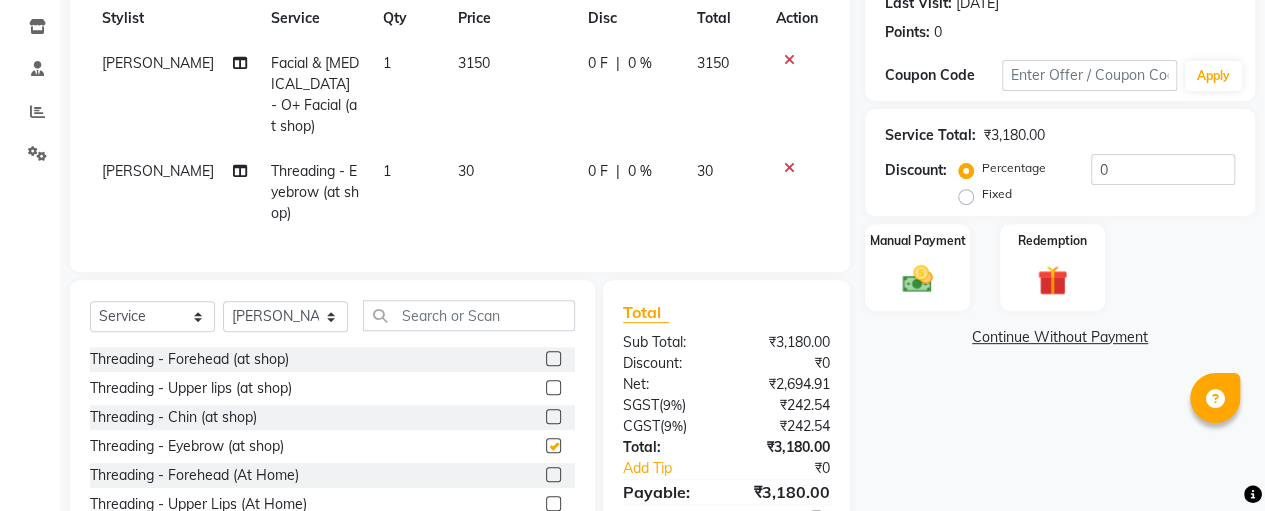 checkbox on "false" 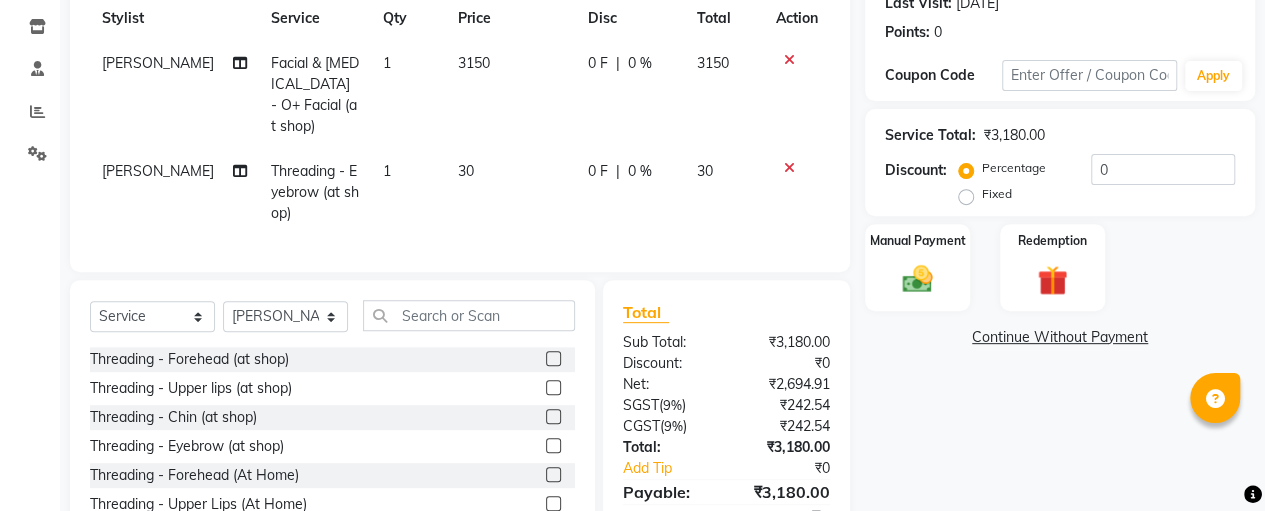 click on "30" 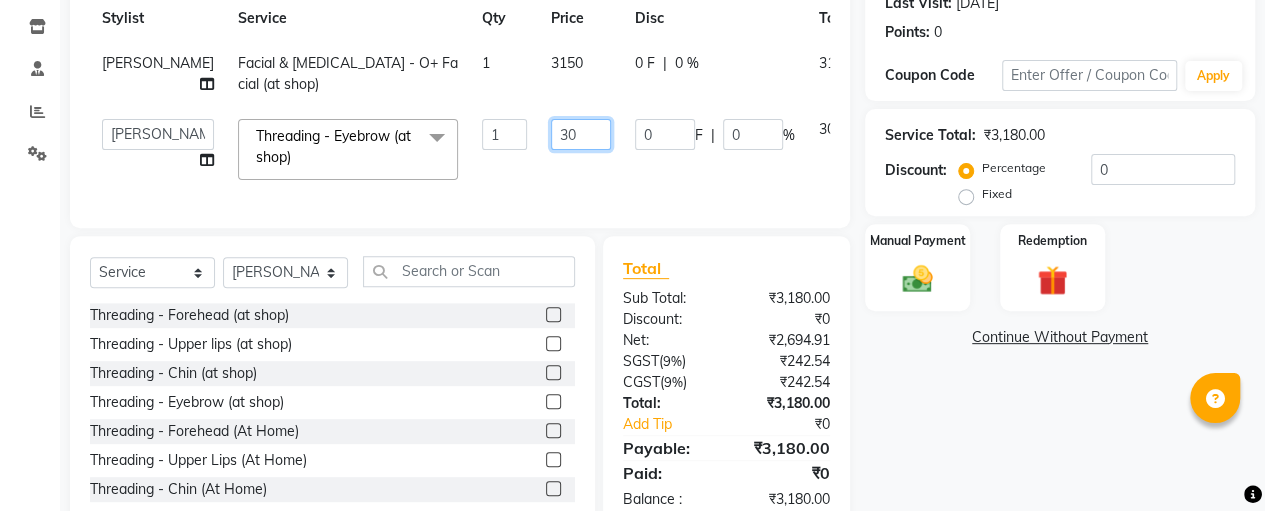 click on "30" 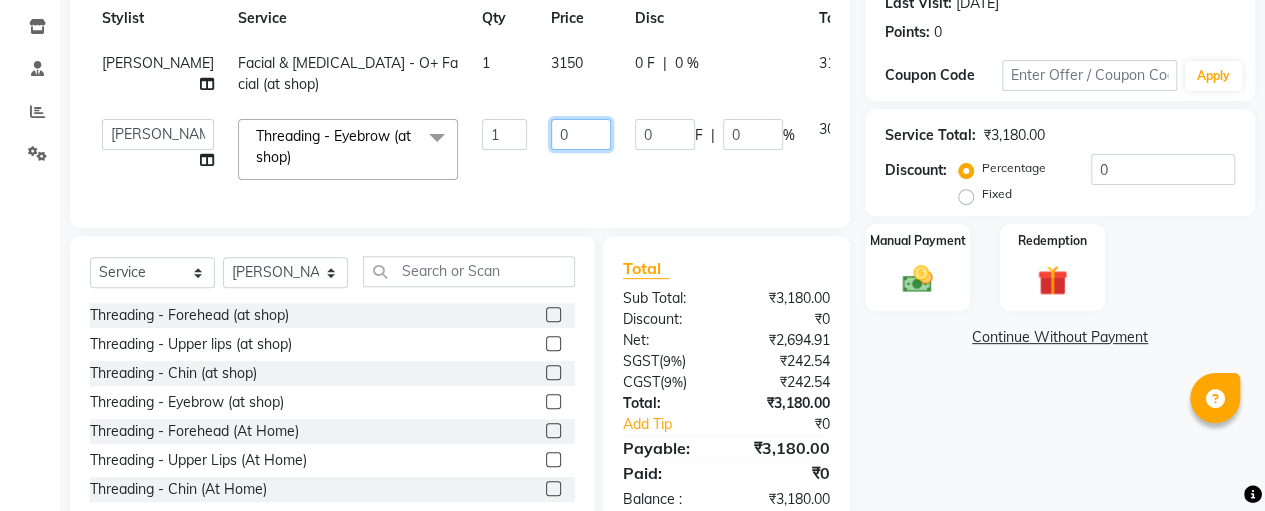 type on "50" 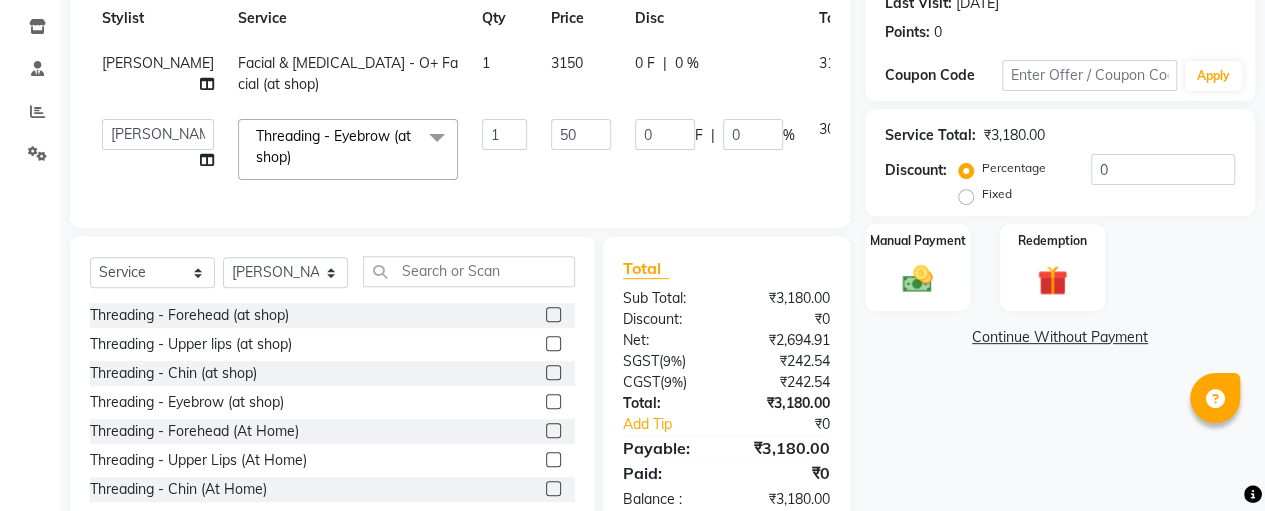 click on "[PERSON_NAME]   [PERSON_NAME]   SASIKALA  Threading - Eyebrow (at shop)  x Threading - Forehead (at shop) Threading - Upper lips (at shop) Threading - Chin (at shop) Threading - Eyebrow (at shop) Threading - Forehead (At Home) Threading - Upper Lips (At Home) Threading - Chin (At Home) Threading - Eyebrow (At Home) Cutting - Trimming (at shop) Cutting - U-shape (at shop) Cutting - [PERSON_NAME] Cutting
Change of Style (at shop) Cutting - Three steps
Layer Trim (at shop) Cutting - Layers Cutting (at shop) Cutting - Kids (below 10) (at shop) Cutting - Fringe | Bangs (at shop) Cutting - [PERSON_NAME] with step (at shop) Cutting - Trimming (At Home) Cutting - U-Shape (At Home) Cutting - [PERSON_NAME] Cutting
Change Of Style (At Home) Cutting - Three Steps
Layer Trim (At Home) Cutting - Layers Cutting (At Home) Cutting - Kids (Below 10) (At Home) Cutting - Fringe | Bangs (At Home) Cutting - [PERSON_NAME] With Step (At Home) Split Ends Senior Stylist-Hair Cut Facial & [MEDICAL_DATA] - Fruit Facial (at shop) Korean Glass Skin Facial Cheeks" 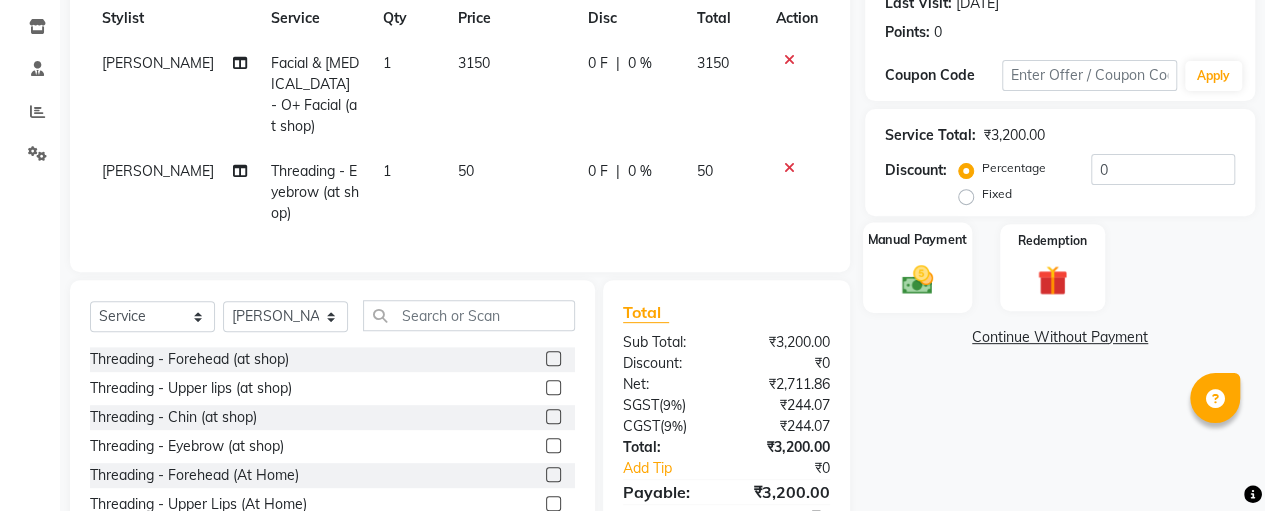 click 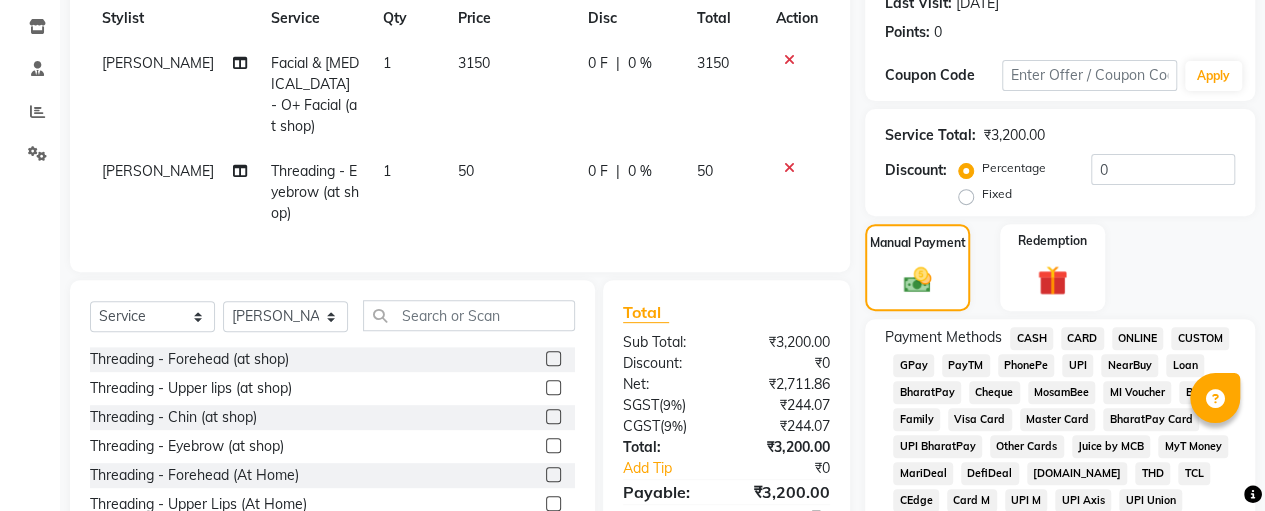 click on "MosamBee" 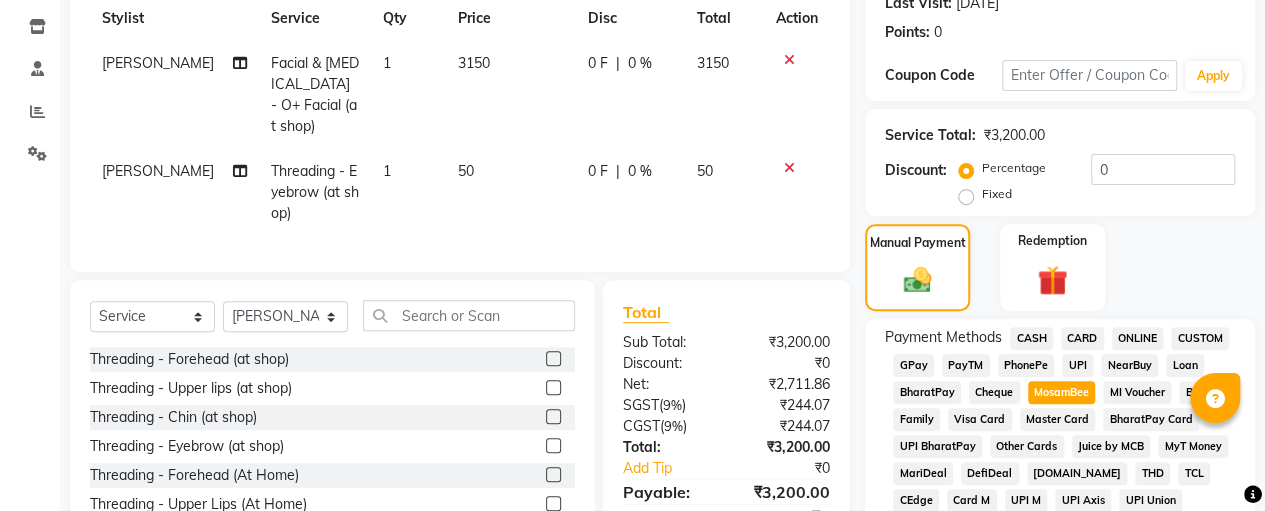 scroll, scrollTop: 1046, scrollLeft: 0, axis: vertical 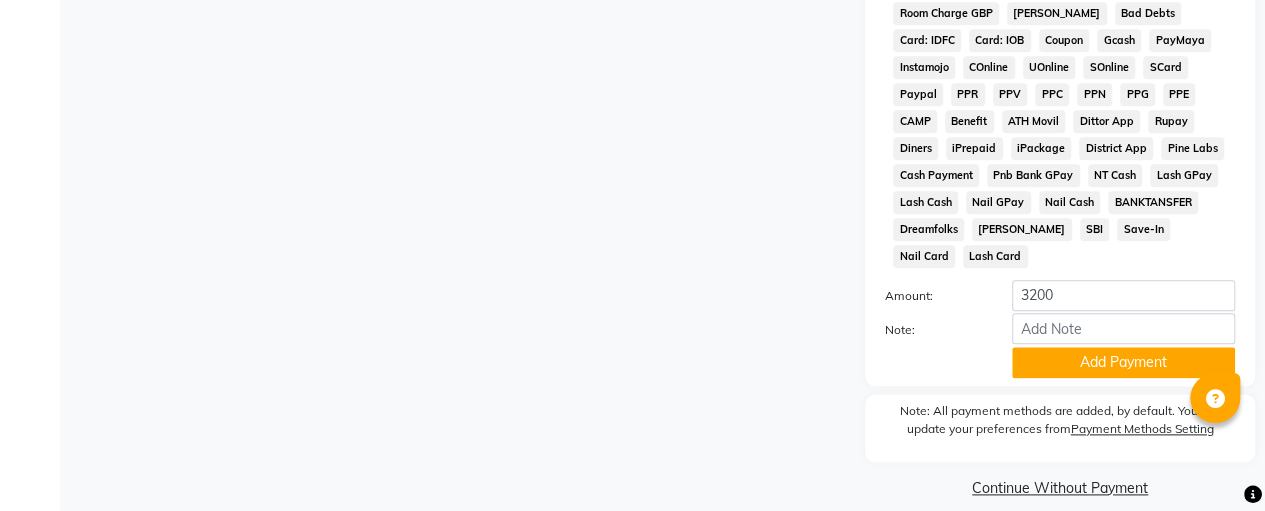 click on "Continue Without Payment" 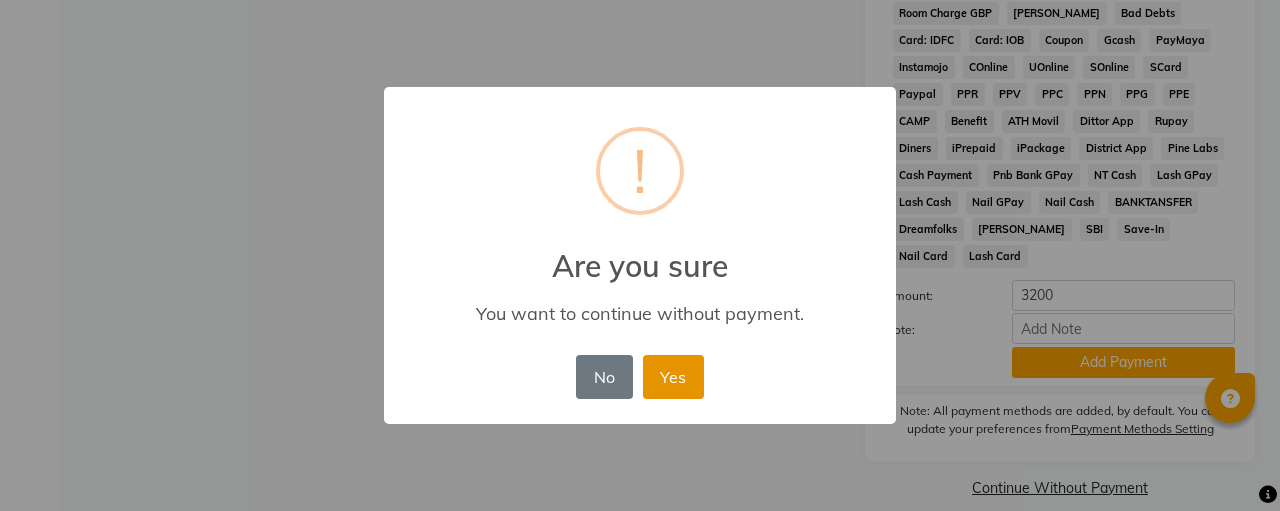 click on "Yes" at bounding box center [673, 377] 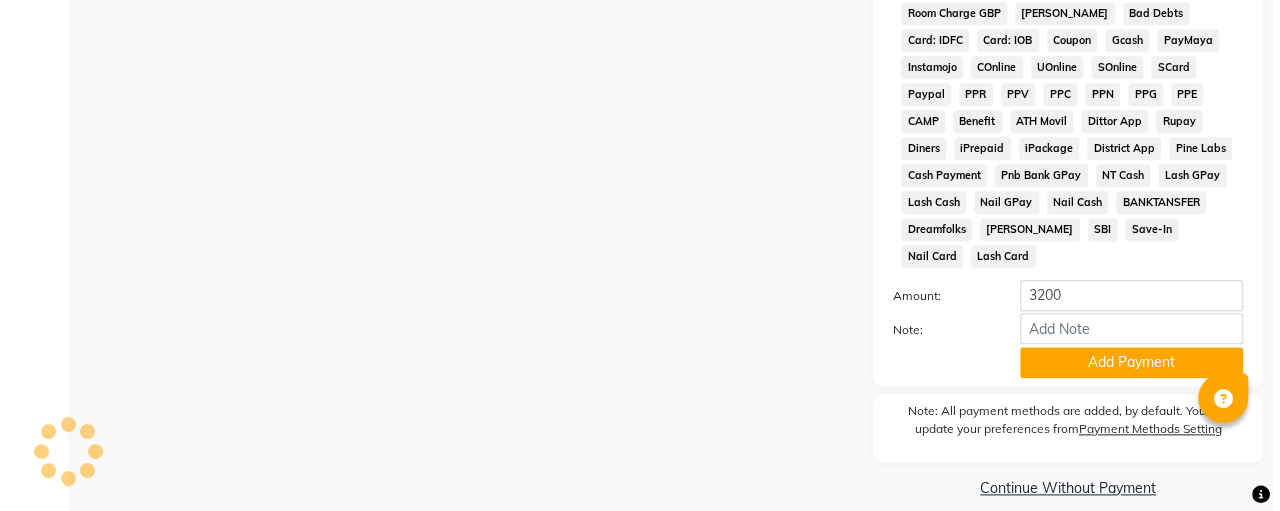 scroll, scrollTop: 0, scrollLeft: 0, axis: both 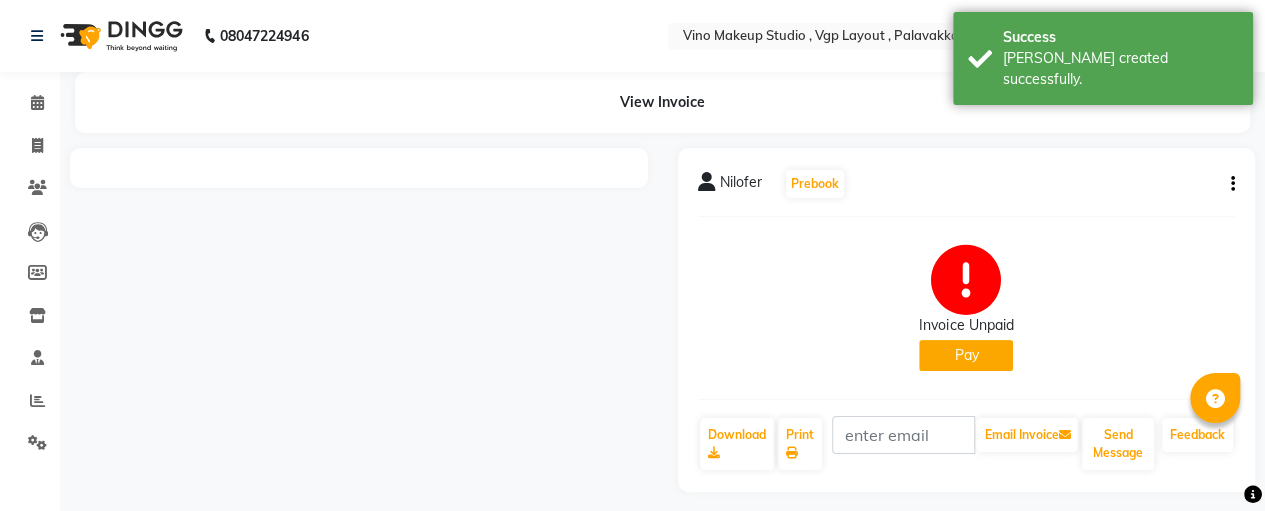 click on "Pay" 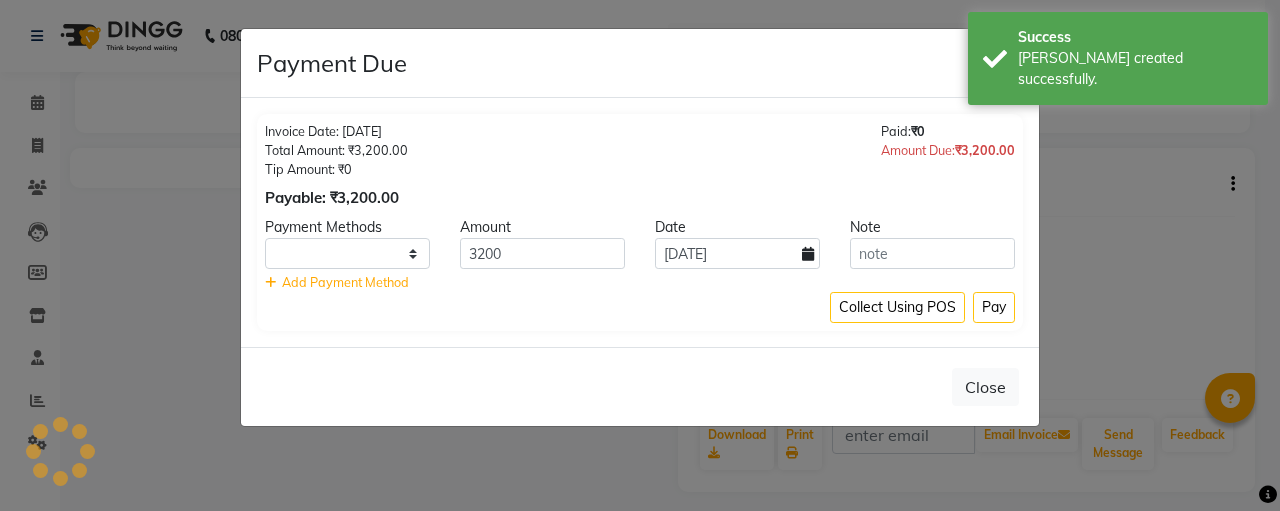 select on "1" 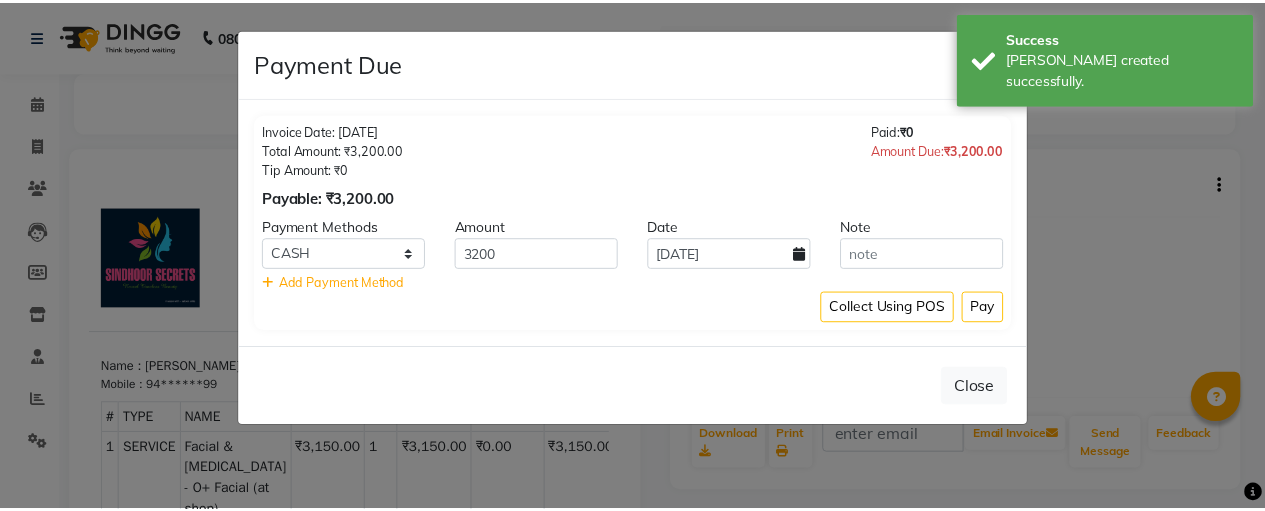 scroll, scrollTop: 0, scrollLeft: 0, axis: both 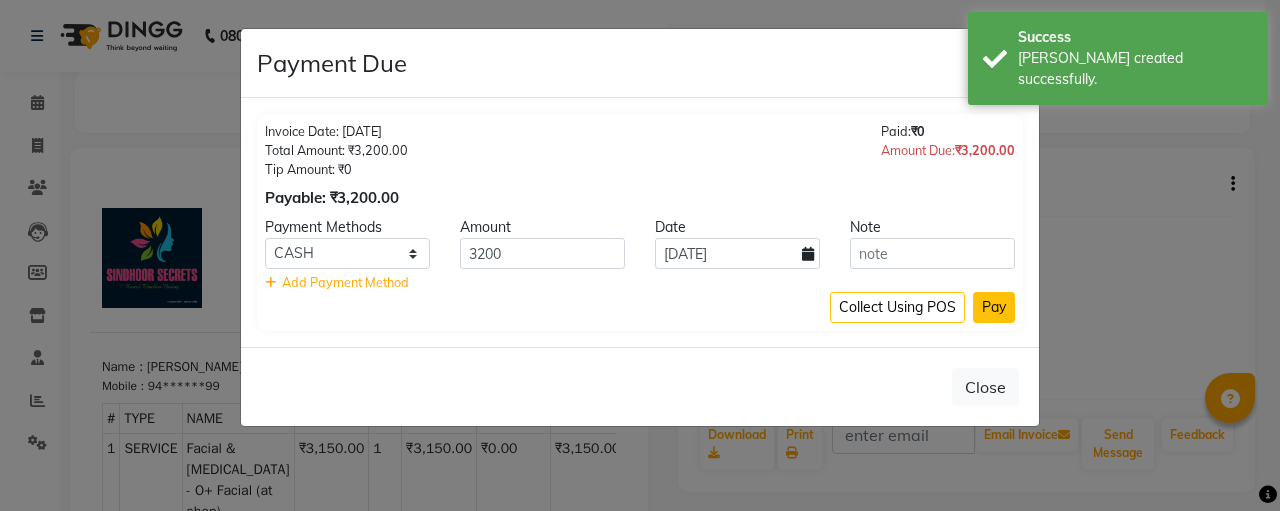 click on "Pay" 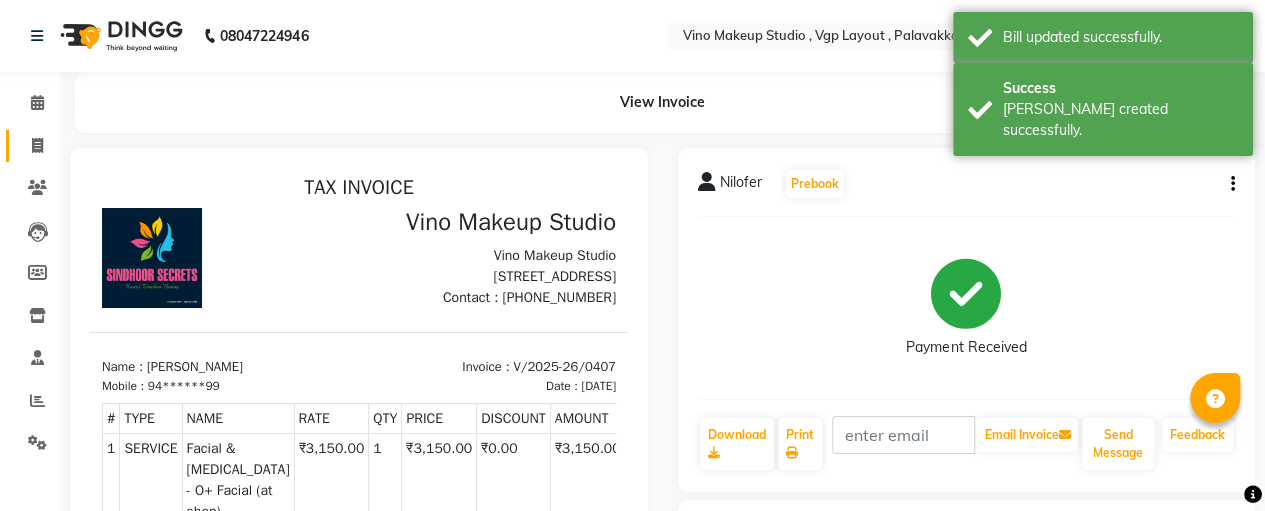 click 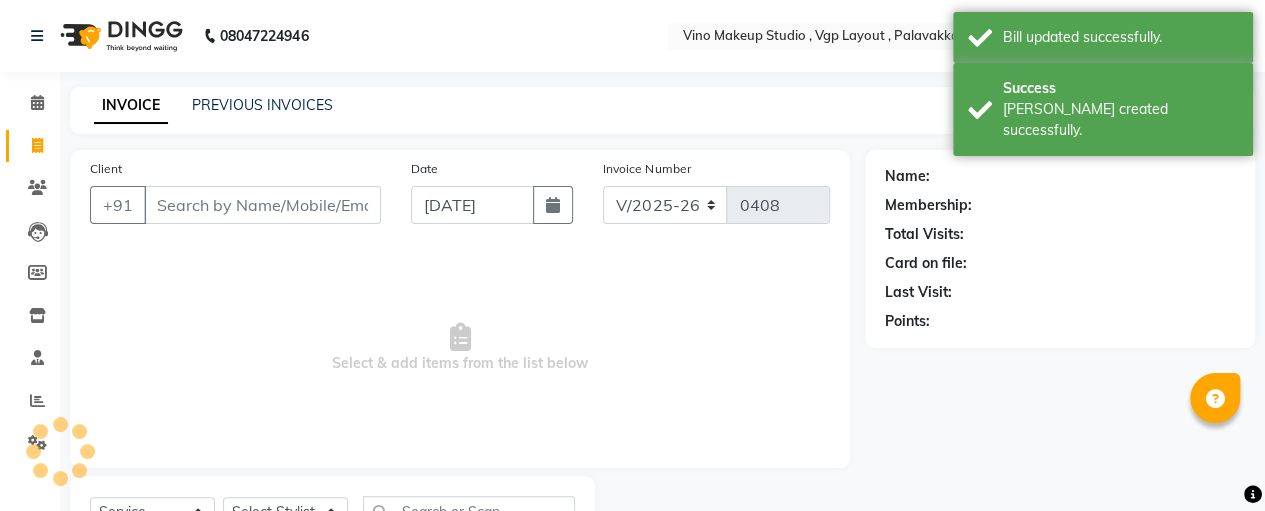 scroll, scrollTop: 89, scrollLeft: 0, axis: vertical 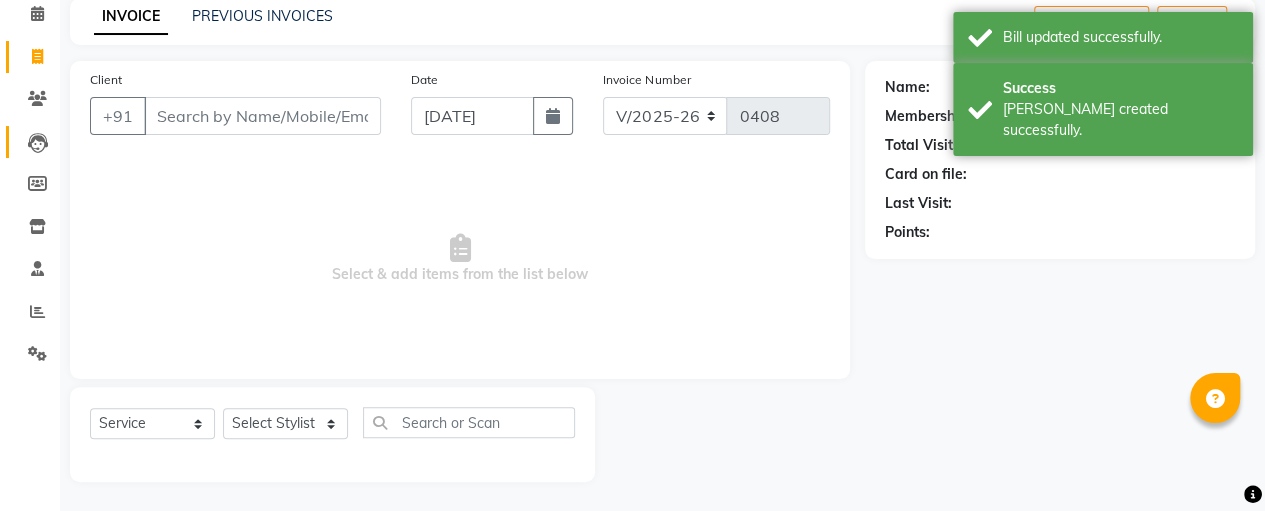 click 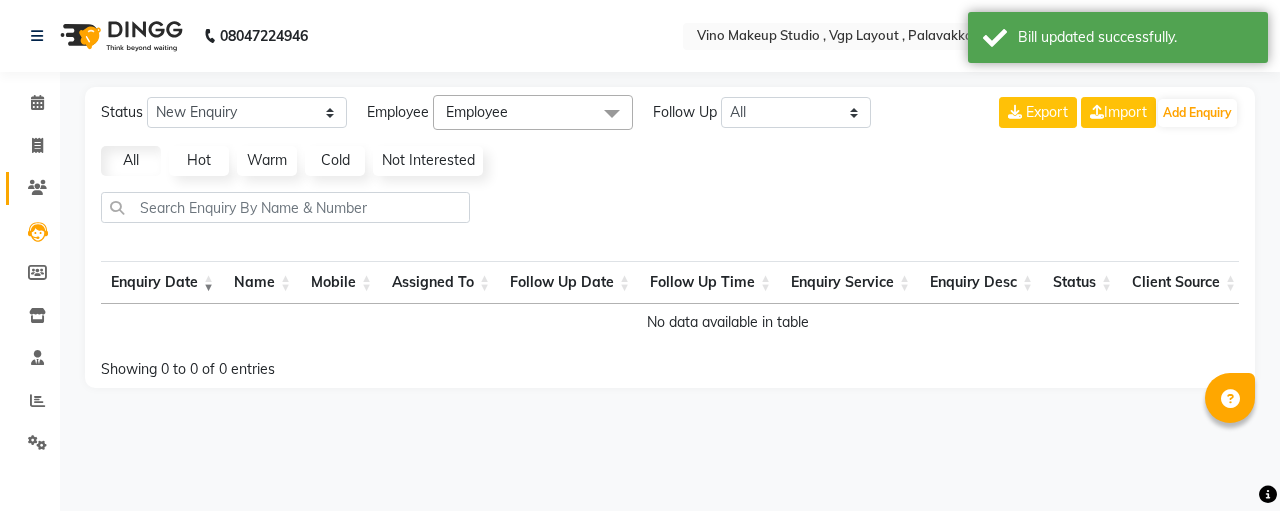 click 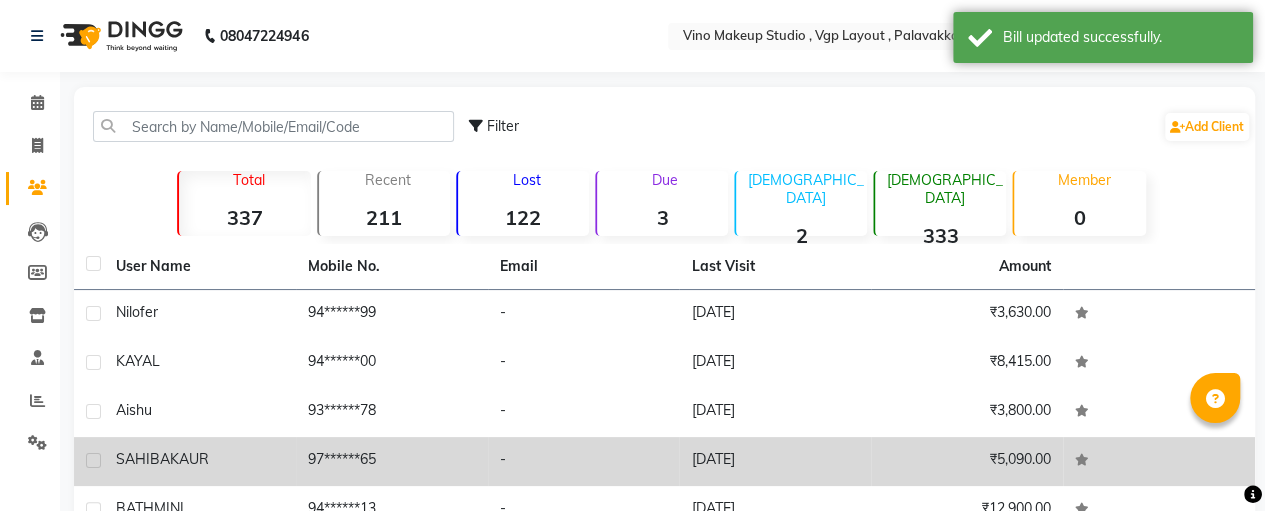 click on "KAUR" 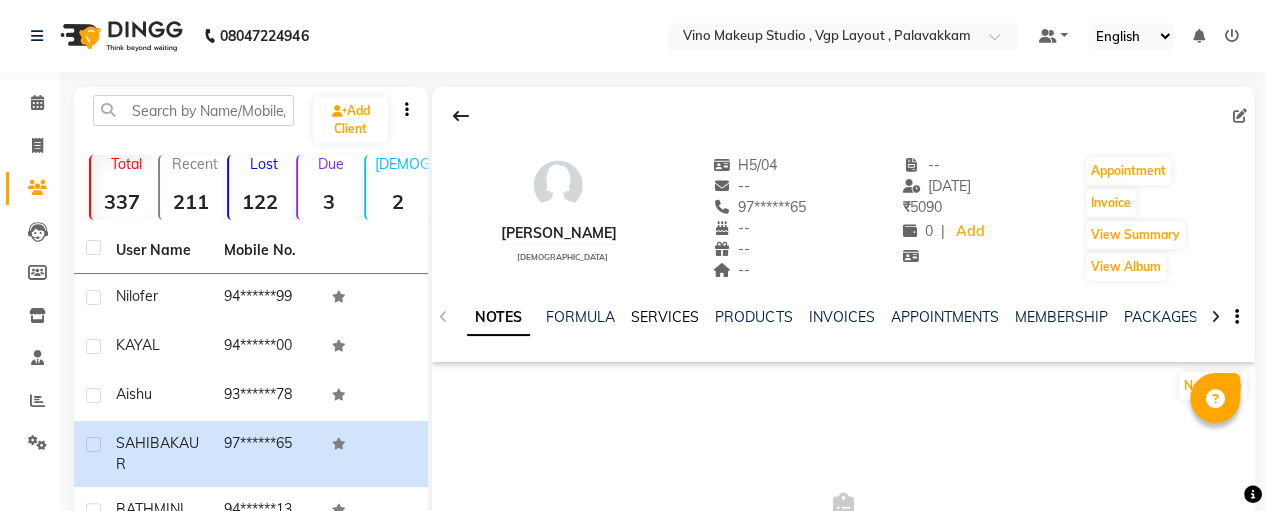 click on "SERVICES" 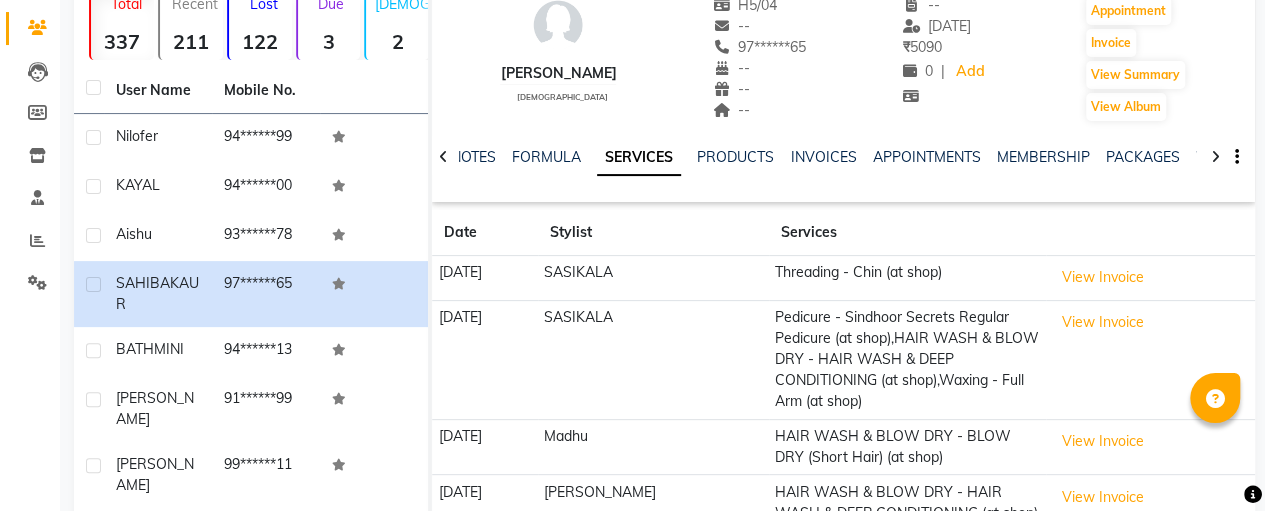 scroll, scrollTop: 0, scrollLeft: 0, axis: both 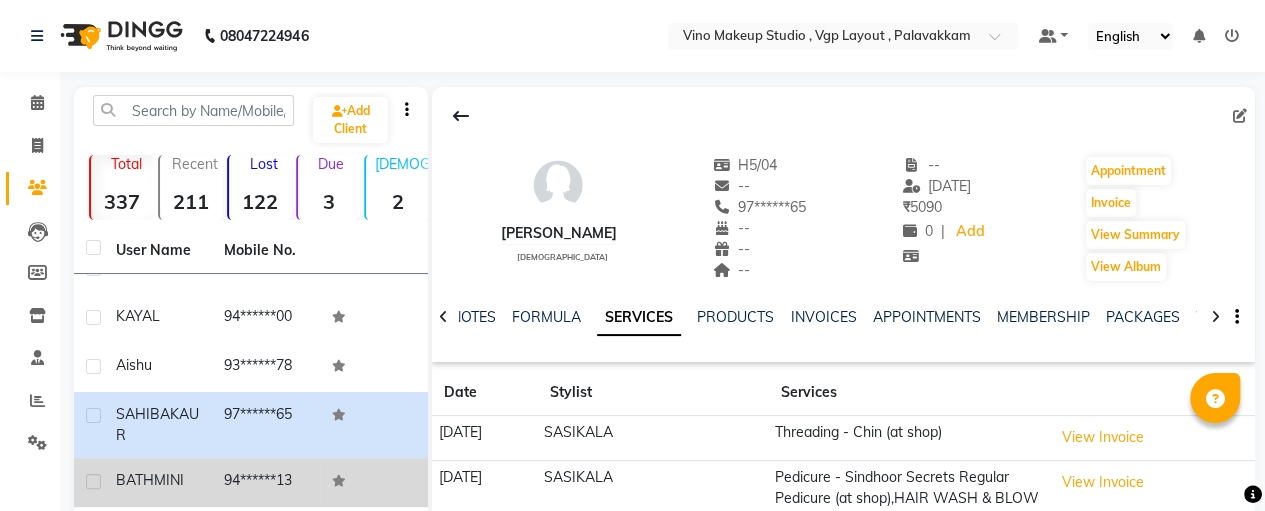 click on "BATHMINI" 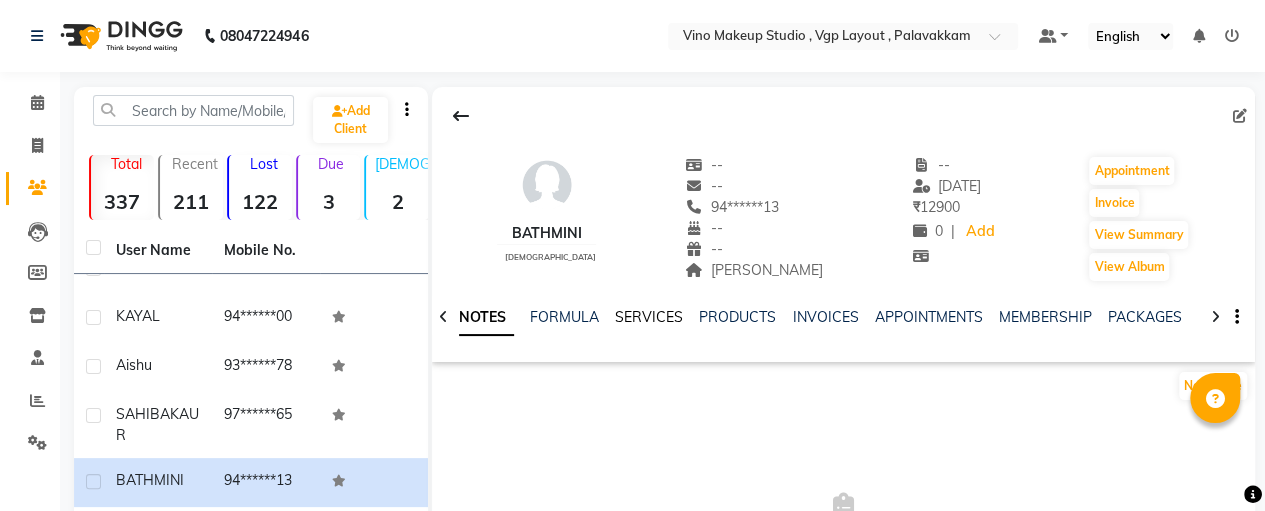 click on "SERVICES" 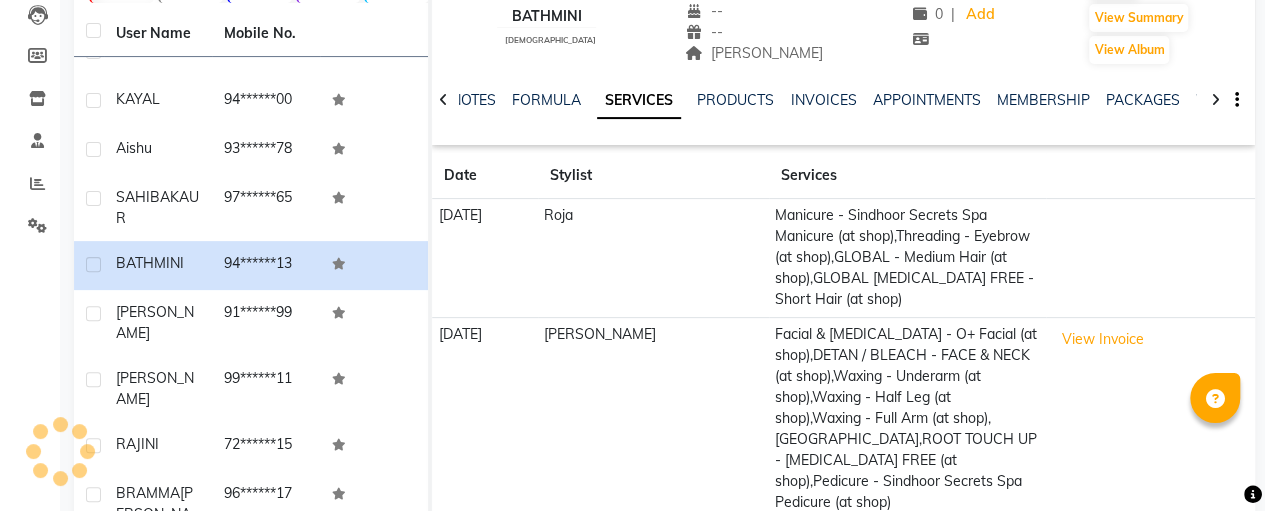 scroll, scrollTop: 220, scrollLeft: 0, axis: vertical 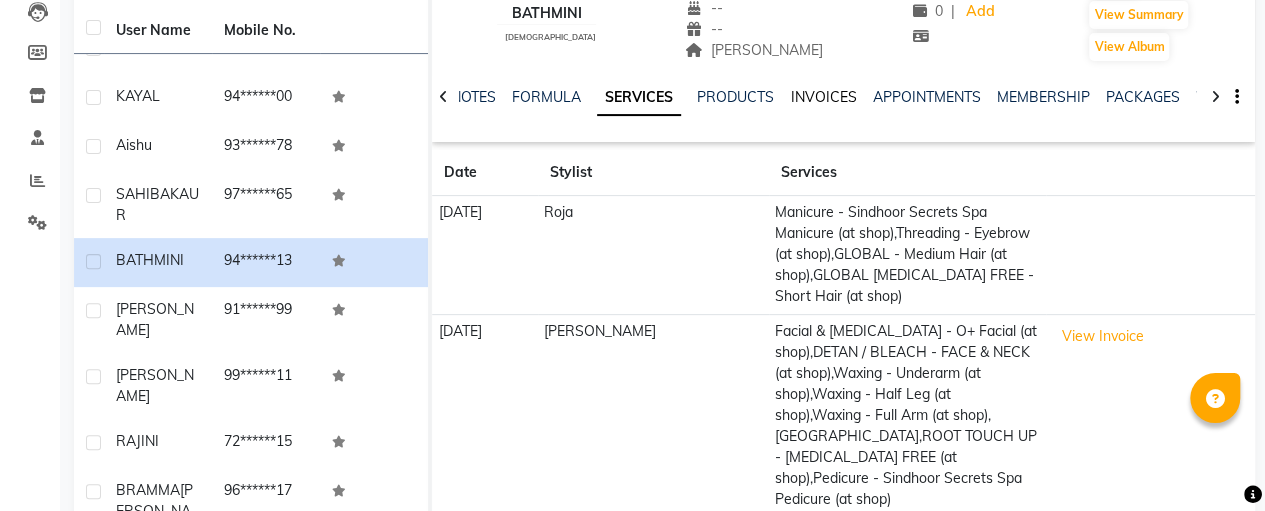 click on "INVOICES" 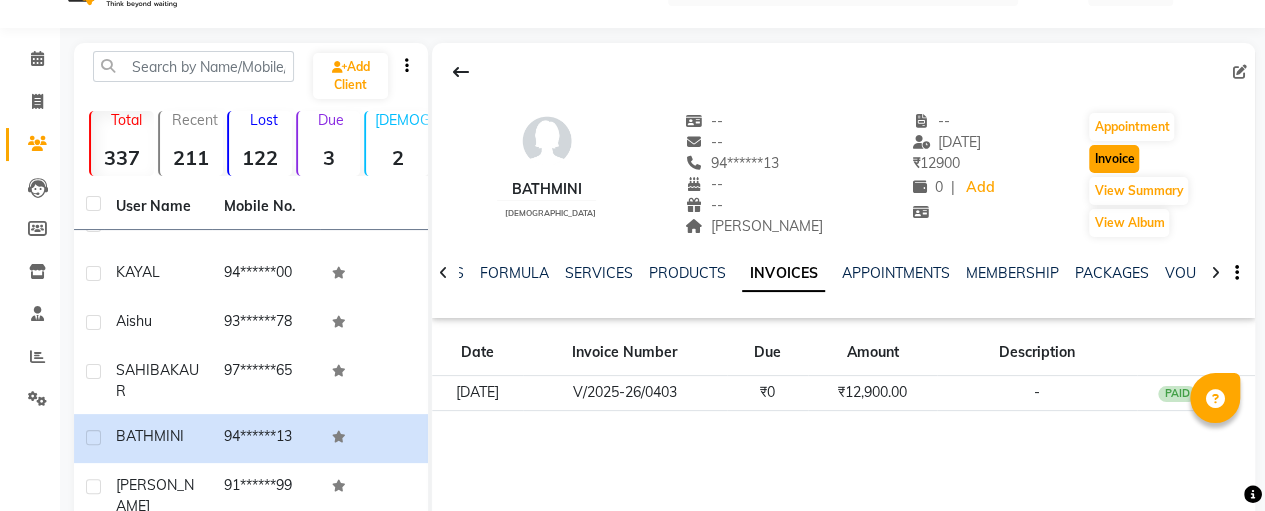 click on "Invoice" 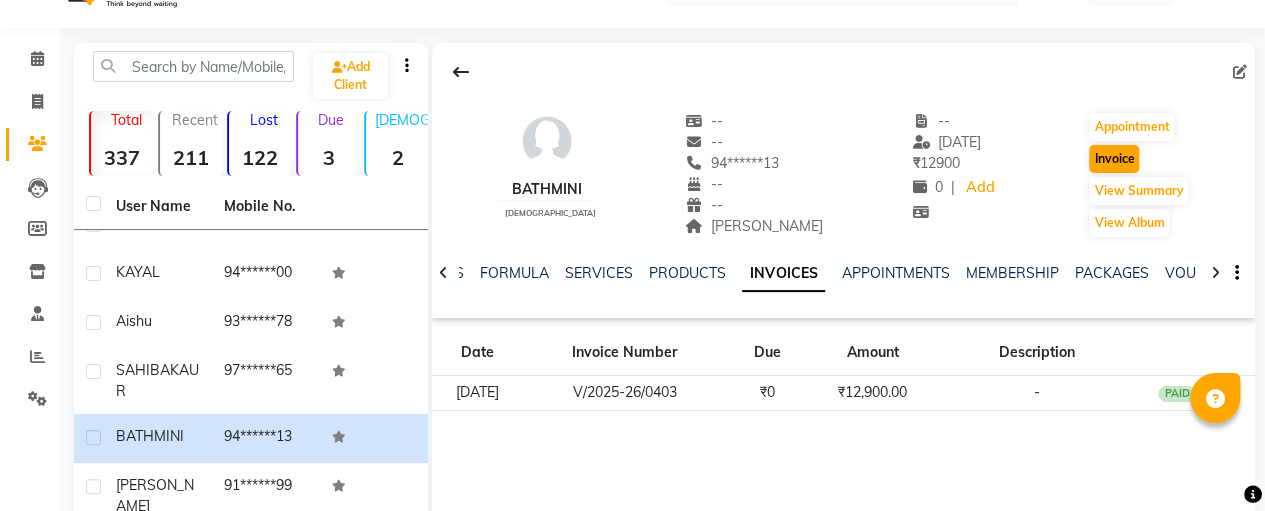 scroll, scrollTop: 89, scrollLeft: 0, axis: vertical 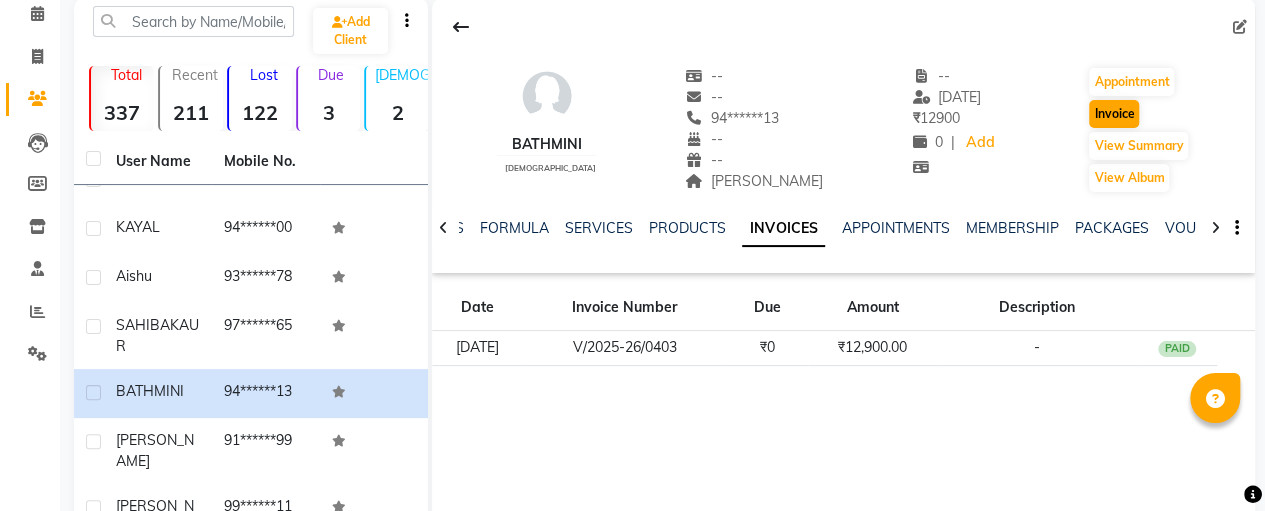select on "7459" 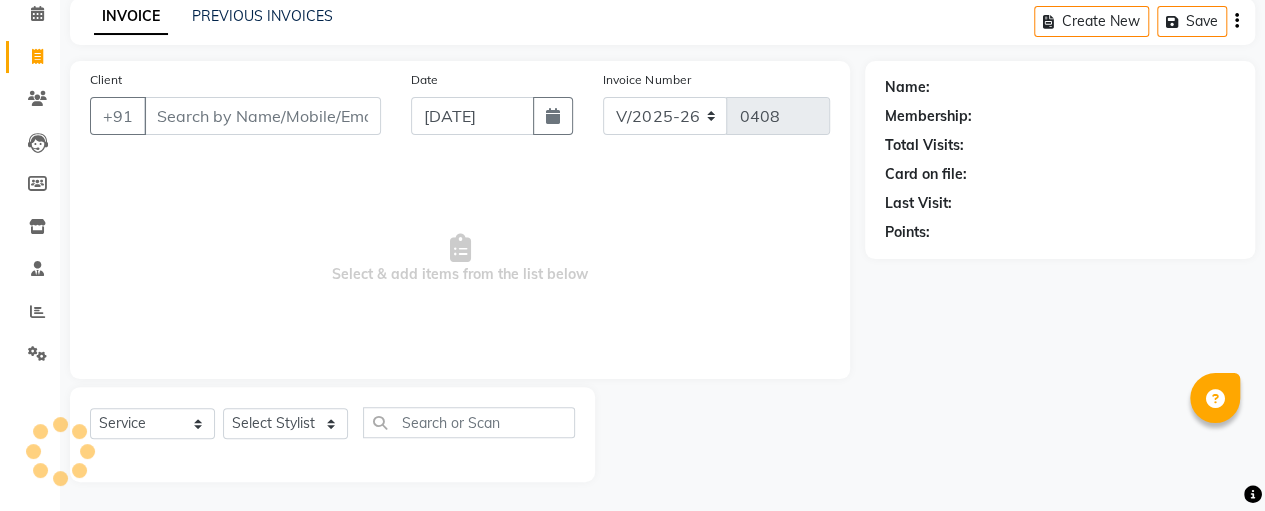 type on "94******13" 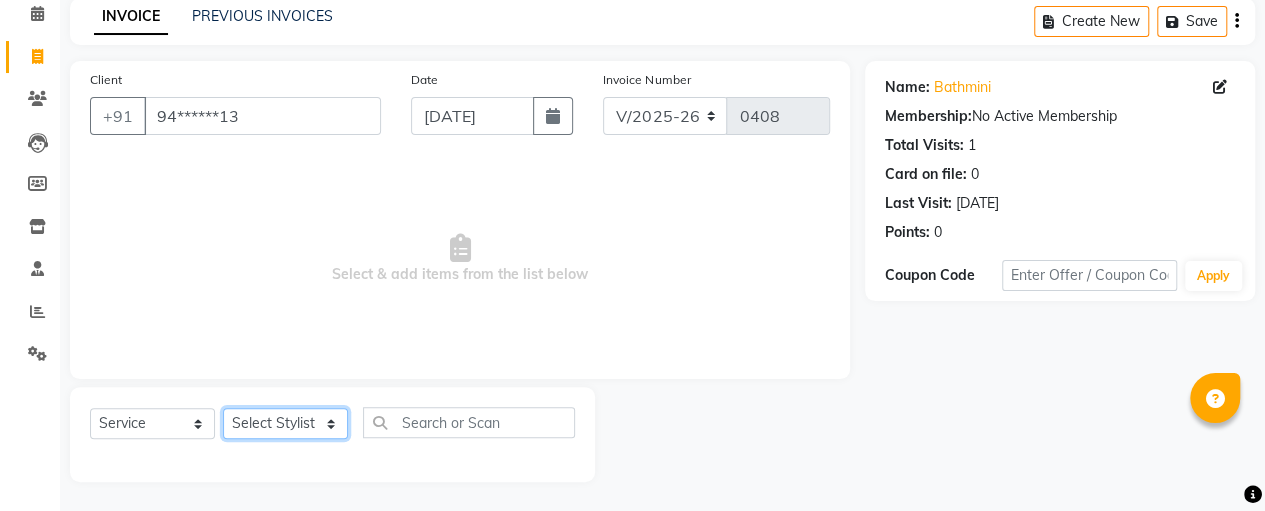 click on "Select Stylist [PERSON_NAME] [PERSON_NAME] SASIKALA" 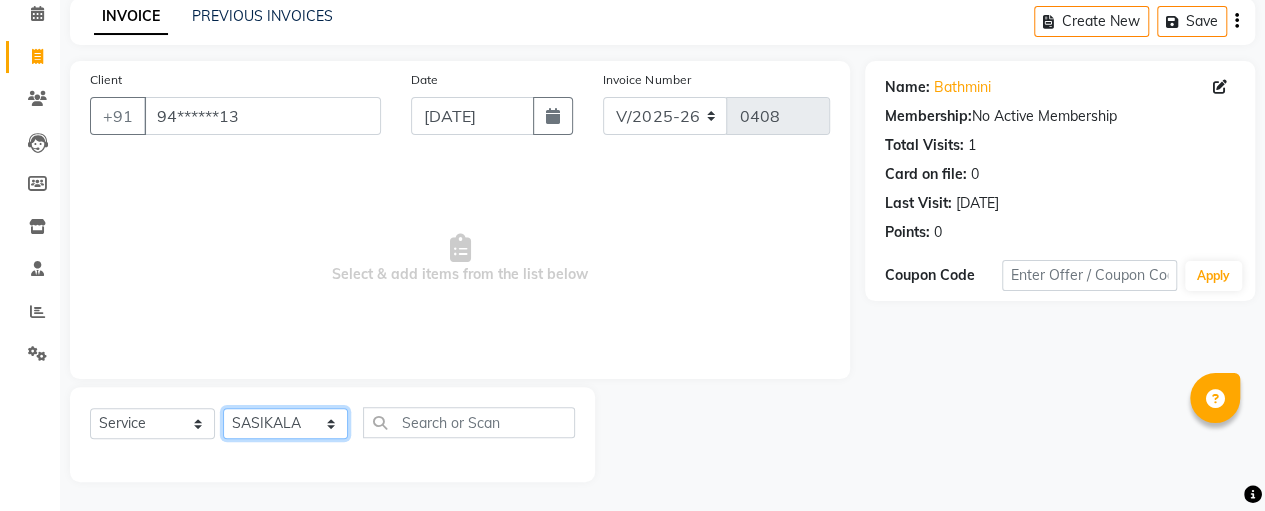 click on "Select Stylist [PERSON_NAME] [PERSON_NAME] SASIKALA" 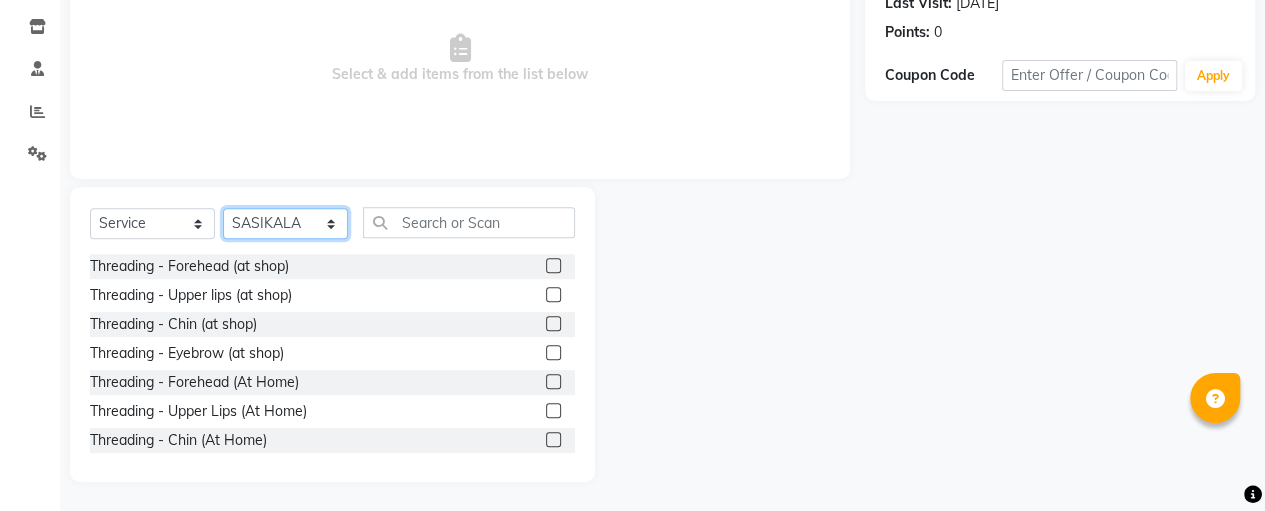 scroll, scrollTop: 288, scrollLeft: 0, axis: vertical 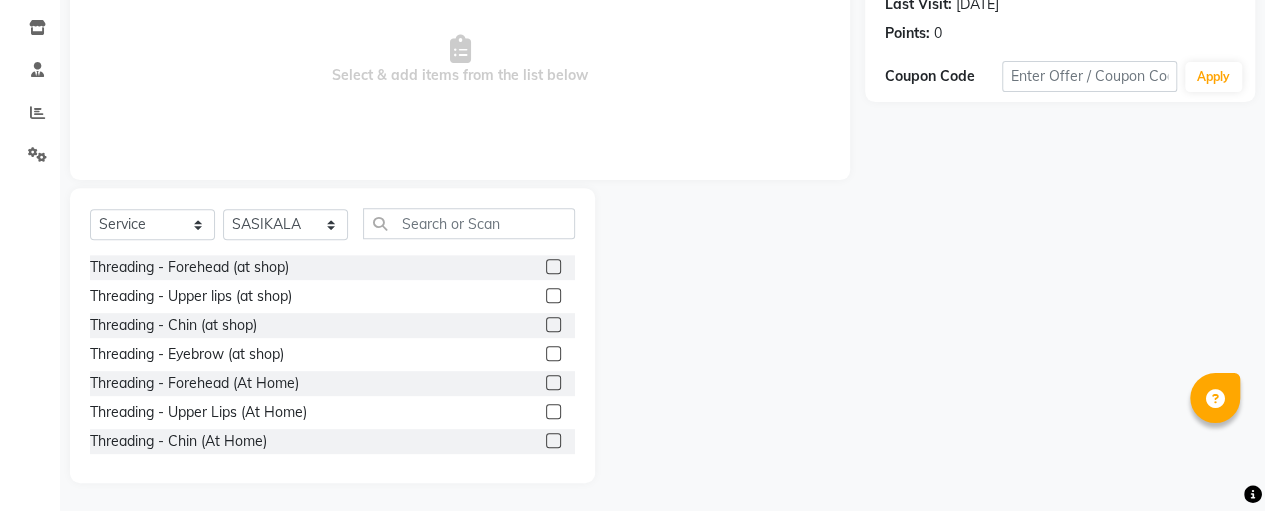 click 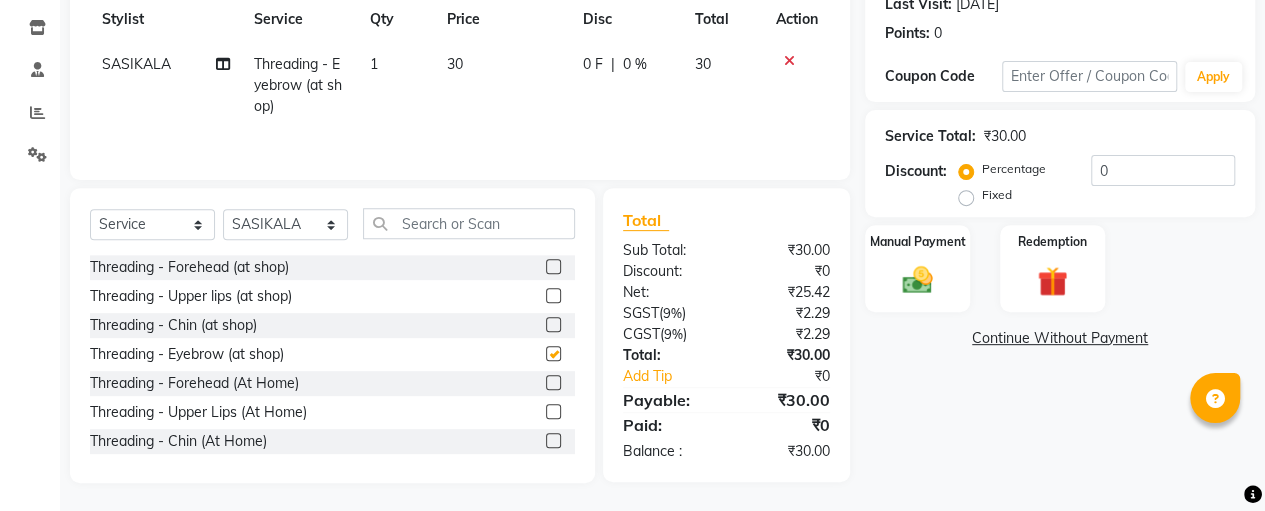 checkbox on "false" 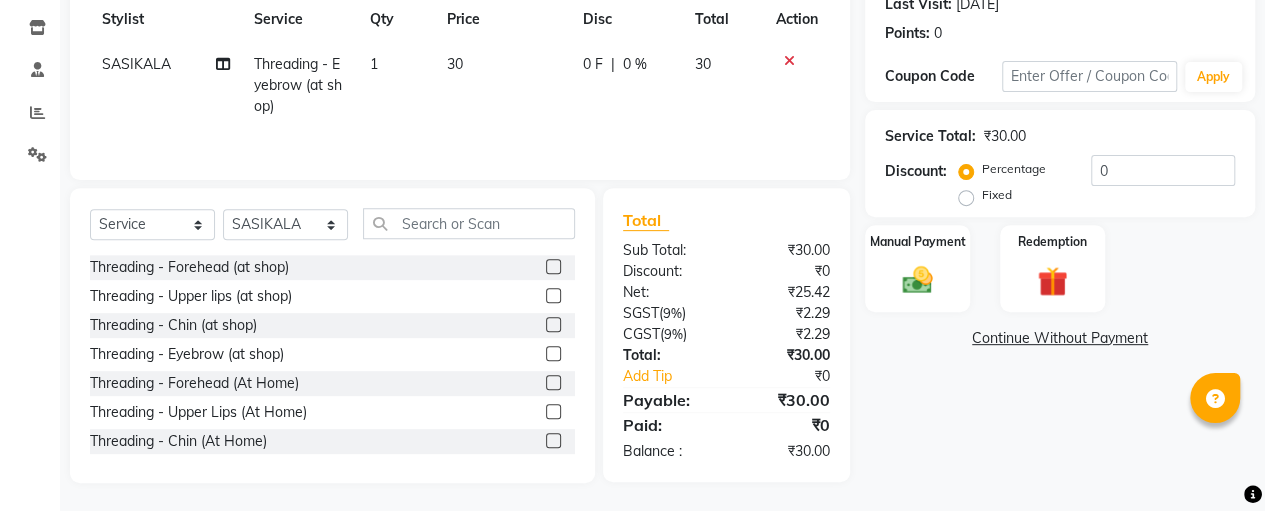 click 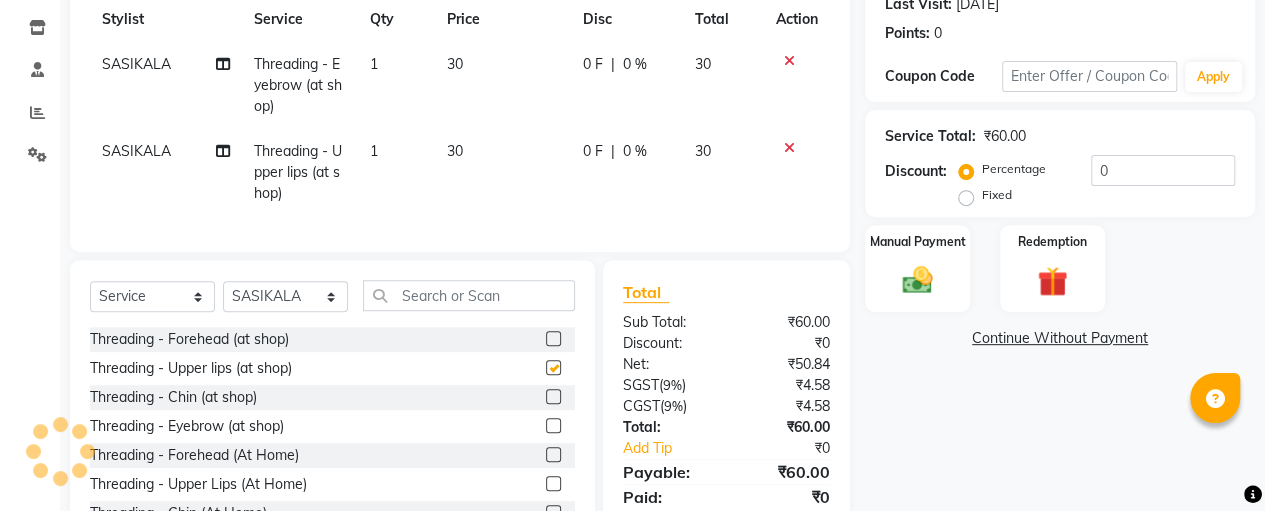 checkbox on "false" 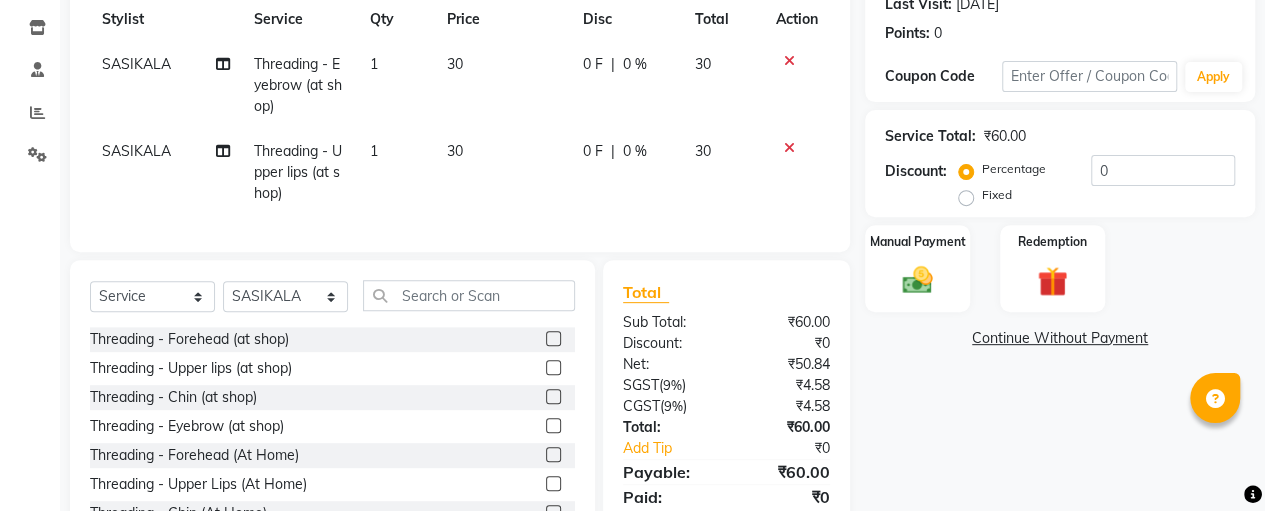 click 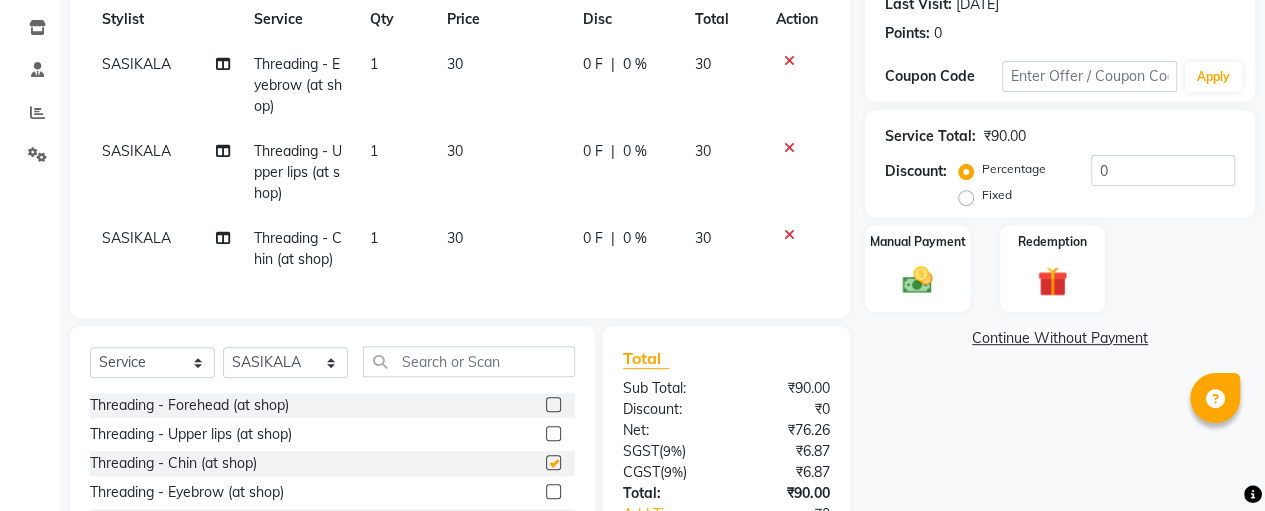 checkbox on "false" 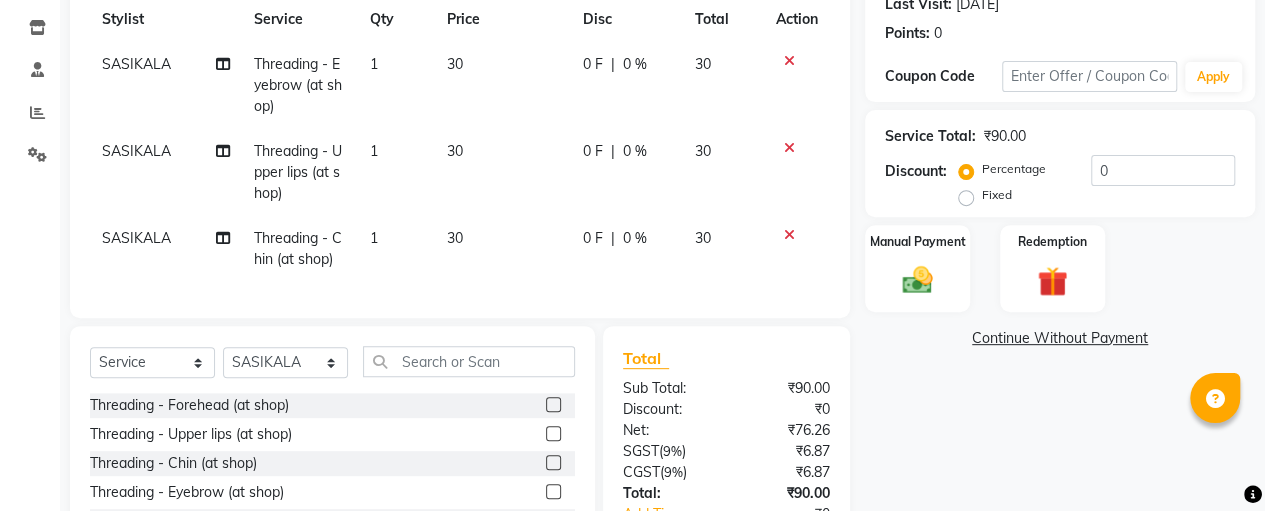 click on "30" 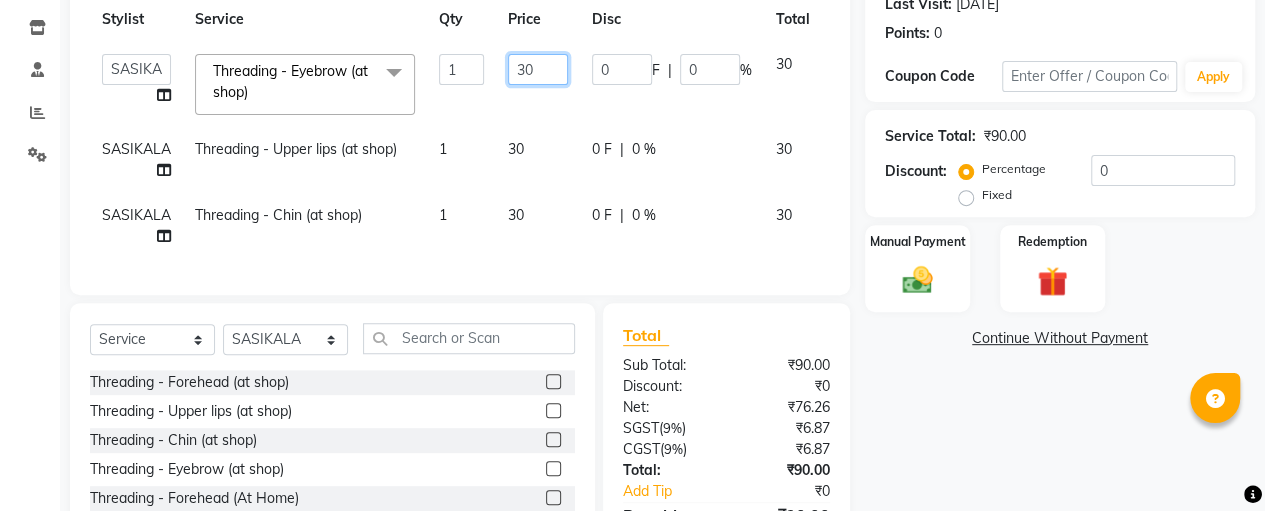 click on "30" 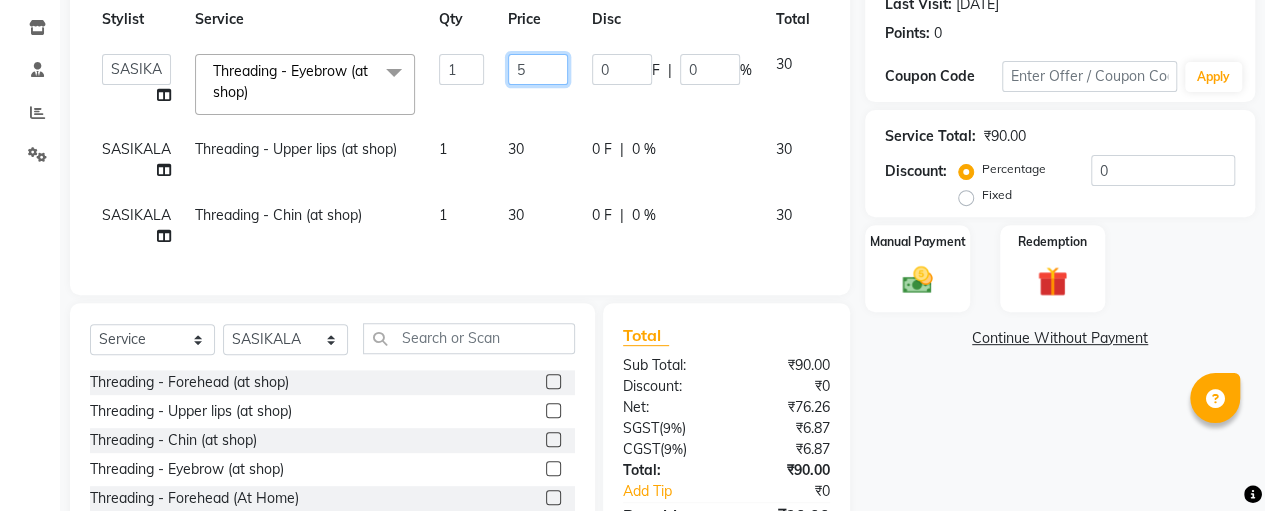type on "50" 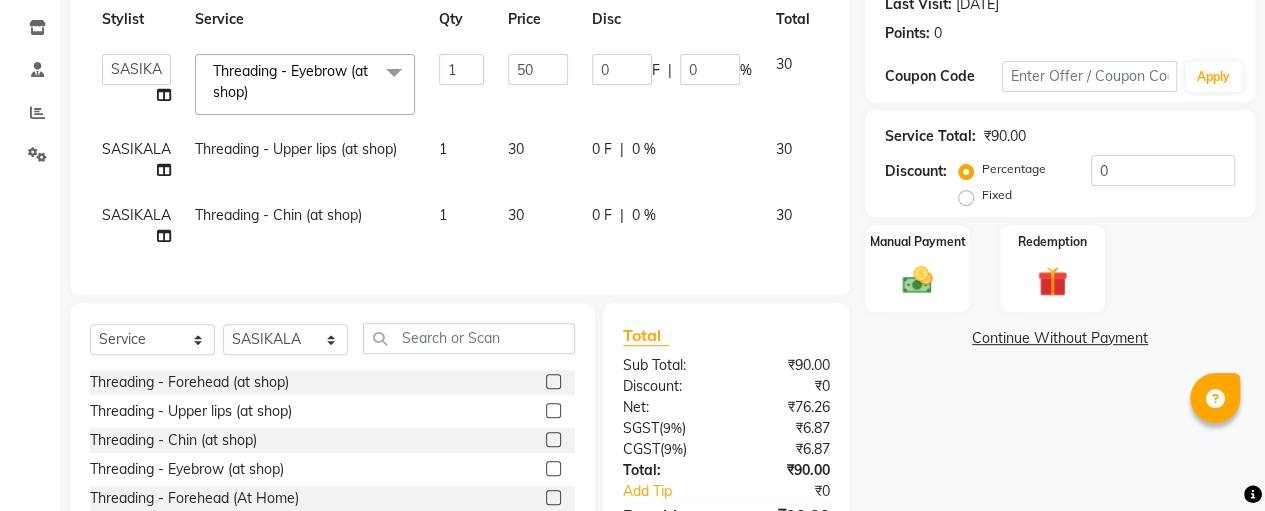 click on "30" 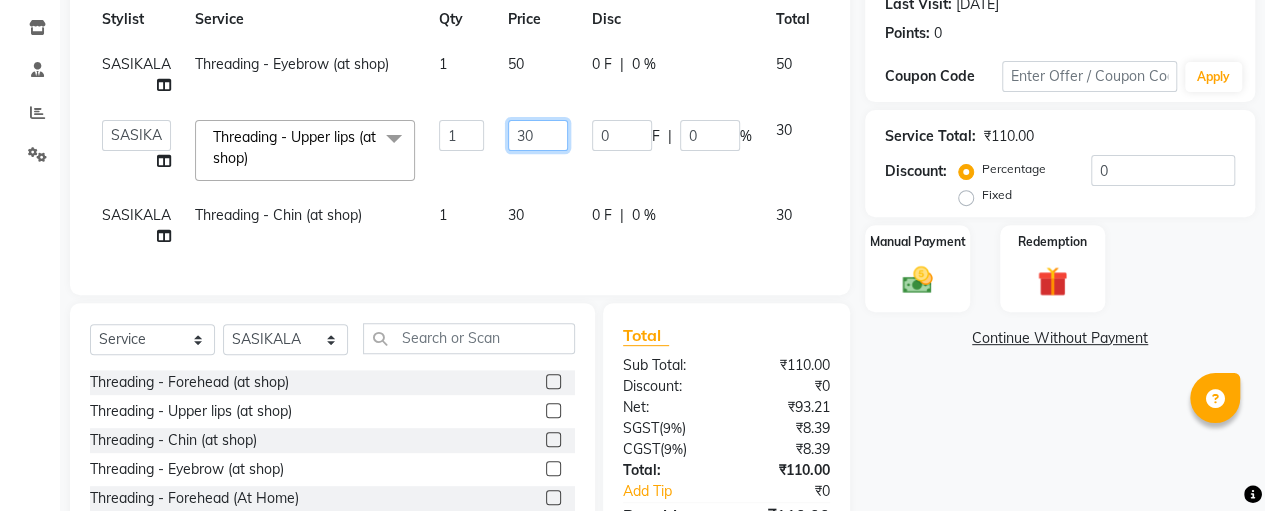 click on "30" 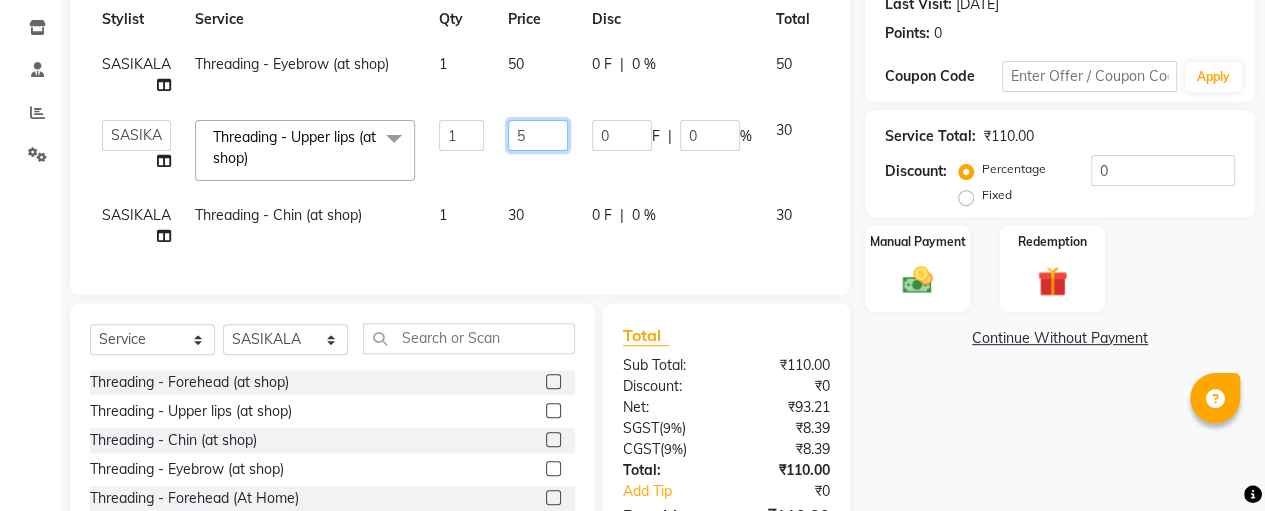 type on "50" 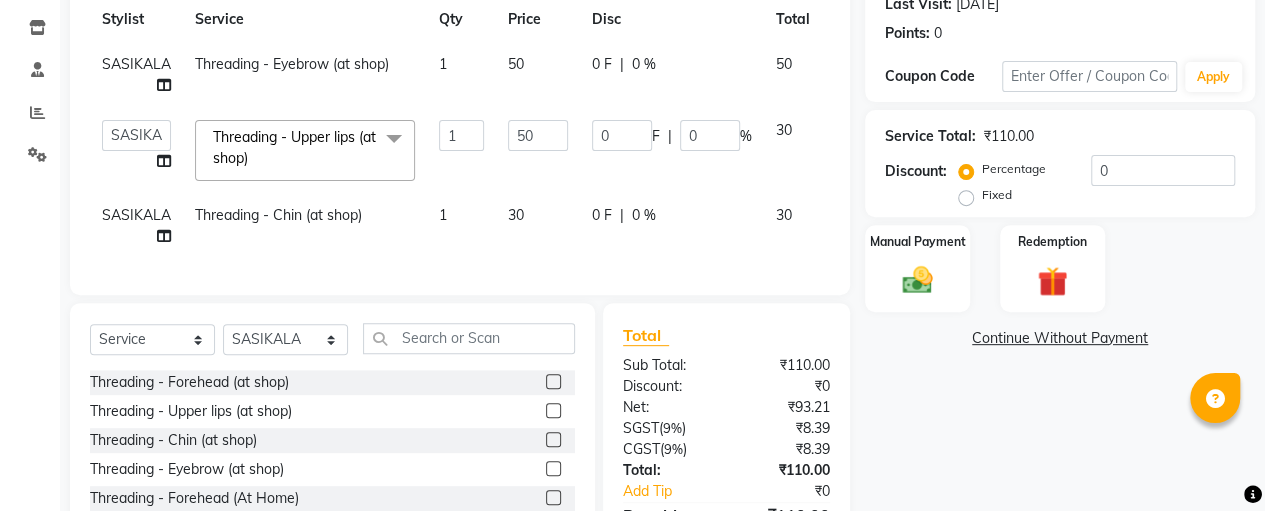 click on "30" 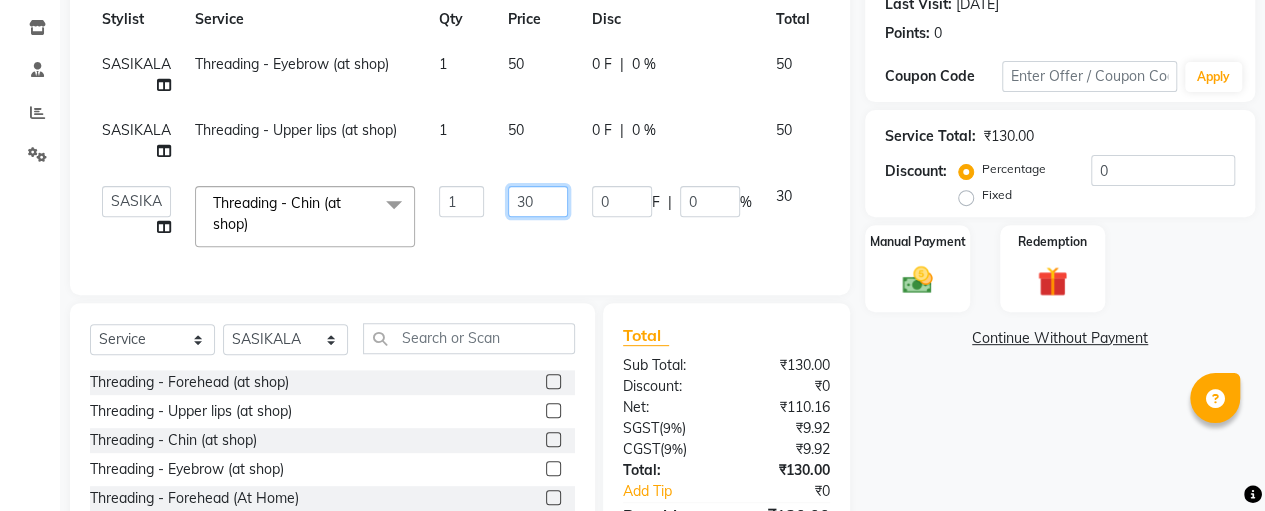 click on "30" 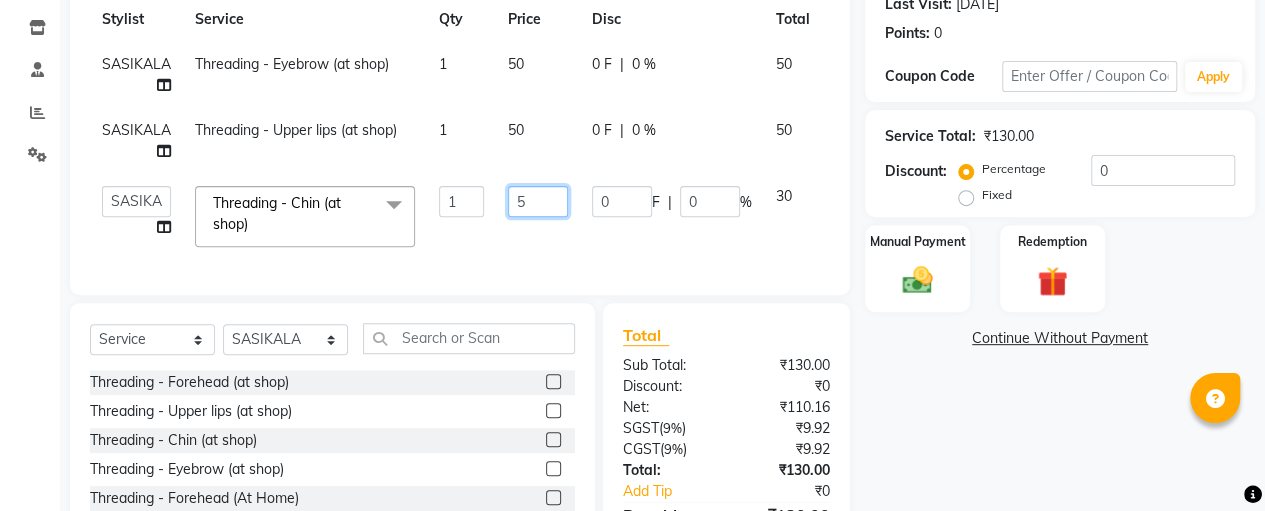 type on "50" 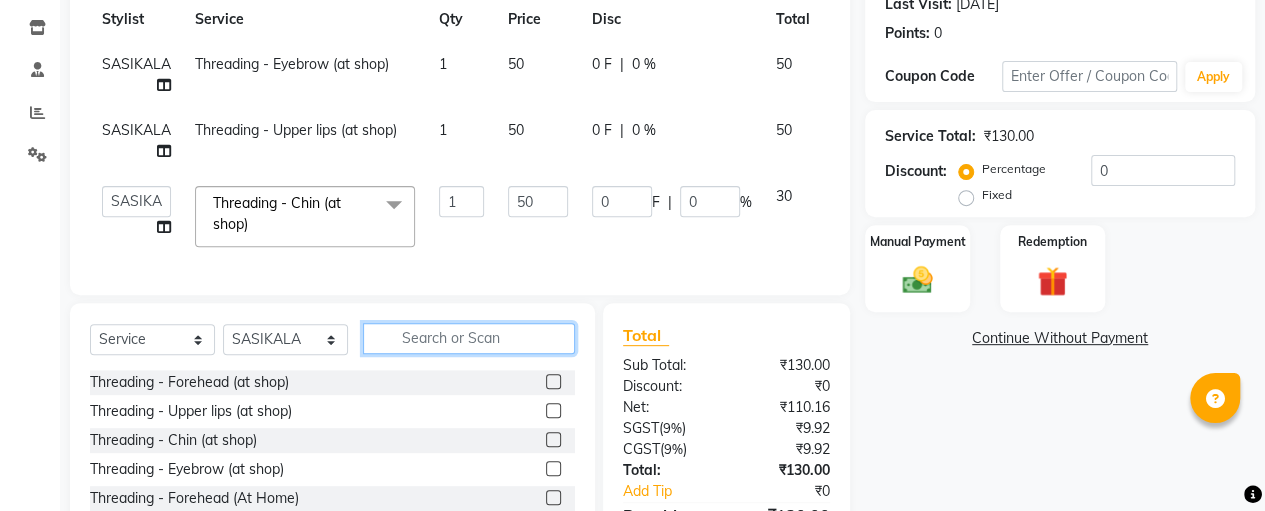 click on "Select  Service  Product  Membership  Package Voucher Prepaid Gift Card  Select Stylist [PERSON_NAME] [PERSON_NAME] SASIKALA Threading - Forehead (at shop)  Threading - Upper lips (at shop)  Threading - Chin (at shop)  Threading - Eyebrow (at shop)  Threading - Forehead (At Home)  Threading - Upper Lips (At Home)  Threading - Chin (At Home)  Threading - Eyebrow (At Home)  Cutting - Trimming (at shop)  Cutting - U-shape (at shop)  Cutting - [PERSON_NAME] Cutting
Change of Style (at shop)  Cutting - Three steps
Layer Trim (at shop)  Cutting - Layers Cutting (at shop)  Cutting - Kids (below 10) (at shop)  Cutting - Fringe | Bangs (at shop)  Cutting - [PERSON_NAME] with step (at shop)  Cutting - Trimming (At Home)  Cutting - U-Shape (At Home)  Cutting - [PERSON_NAME] Cutting
Change Of Style (At Home)  Cutting - Three Steps
Layer Trim (At Home)  Cutting - Layers Cutting (At Home)  Cutting - Kids (Below 10) (At Home)  Cutting - Fringe | Bangs (At Home)  Cutting - [PERSON_NAME] With Step (At Home)  Split Ends  Senior Stylist-Hair Cut  Nose" 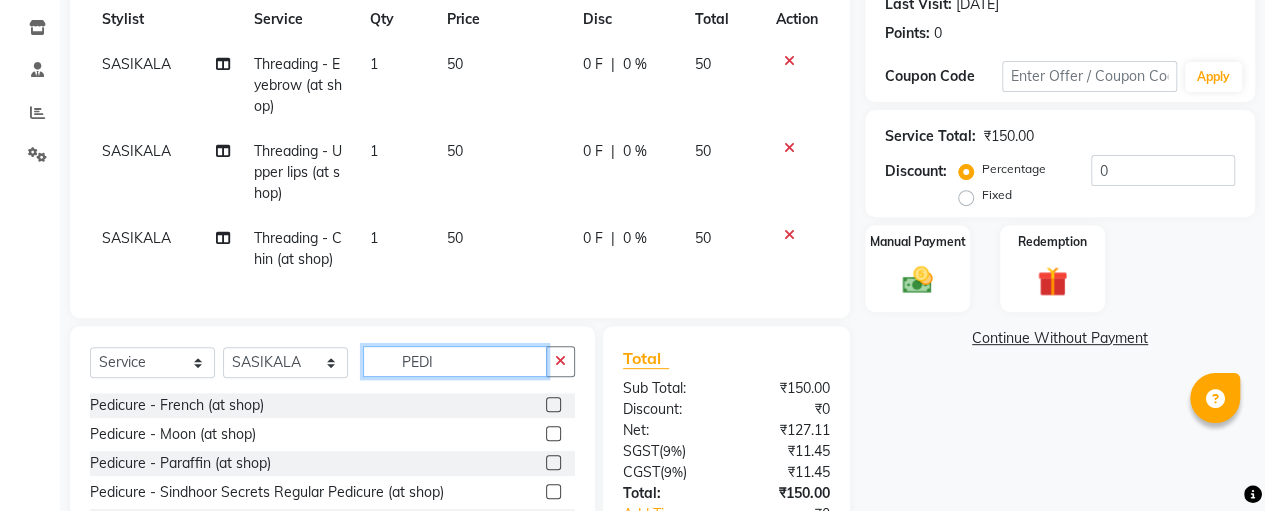 scroll, scrollTop: 442, scrollLeft: 0, axis: vertical 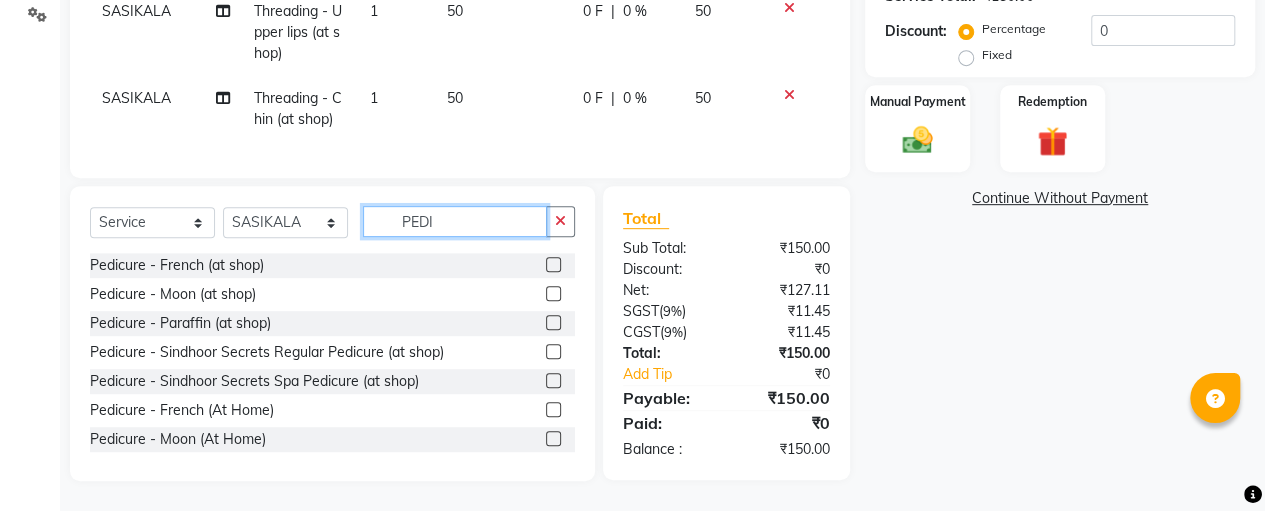 type on "PEDI" 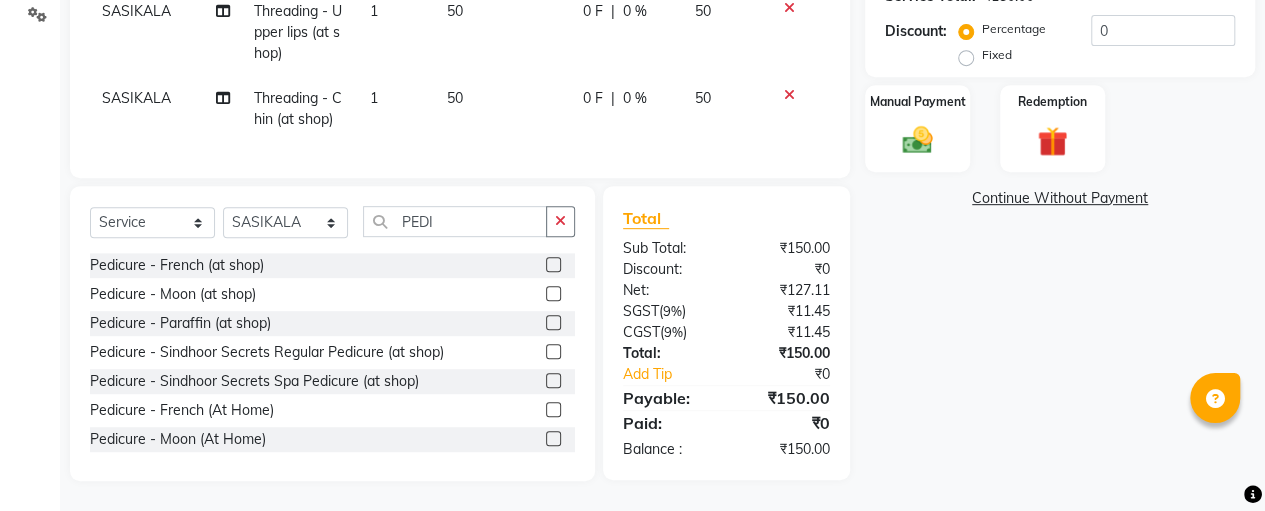 click 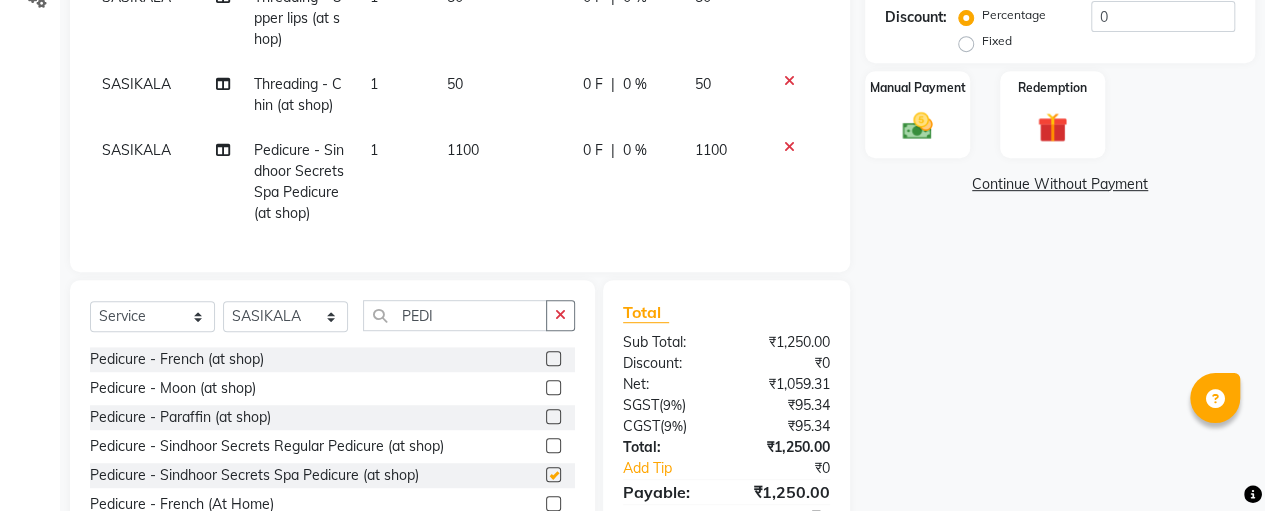 checkbox on "false" 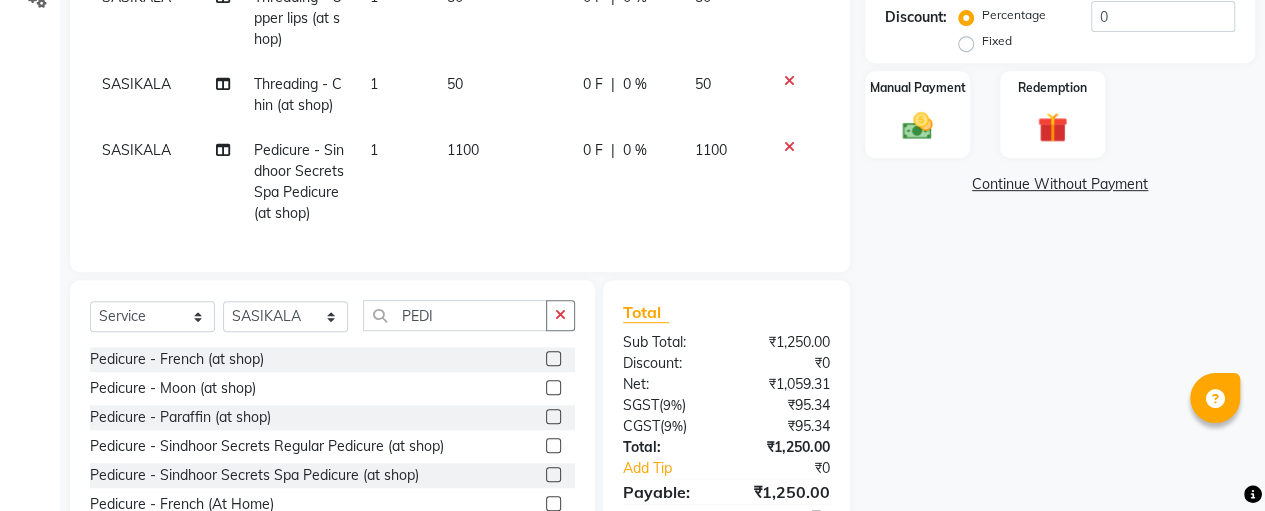 click on "1100" 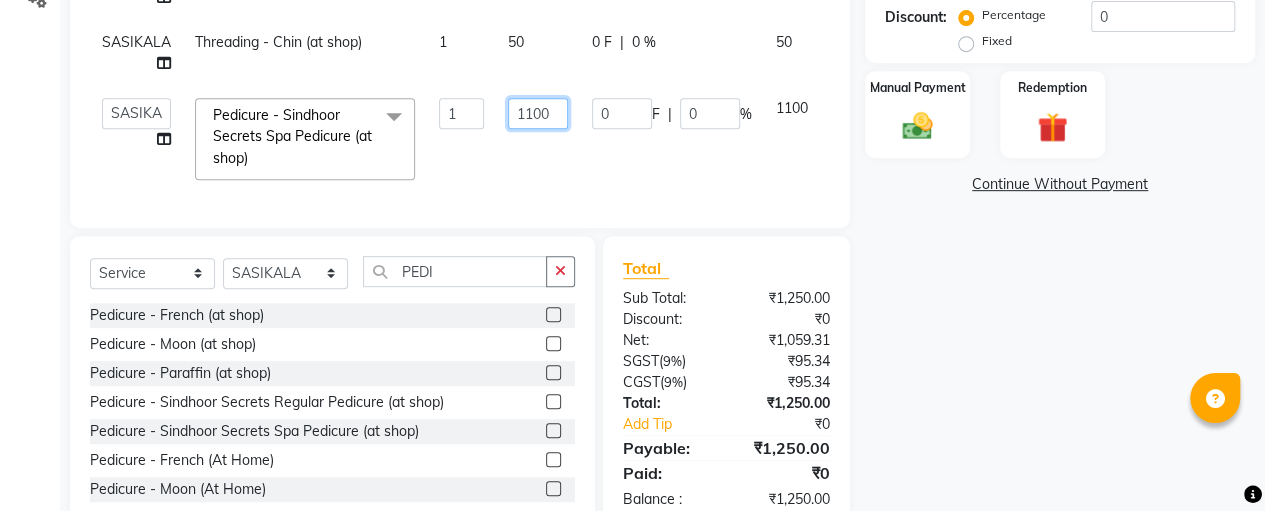 click on "1100" 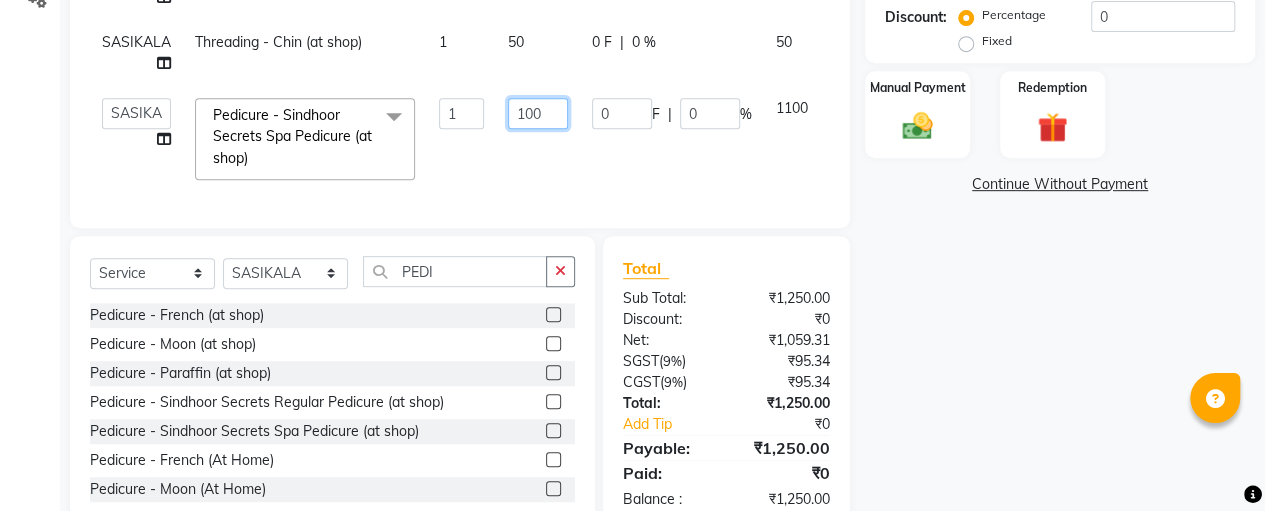 type on "1500" 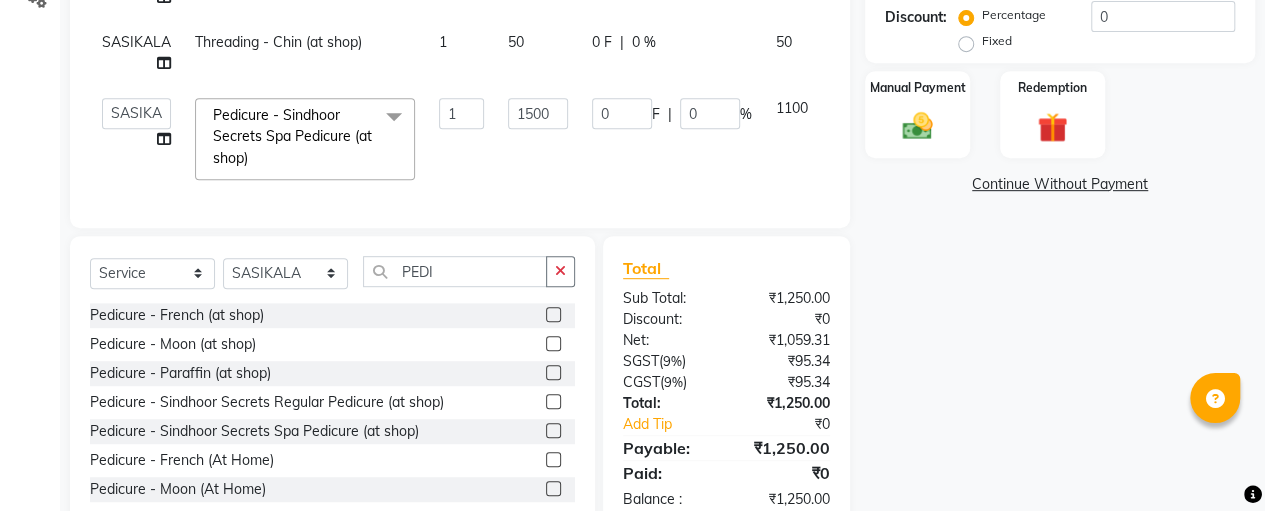 click on "SASIKALA Threading - Eyebrow (at shop) 1 50 0 F | 0 % 50 SASIKALA Threading - Upper lips (at shop) 1 50 0 F | 0 % 50 SASIKALA Threading - Chin (at shop) 1 50 0 F | 0 % 50  [PERSON_NAME]   [PERSON_NAME]   SASIKALA  Pedicure - Sindhoor Secrets Spa Pedicure (at shop)  x Threading - Forehead (at shop) Threading - Upper lips (at shop) Threading - [GEOGRAPHIC_DATA] (at shop) Threading - Eyebrow (at shop) Threading - Forehead (At Home) Threading - Upper Lips (At Home) Threading - Chin (At Home) Threading - Eyebrow (At Home) Cutting - Trimming (at shop) Cutting - U-shape (at shop) Cutting - [PERSON_NAME] Cutting
Change of Style (at shop) Cutting - Three steps
Layer Trim (at shop) Cutting - Layers Cutting (at shop) Cutting - Kids (below 10) (at shop) Cutting - Fringe | Bangs (at shop) Cutting - [PERSON_NAME] with step (at shop) Cutting - Trimming (At Home) Cutting - U-Shape (At Home) Cutting - [PERSON_NAME] Cutting
Change Of Style (At Home) Cutting - Three Steps
Layer Trim (At Home) Cutting - Layers Cutting (At Home) Split Ends Hydra Facial 1 0" 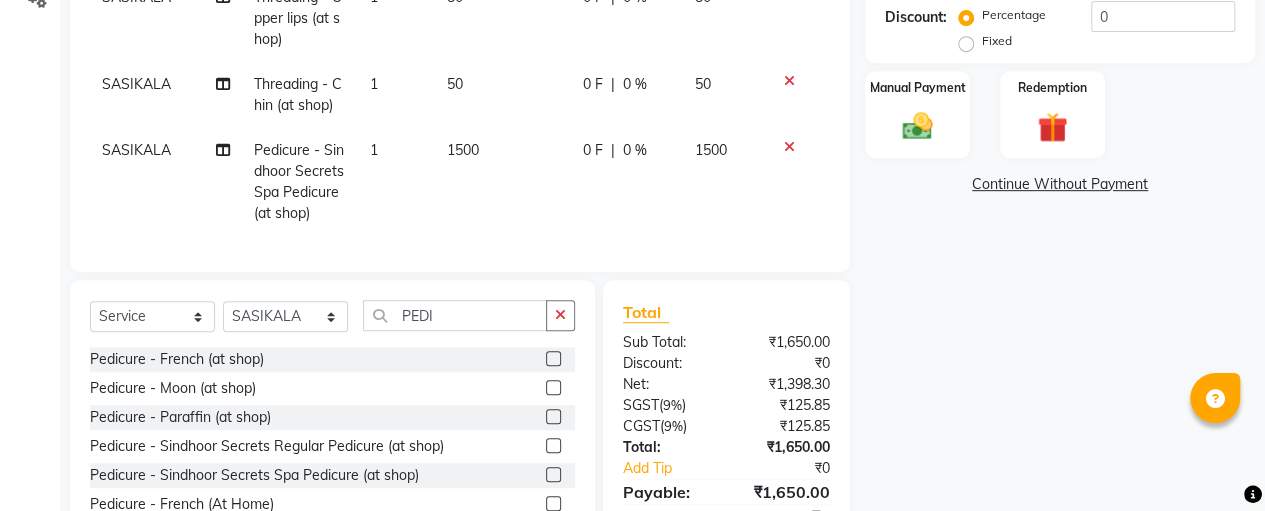 click 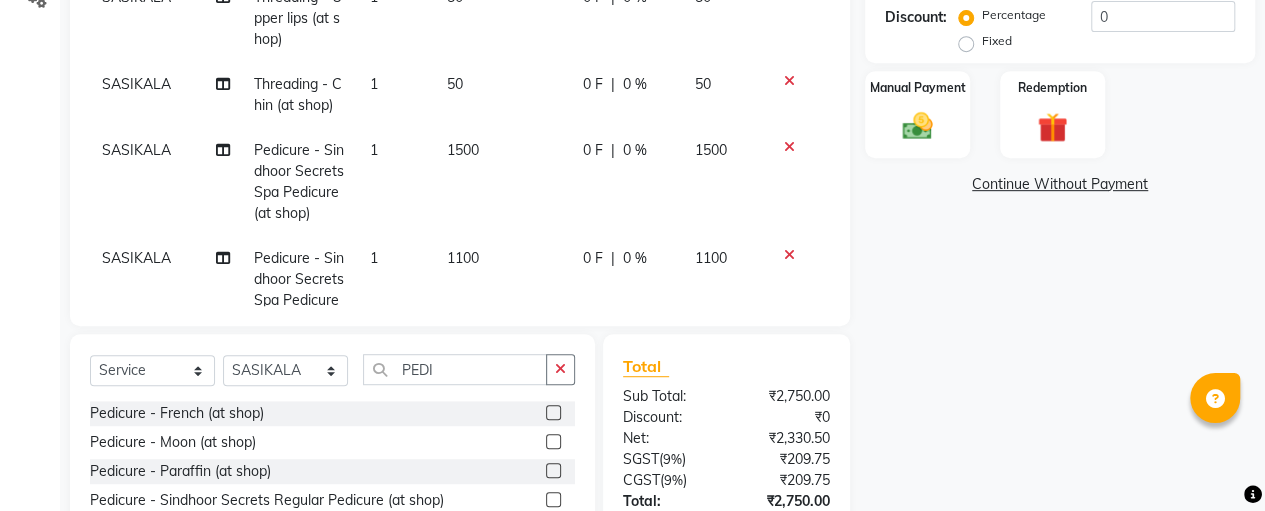 checkbox on "false" 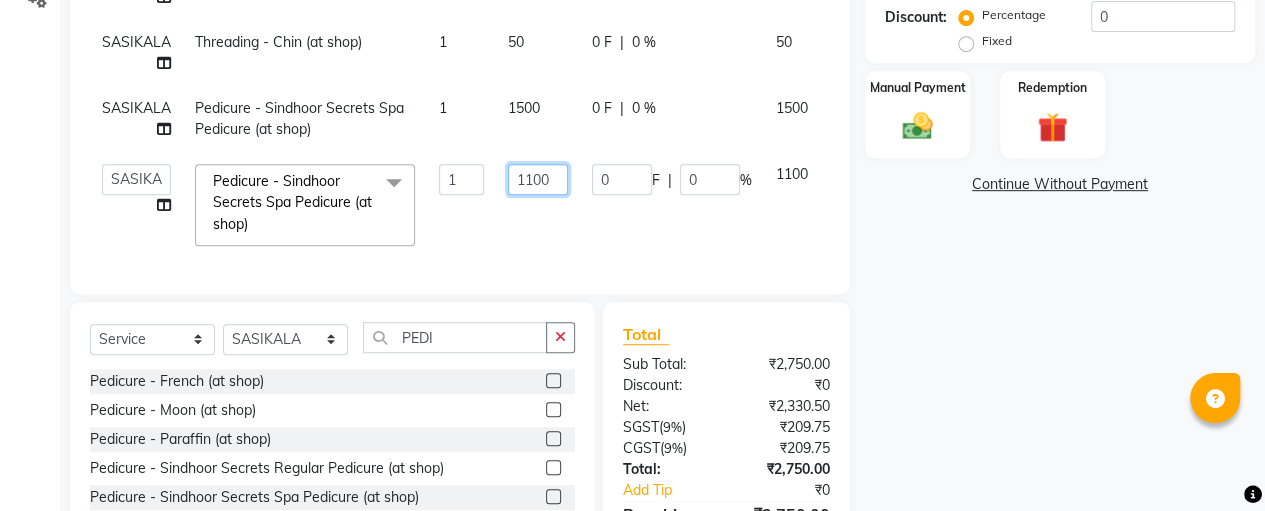 click on "1100" 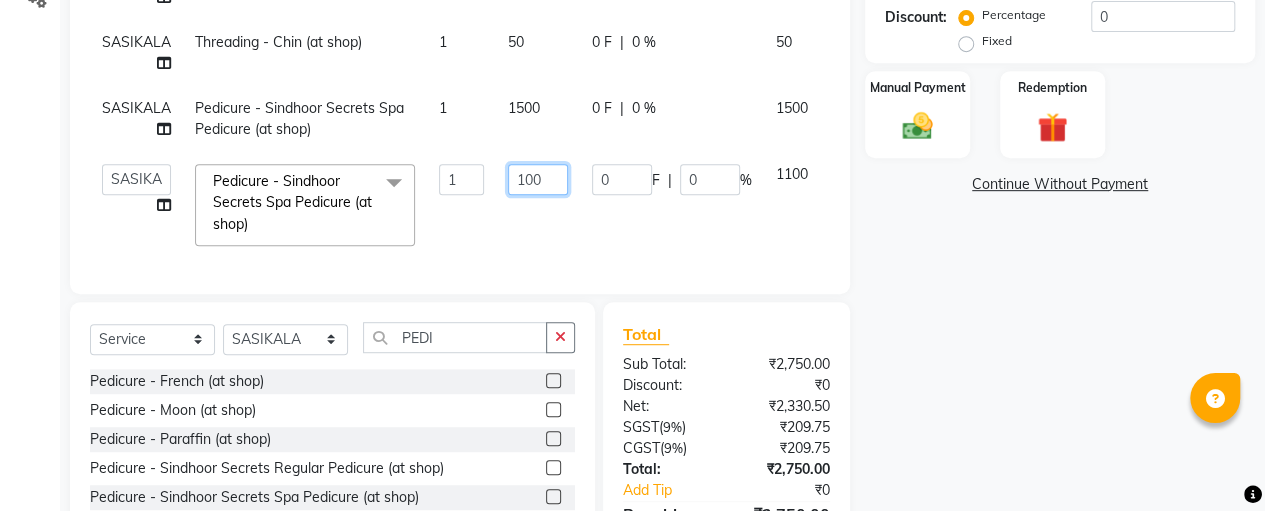 type on "1500" 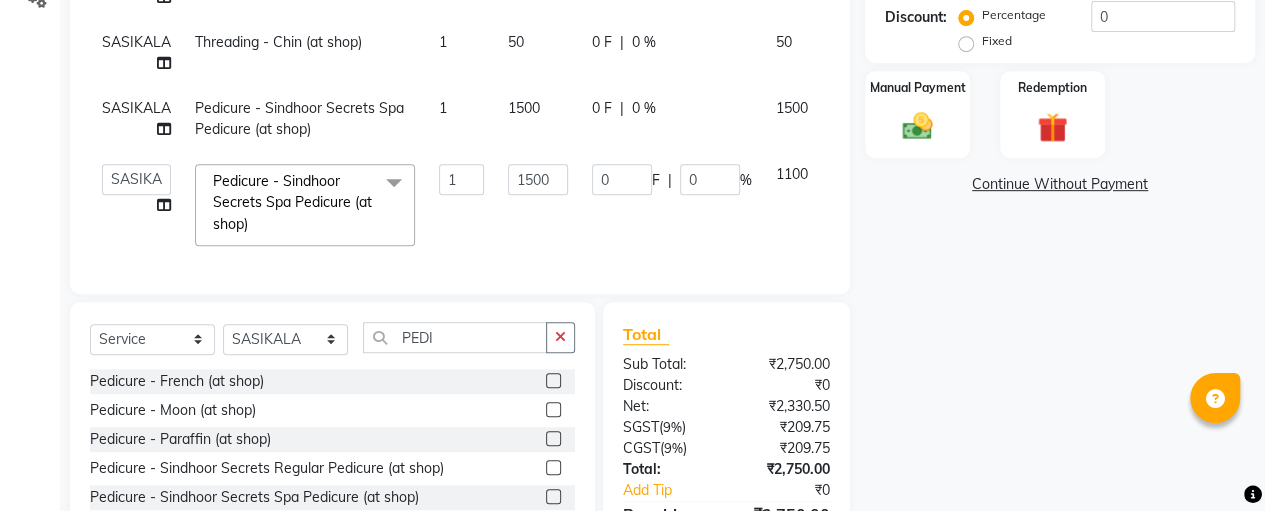 click on "SASIKALA Threading - Eyebrow (at shop) 1 50 0 F | 0 % 50 SASIKALA Threading - Upper lips (at shop) 1 50 0 F | 0 % 50 SASIKALA Threading - Chin (at shop) 1 50 0 F | 0 % 50 SASIKALA Pedicure - Sindhoor Secrets Spa Pedicure (at shop) 1 1500 0 F | 0 % 1500  [PERSON_NAME]   [PERSON_NAME]   SASIKALA  Pedicure - Sindhoor Secrets Spa Pedicure (at shop)  x Threading - Forehead (at shop) Threading - Upper lips (at shop) Threading - Chin (at shop) Threading - Eyebrow (at shop) Threading - Forehead (At Home) Threading - Upper Lips (At Home) Threading - Chin (At Home) Threading - Eyebrow (At Home) Cutting - Trimming (at shop) Cutting - U-shape (at shop) Cutting - [PERSON_NAME] Cutting
Change of Style (at shop) Cutting - Three steps
Layer Trim (at shop) Cutting - Layers Cutting (at shop) Cutting - Kids (below 10) (at shop) Cutting - Fringe | Bangs (at shop) Cutting - [PERSON_NAME] with step (at shop) Cutting - Trimming (At Home) Cutting - U-Shape (At Home) Cutting - [PERSON_NAME] Cutting
Change Of Style (At Home) Split Ends Hydra Facial" 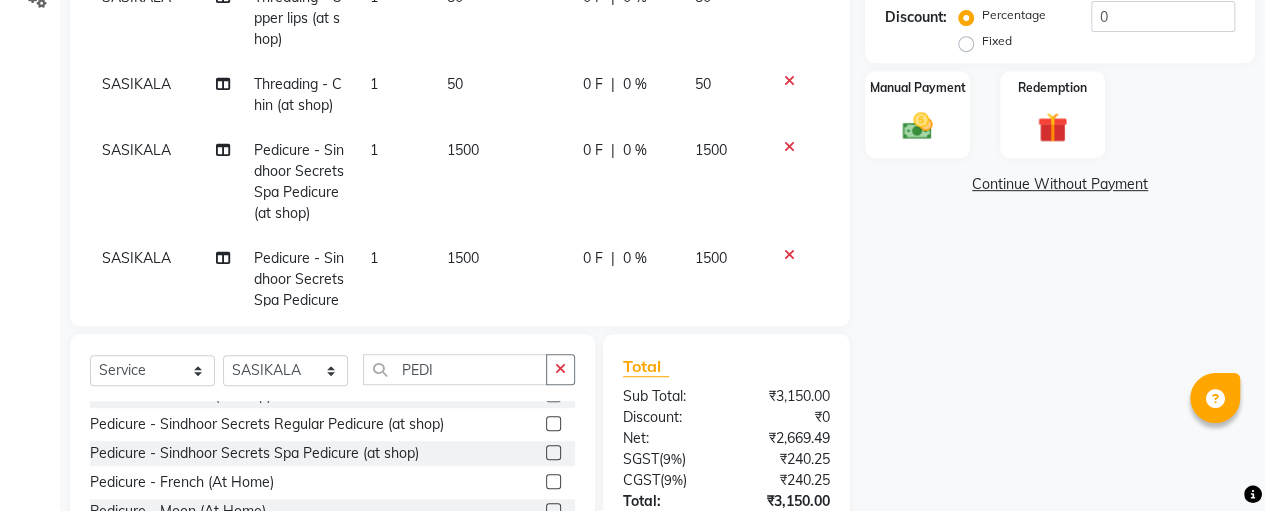 scroll, scrollTop: 83, scrollLeft: 0, axis: vertical 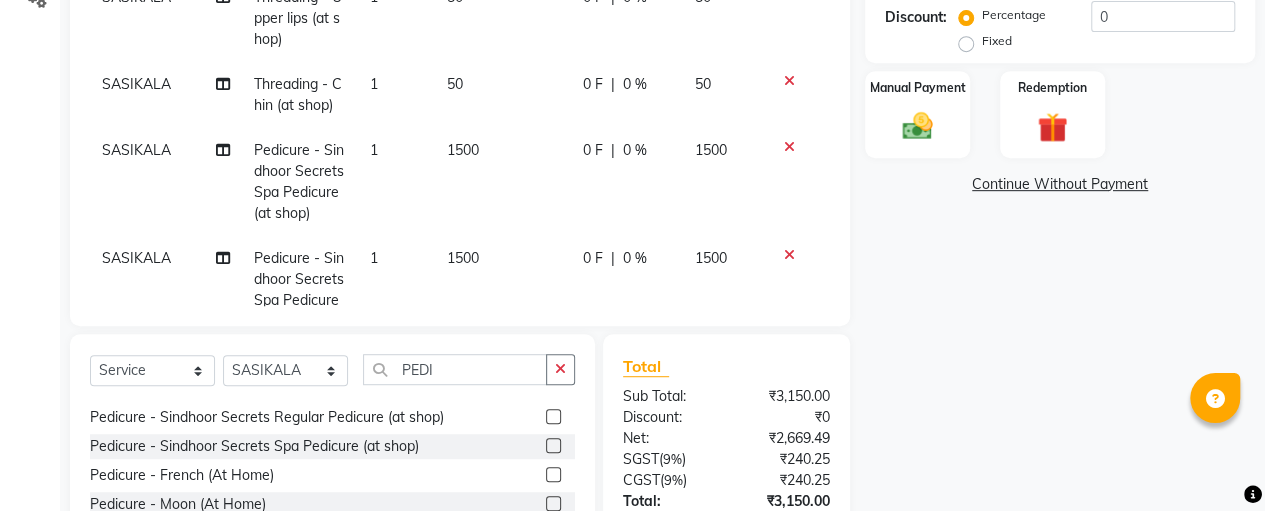 click 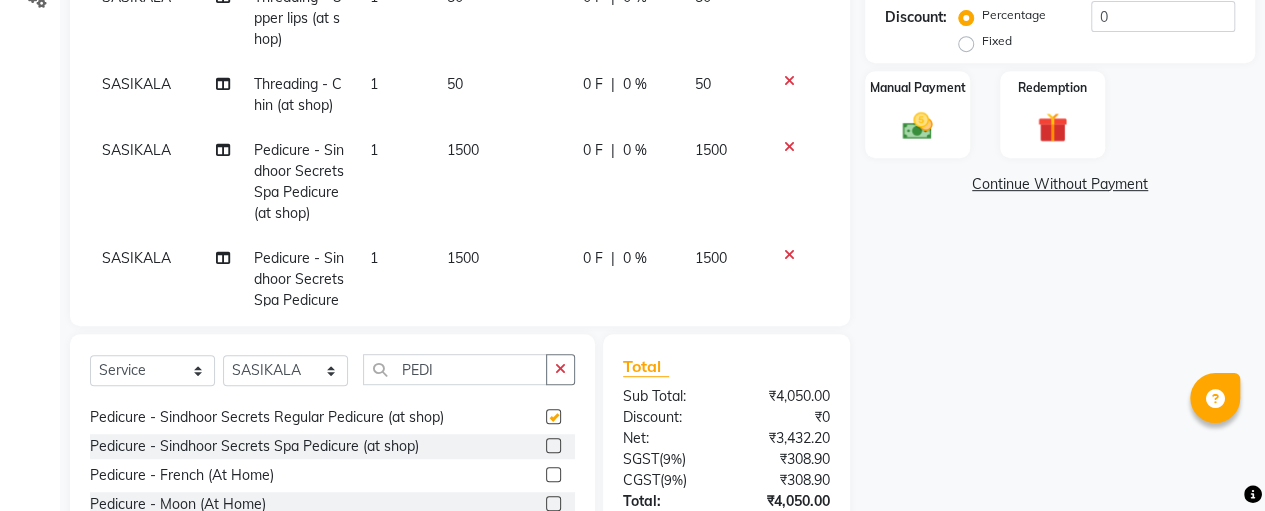 checkbox on "false" 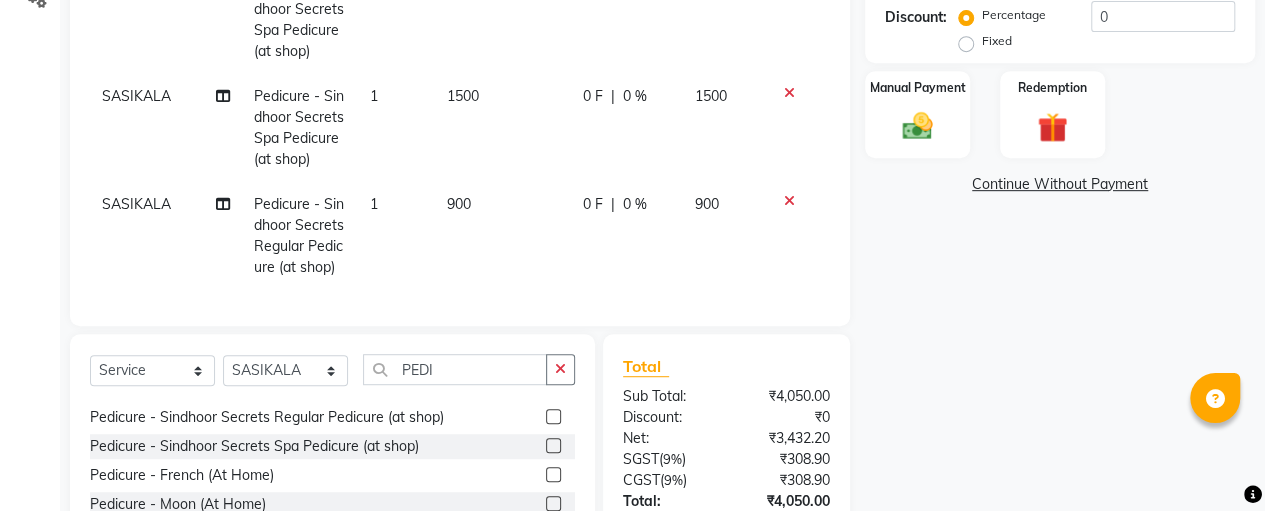scroll, scrollTop: 198, scrollLeft: 0, axis: vertical 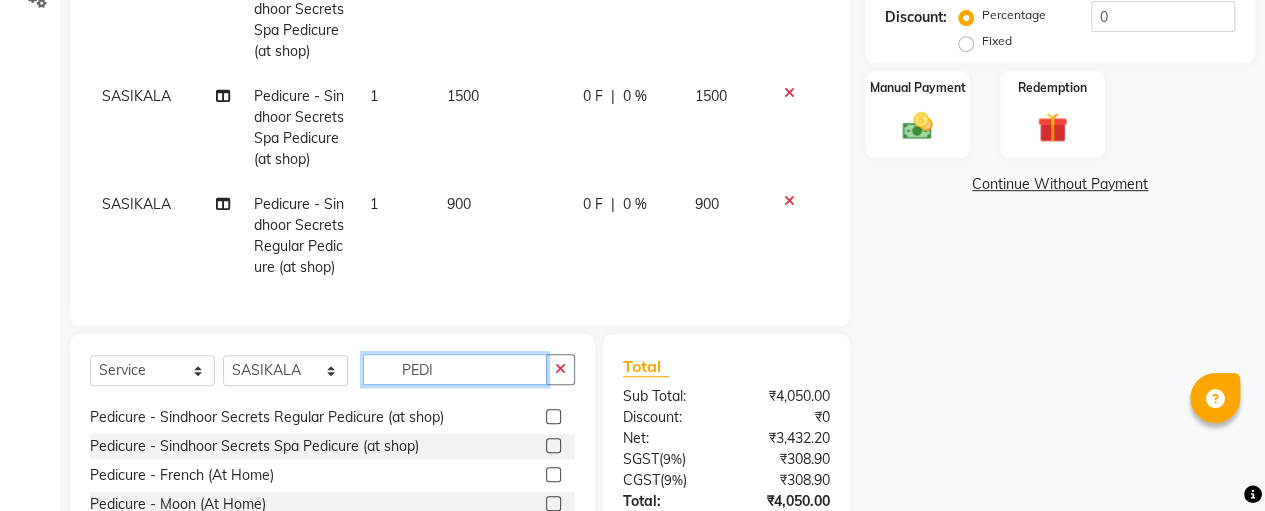 click on "PEDI" 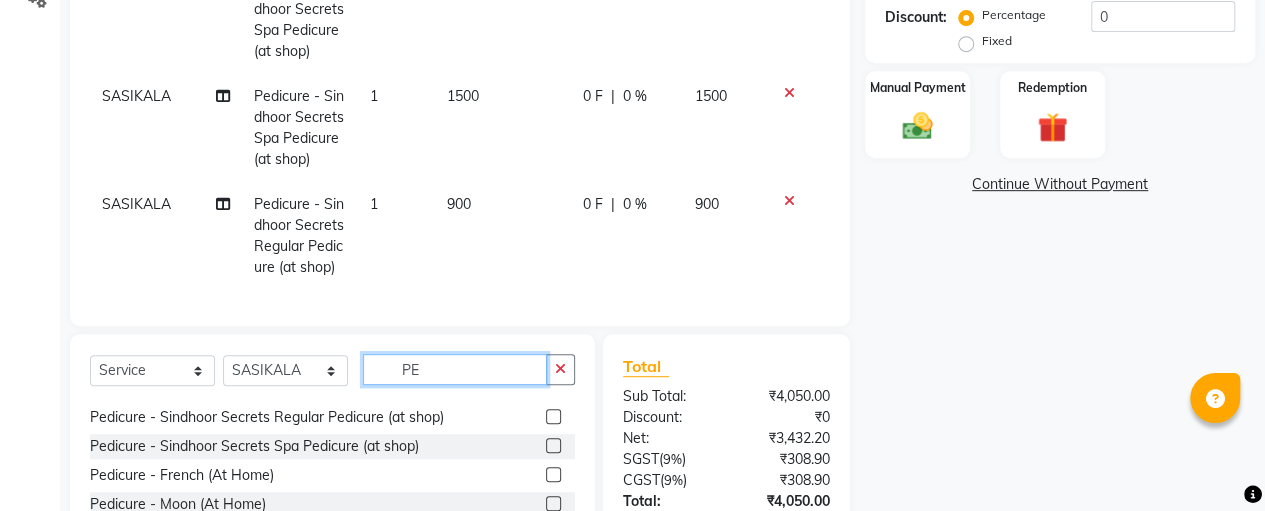 type on "P" 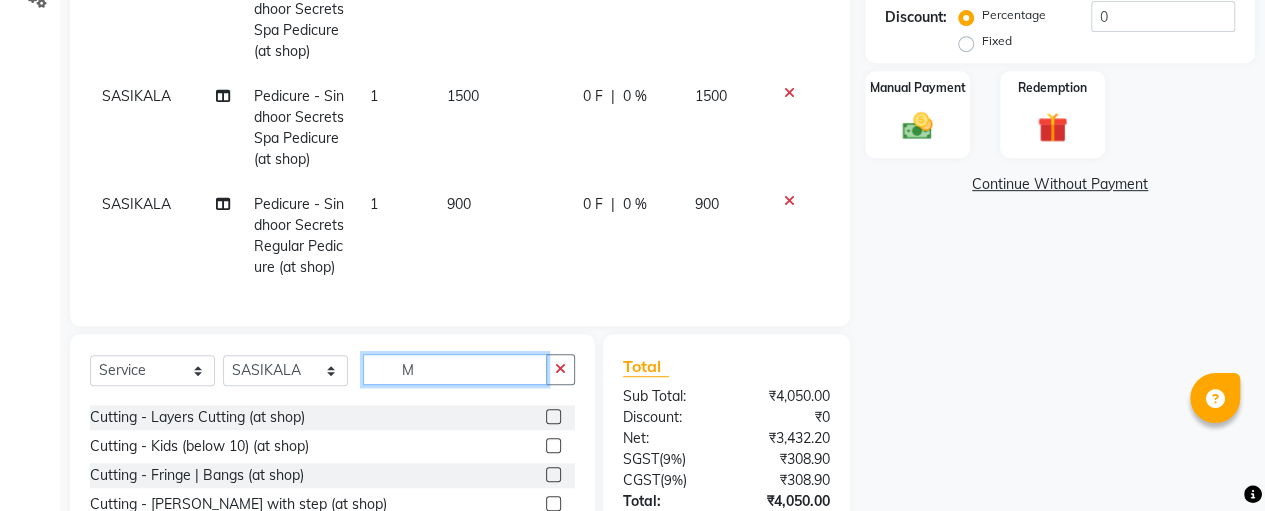 scroll, scrollTop: 54, scrollLeft: 0, axis: vertical 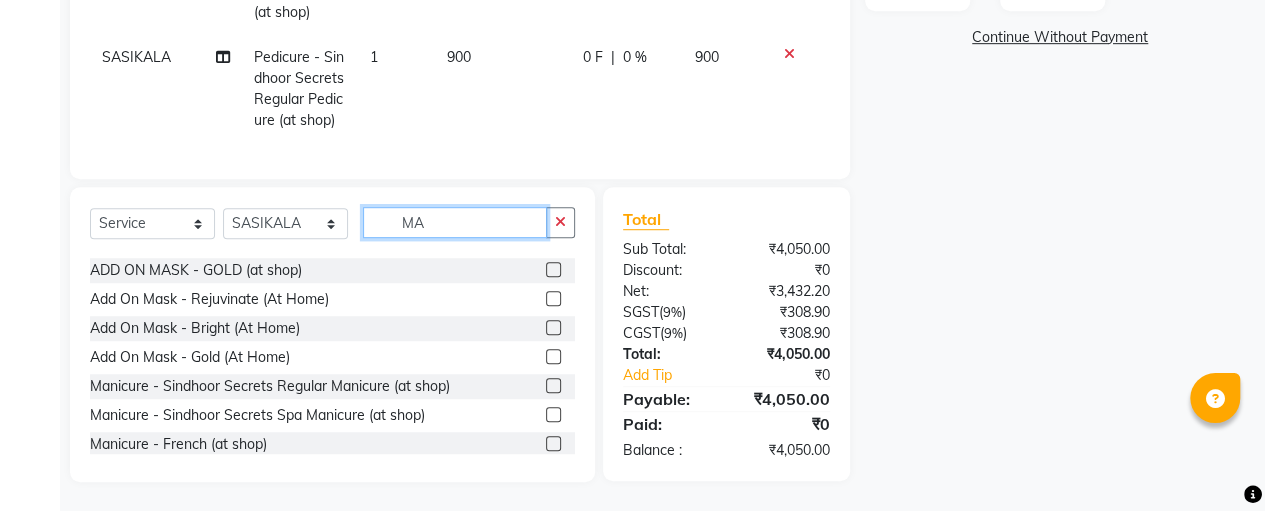 type on "MA" 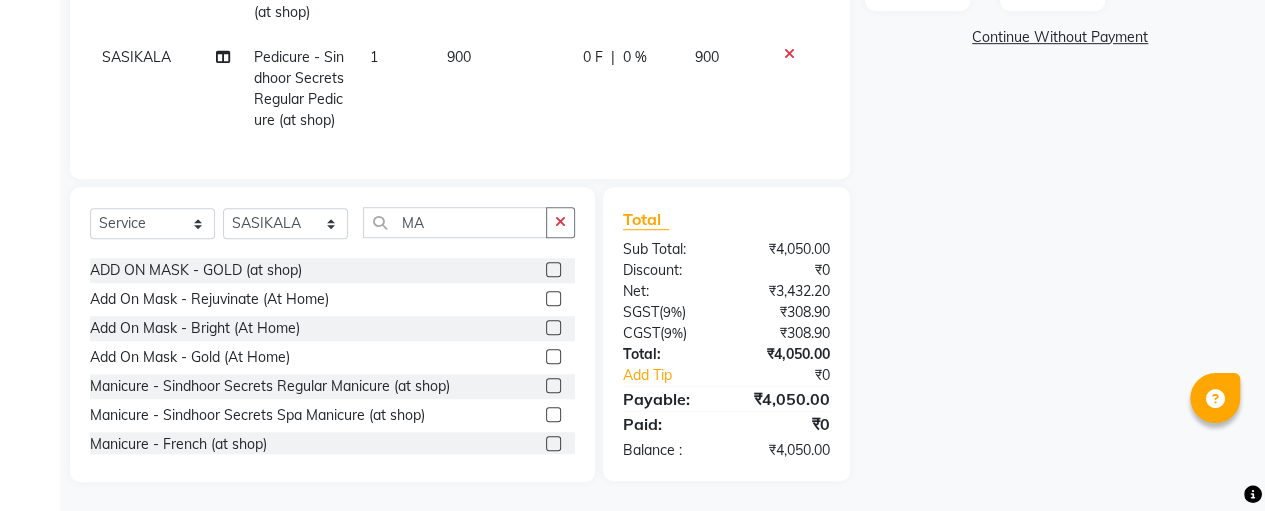 click 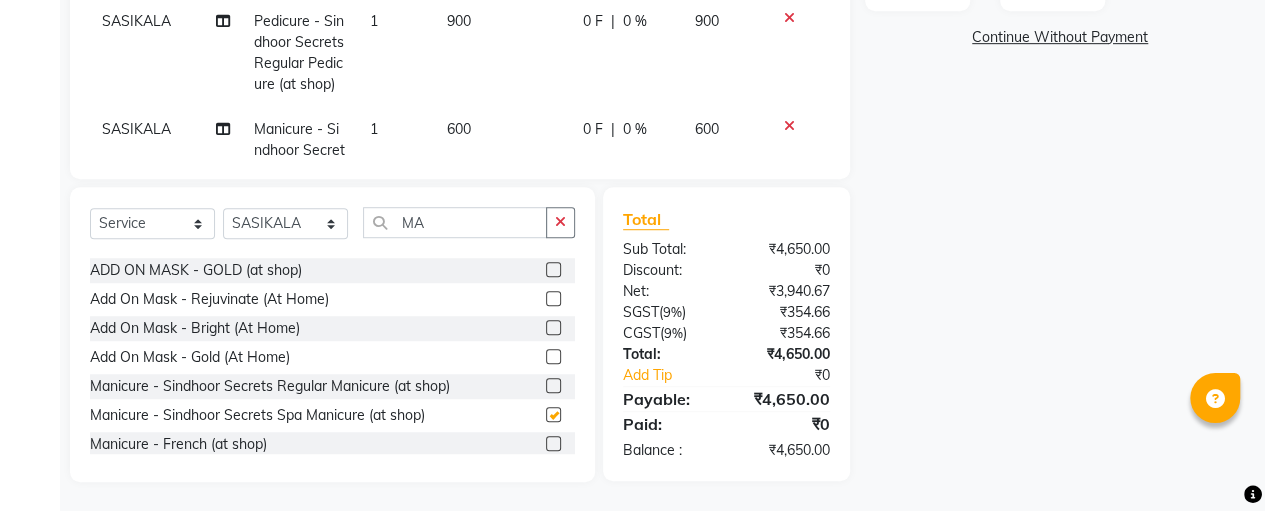 checkbox on "false" 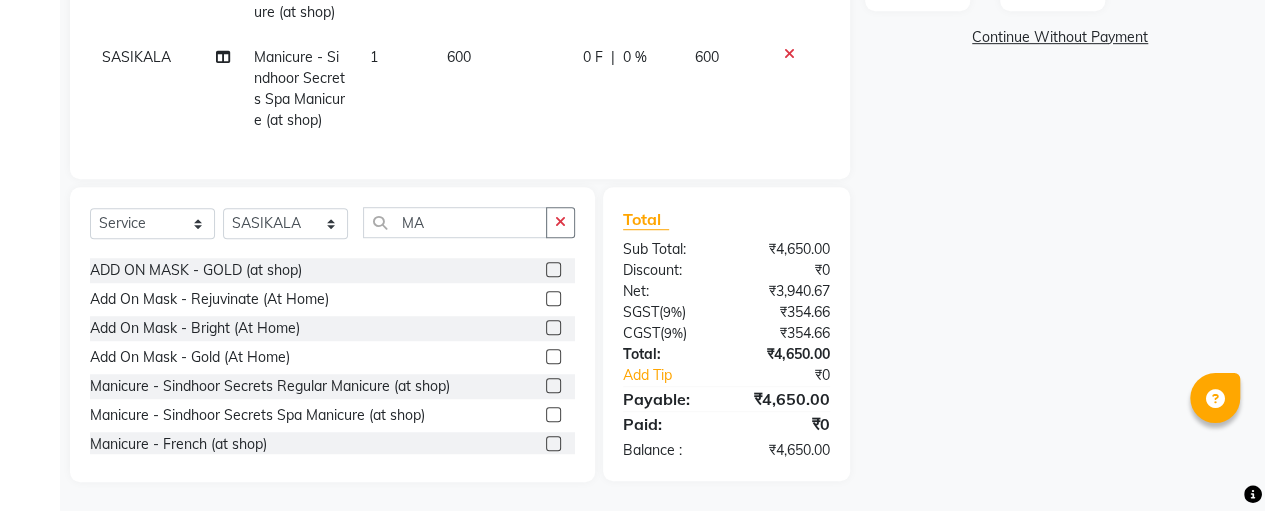 click on "600" 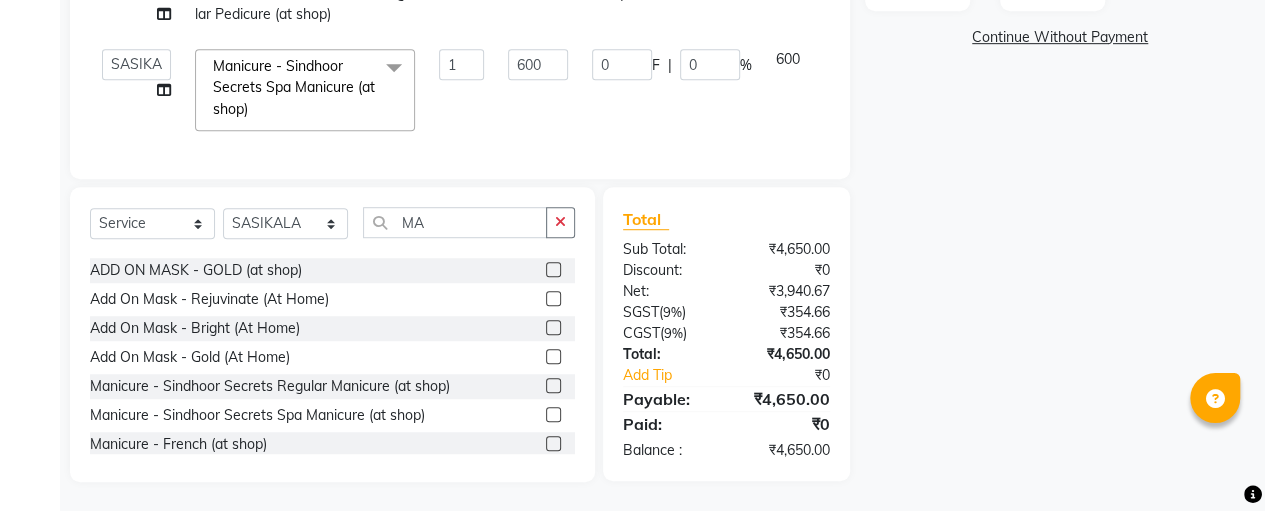 scroll, scrollTop: 114, scrollLeft: 0, axis: vertical 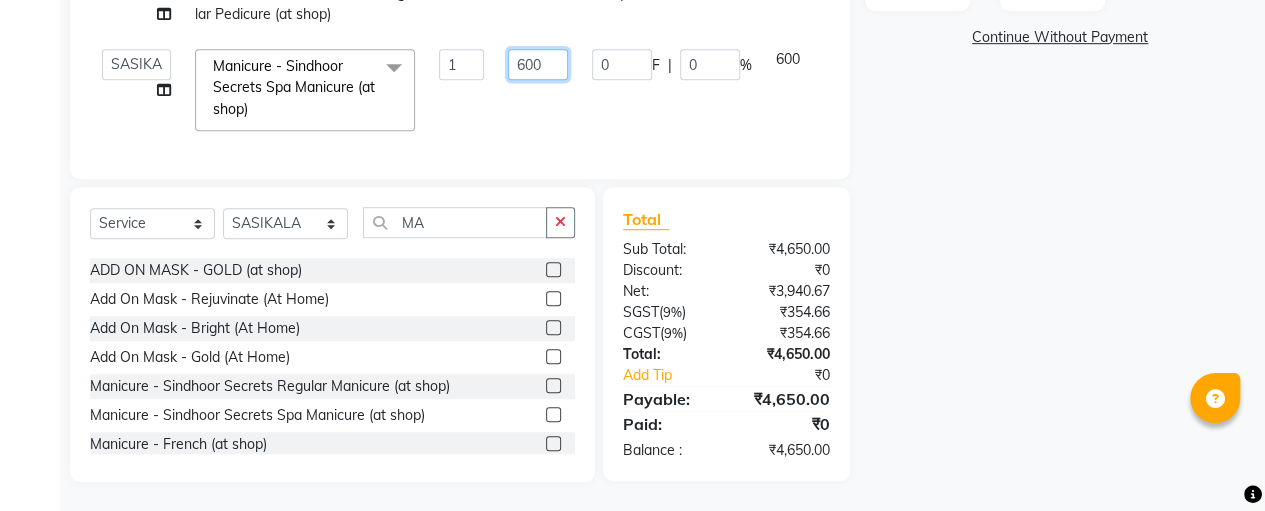 click on "600" 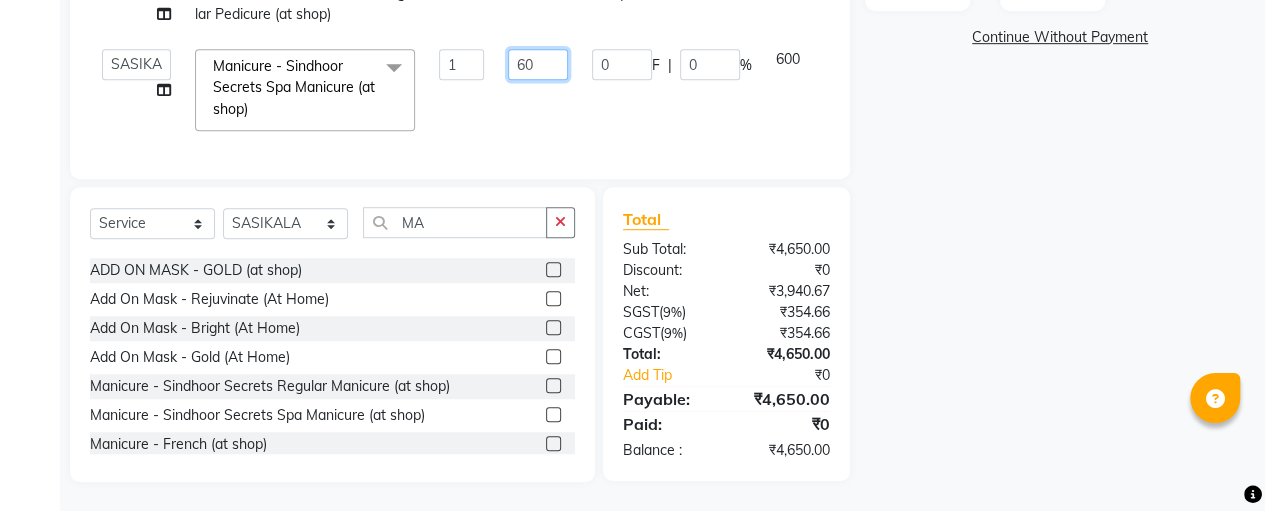 type on "6" 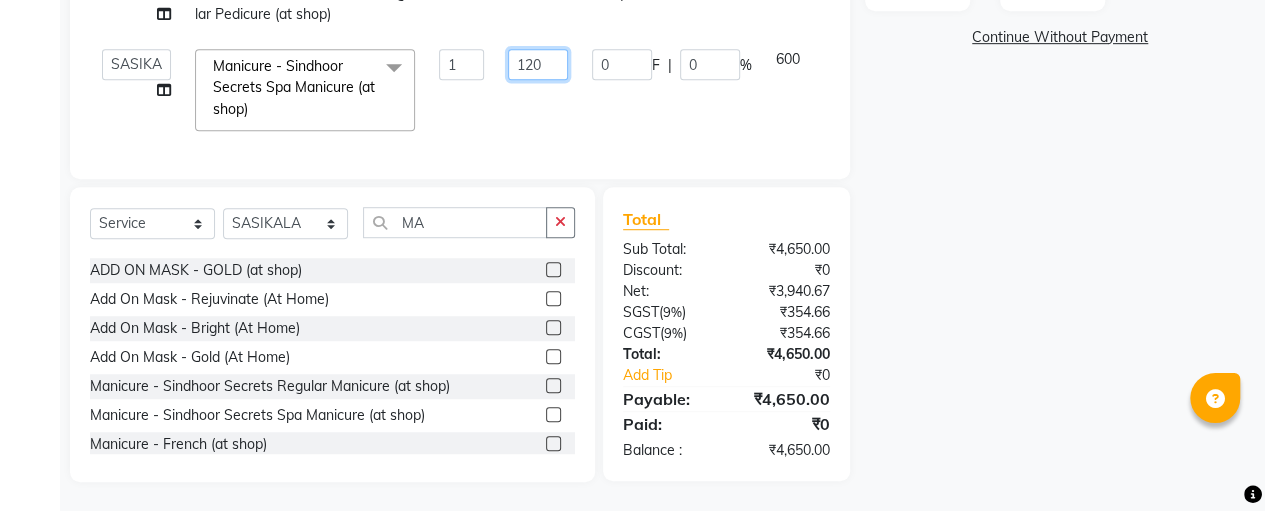 type on "1200" 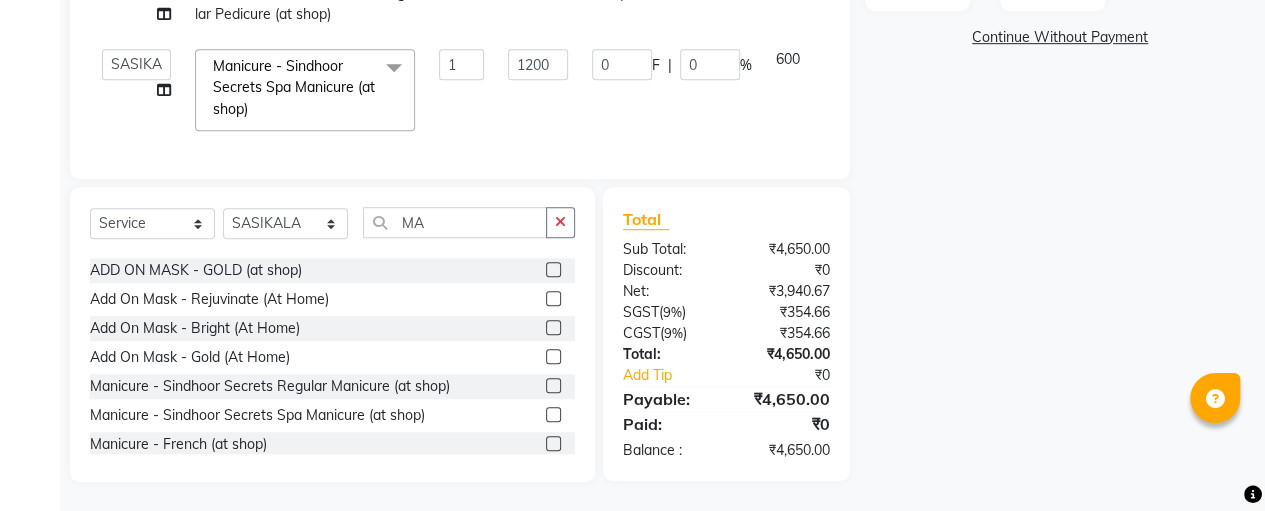 click on "SASIKALA Threading - Eyebrow (at shop) 1 50 0 F | 0 % 50 SASIKALA Threading - Upper lips (at shop) 1 50 0 F | 0 % 50 SASIKALA Threading - Chin (at shop) 1 50 0 F | 0 % 50 SASIKALA Pedicure - Sindhoor Secrets Spa Pedicure (at shop) 1 1500 0 F | 0 % 1500 SASIKALA Pedicure - Sindhoor Secrets Spa Pedicure (at shop) 1 1500 0 F | 0 % 1500 SASIKALA Pedicure - Sindhoor Secrets Regular Pedicure (at shop) 1 900 0 F | 0 % 900  [PERSON_NAME]   [PERSON_NAME]   SASIKALA  Manicure - Sindhoor Secrets Spa Manicure (at shop)  x Threading - Forehead (at shop) Threading - Upper lips (at shop) Threading - Chin (at shop) Threading - Eyebrow (at shop) Threading - Forehead (At Home) Threading - Upper Lips (At Home) Threading - Chin (At Home) Threading - Eyebrow (At Home) Cutting - Trimming (at shop) Cutting - U-shape (at shop) Cutting - [PERSON_NAME] Cutting
Change of Style (at shop) Cutting - Three steps
Layer Trim (at shop) Cutting - Layers Cutting (at shop) Cutting - Kids (below 10) (at shop) Cutting - Fringe | Bangs (at shop) 1 0" 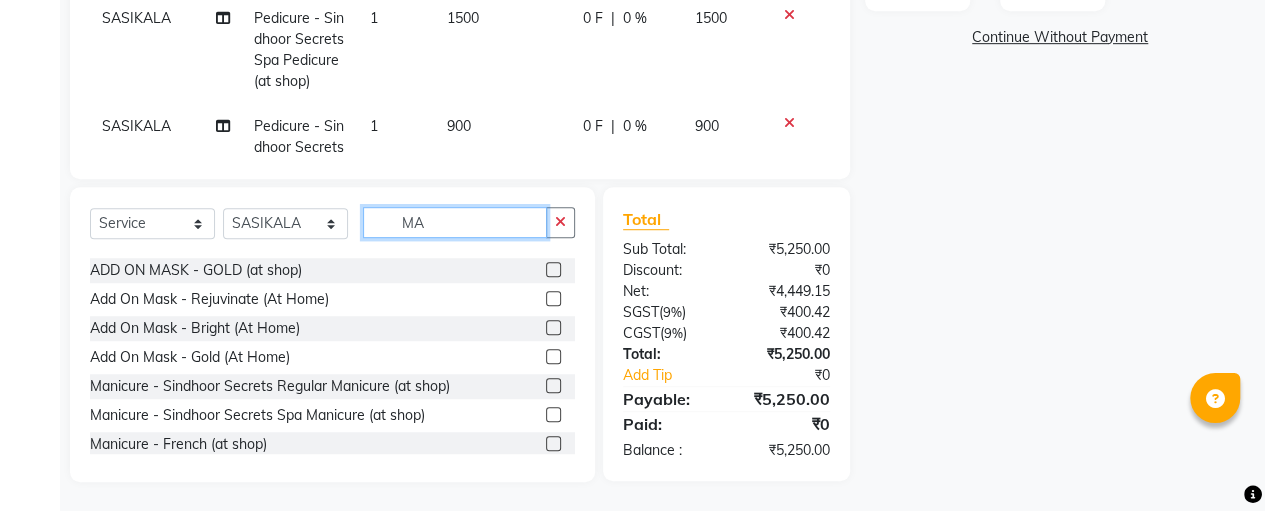 click on "MA" 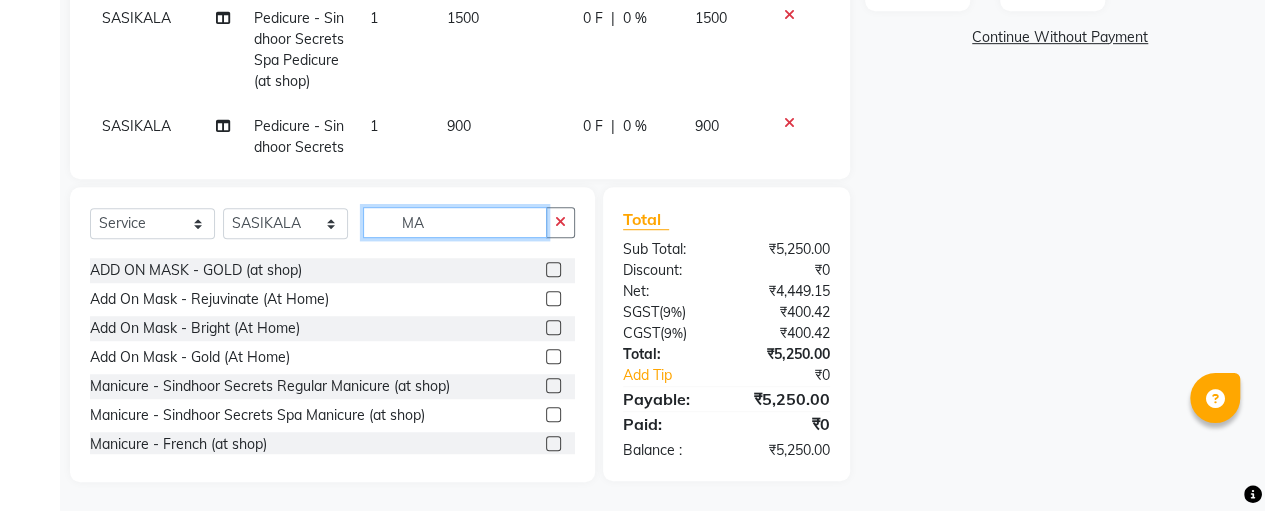 type on "M" 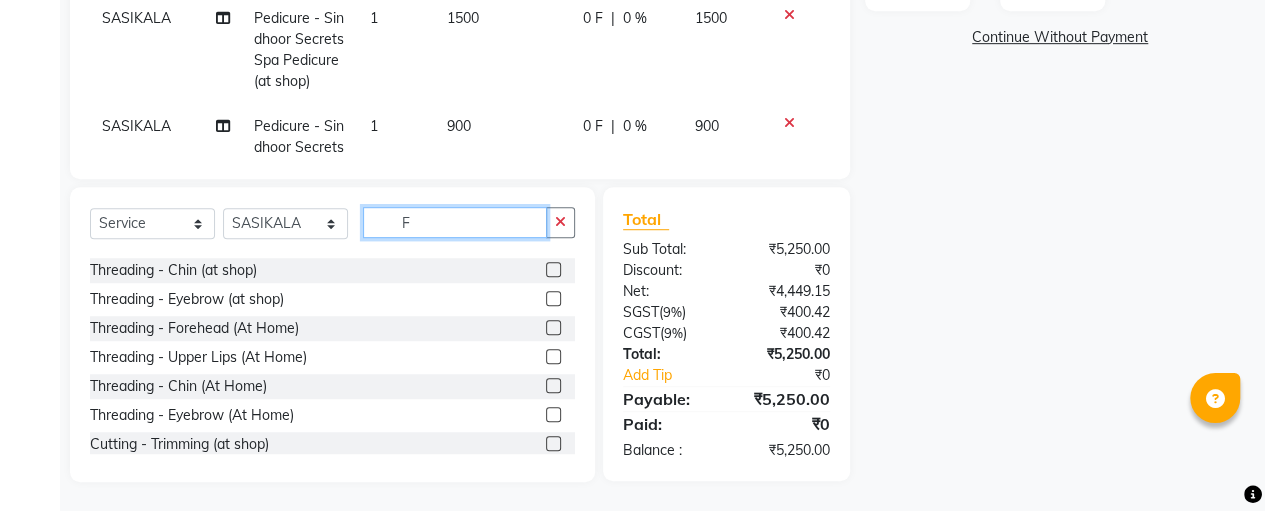 scroll, scrollTop: 0, scrollLeft: 0, axis: both 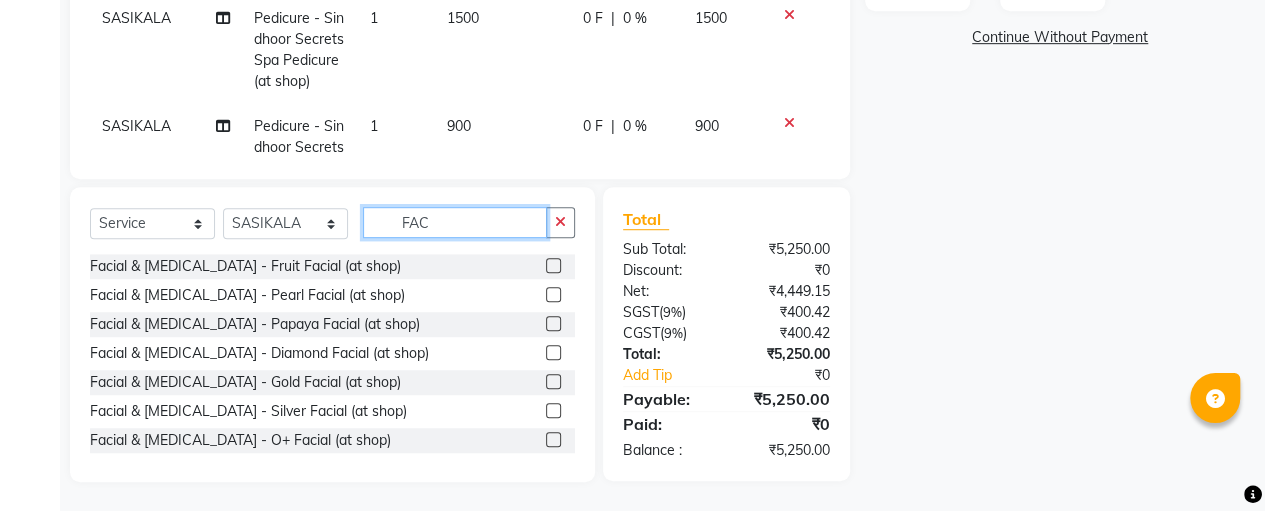 type on "FAC" 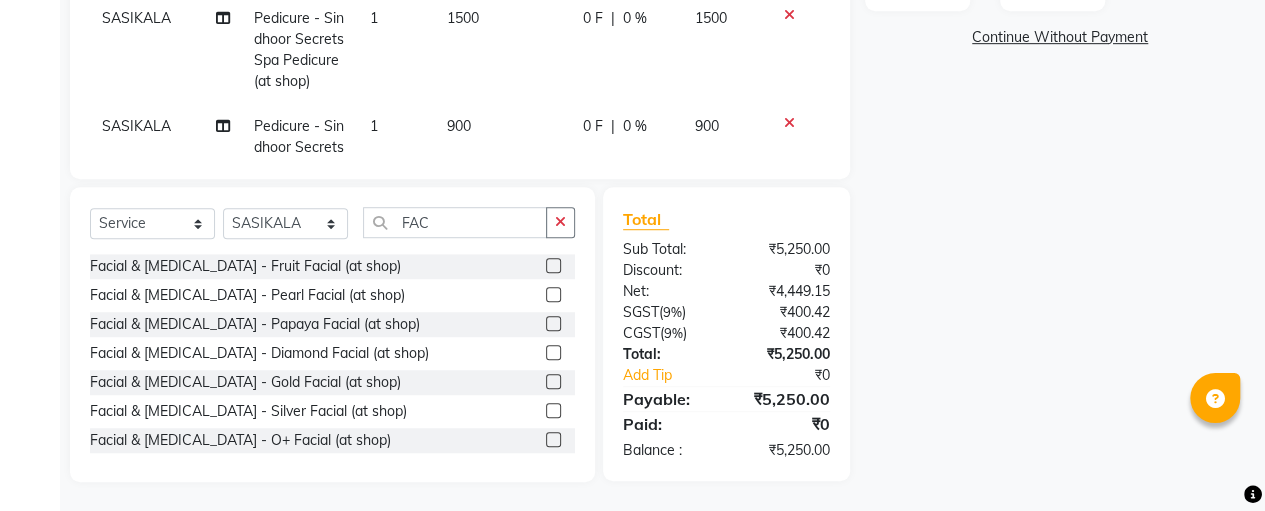 click 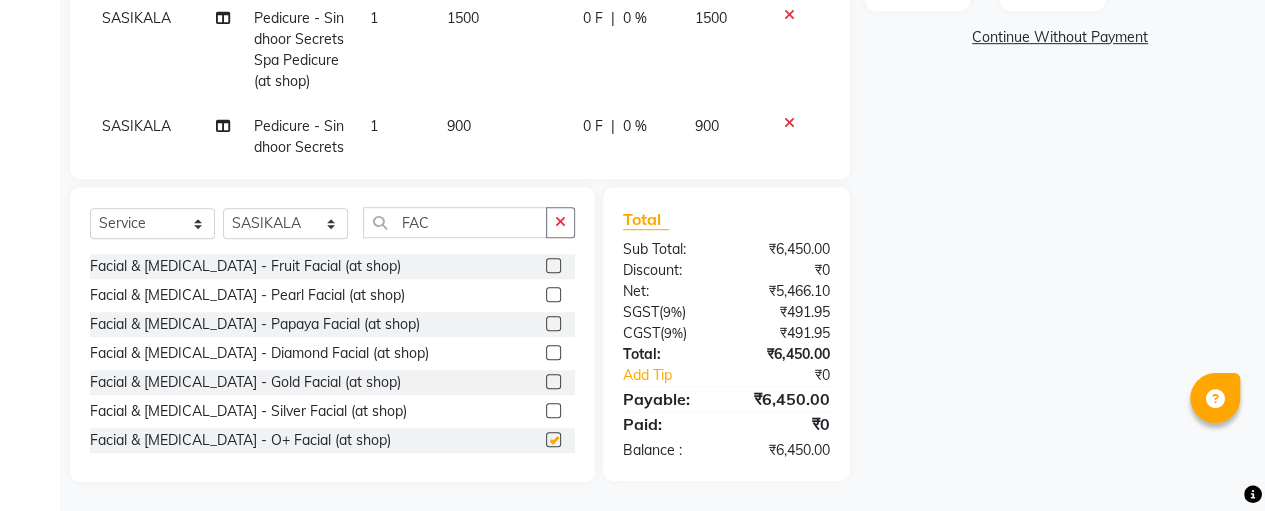 checkbox on "false" 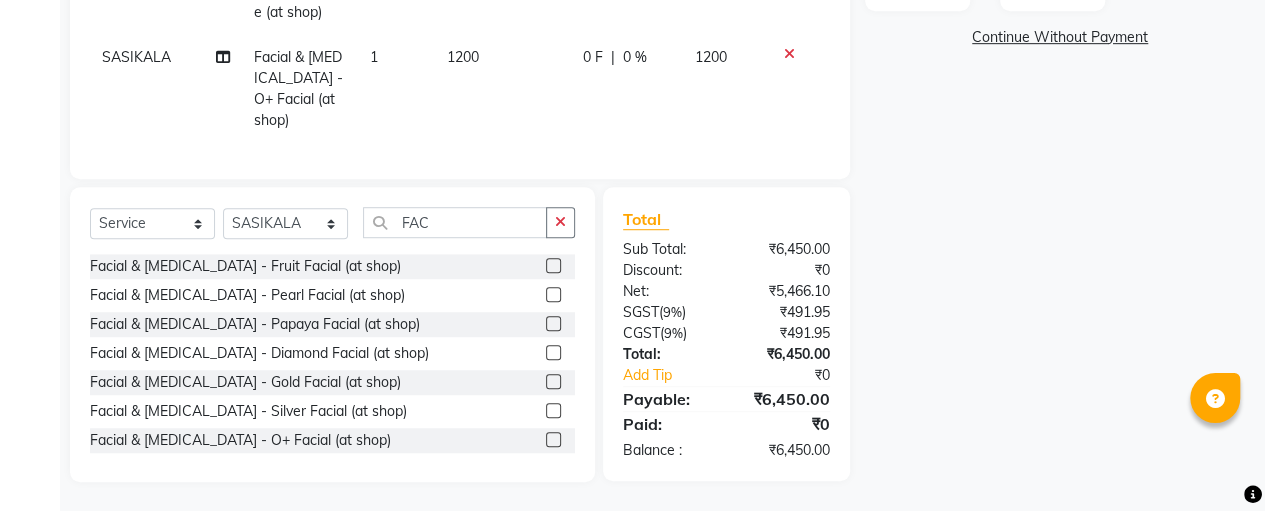 click on "1200" 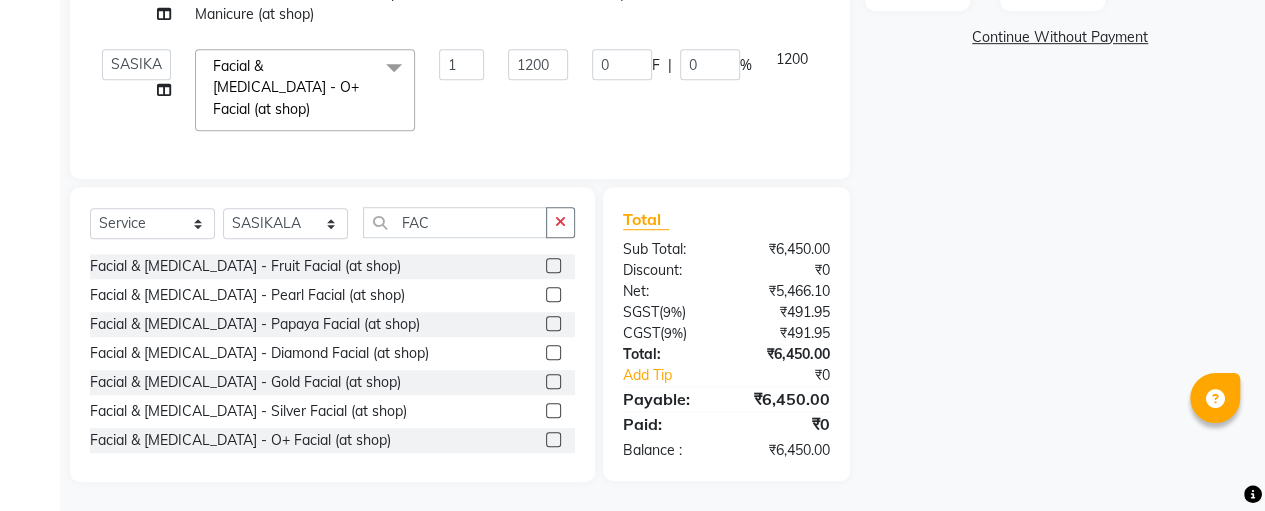 scroll, scrollTop: 159, scrollLeft: 0, axis: vertical 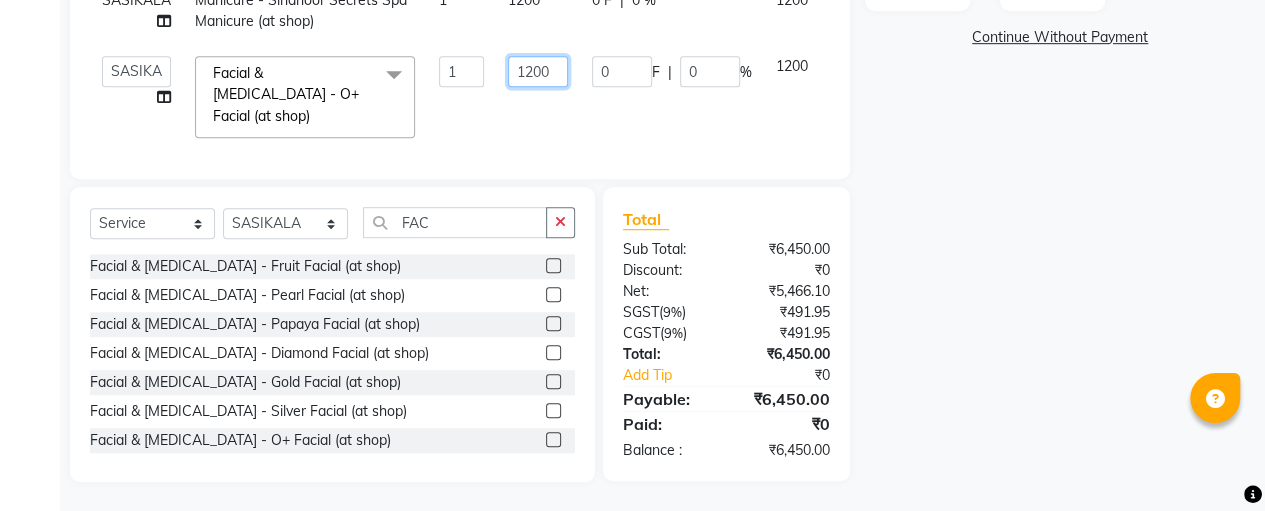 click on "1200" 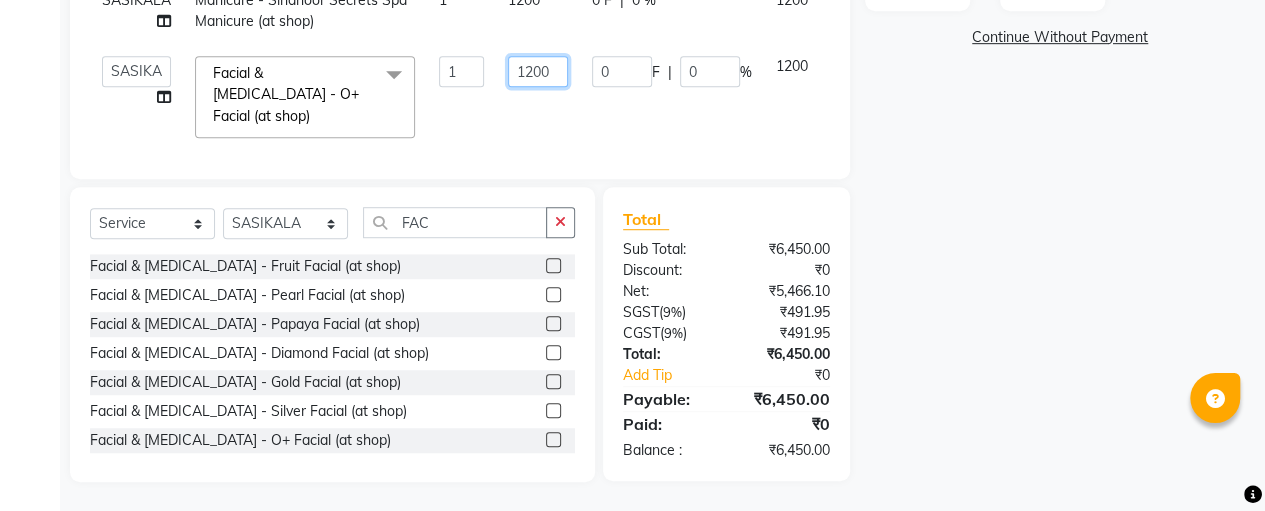 click on "1200" 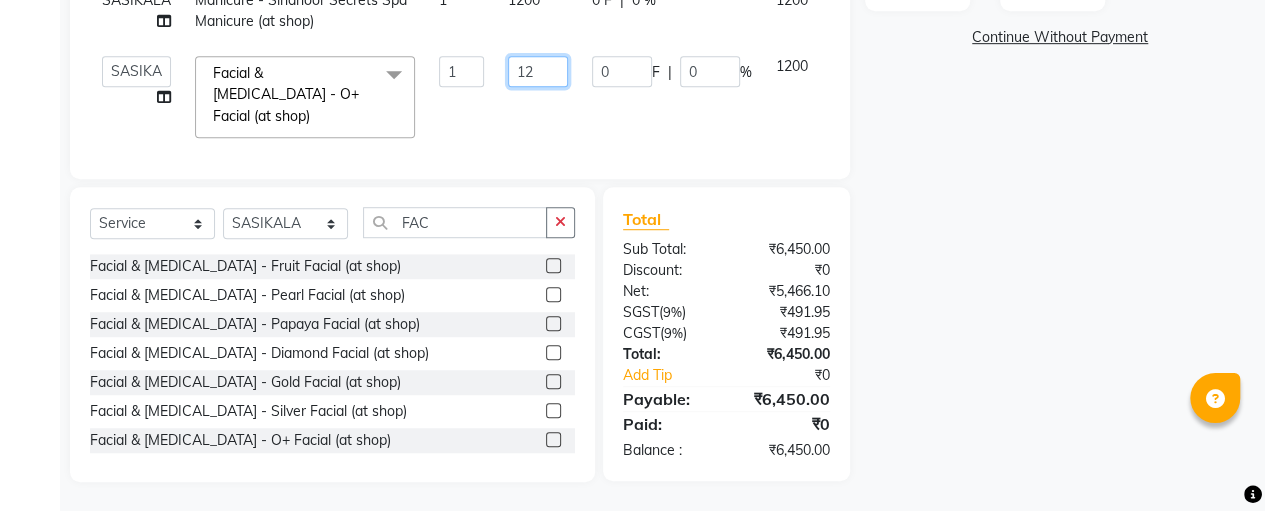 type on "1" 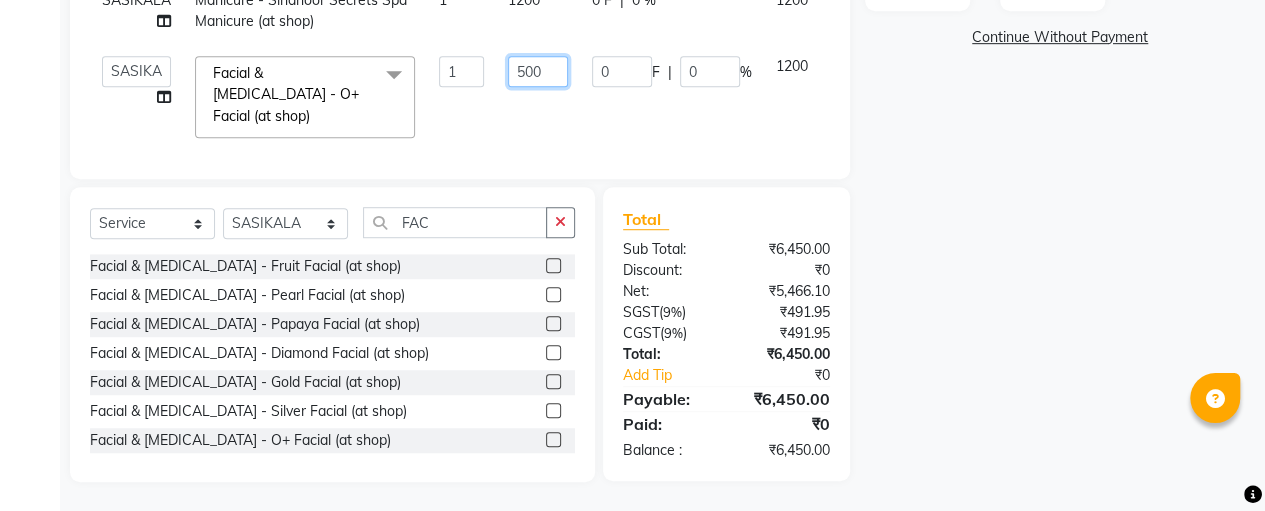 type on "5000" 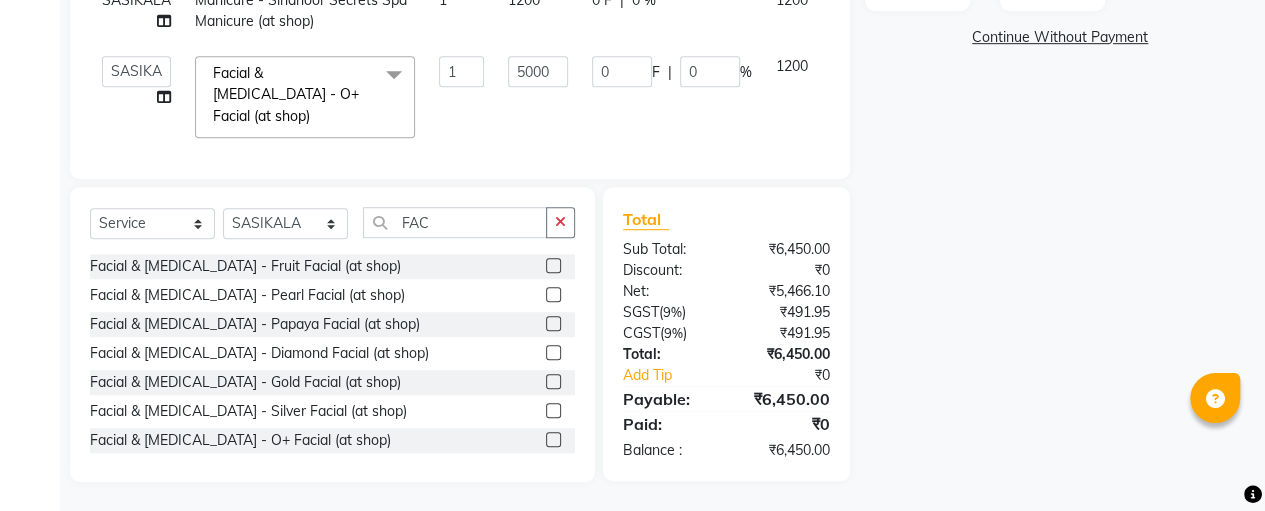 click on "SASIKALA Threading - Eyebrow (at shop) 1 50 0 F | 0 % 50 SASIKALA Threading - Upper lips (at shop) 1 50 0 F | 0 % 50 SASIKALA Threading - Chin (at shop) 1 50 0 F | 0 % 50 SASIKALA Pedicure - Sindhoor Secrets Spa Pedicure (at shop) 1 1500 0 F | 0 % 1500 SASIKALA Pedicure - Sindhoor Secrets Spa Pedicure (at shop) 1 1500 0 F | 0 % 1500 SASIKALA Pedicure - Sindhoor Secrets Regular Pedicure (at shop) 1 900 0 F | 0 % 900 SASIKALA Manicure - Sindhoor Secrets Spa Manicure (at shop) 1 1200 0 F | 0 % 1200  [PERSON_NAME]   [PERSON_NAME]   SASIKALA  Facial & [MEDICAL_DATA] - O+ Facial (at shop)  x Threading - Forehead (at shop) Threading - Upper lips (at shop) Threading - Chin (at shop) Threading - Eyebrow (at shop) Threading - Forehead (At Home) Threading - Upper Lips (At Home) Threading - Chin (At Home) Threading - Eyebrow (At Home) Cutting - Trimming (at shop) Cutting - U-shape (at shop) Cutting - [PERSON_NAME] Cutting
Change of Style (at shop) Cutting - Three steps
Layer Trim (at shop) Cutting - Layers Cutting (at shop) 1" 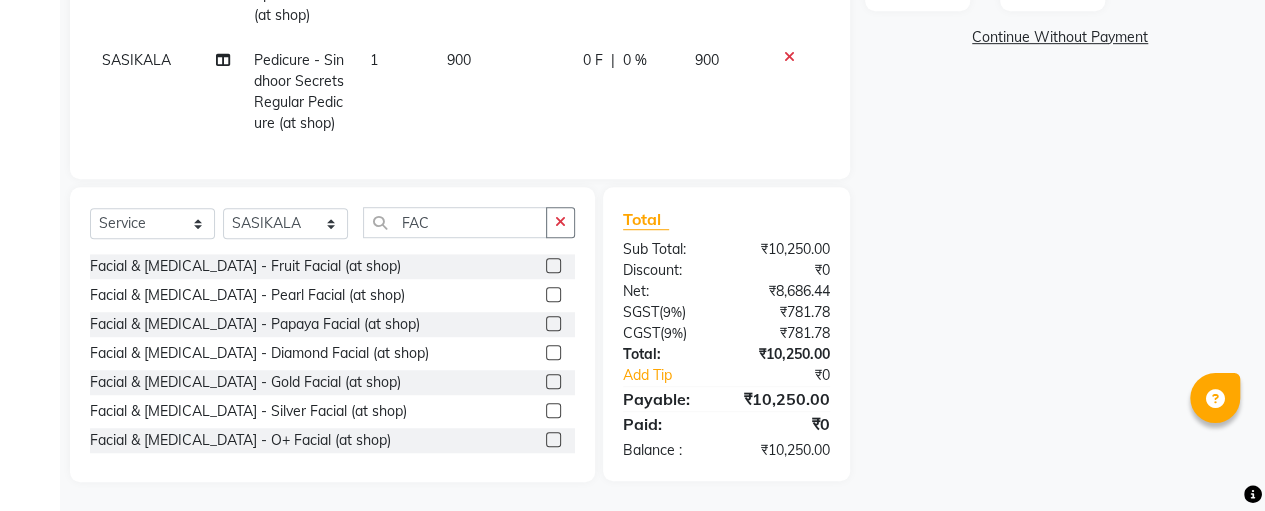 scroll, scrollTop: 180, scrollLeft: 0, axis: vertical 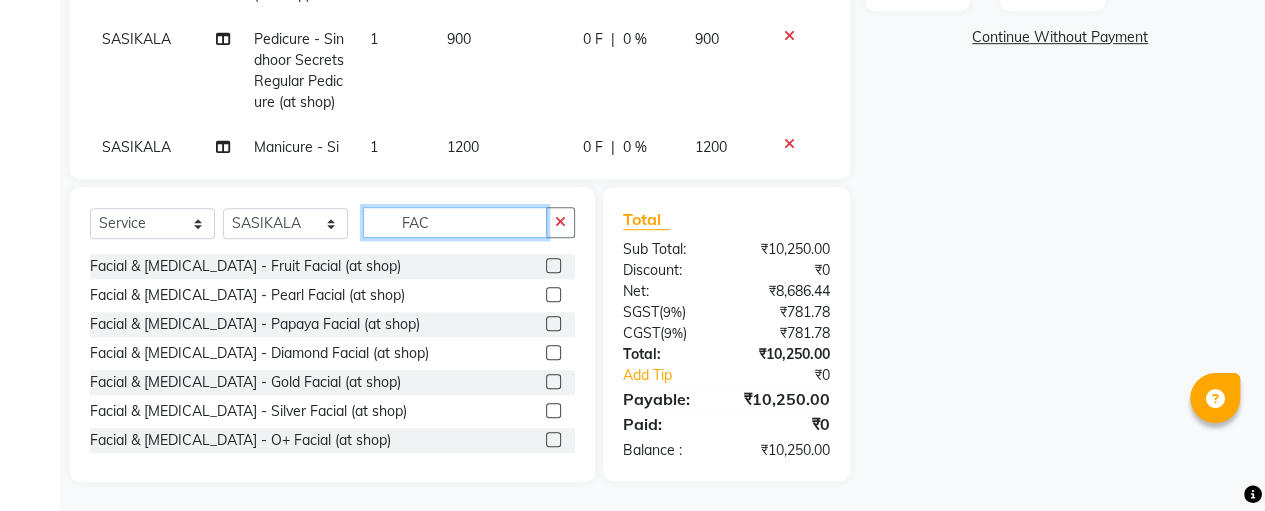 click on "FAC" 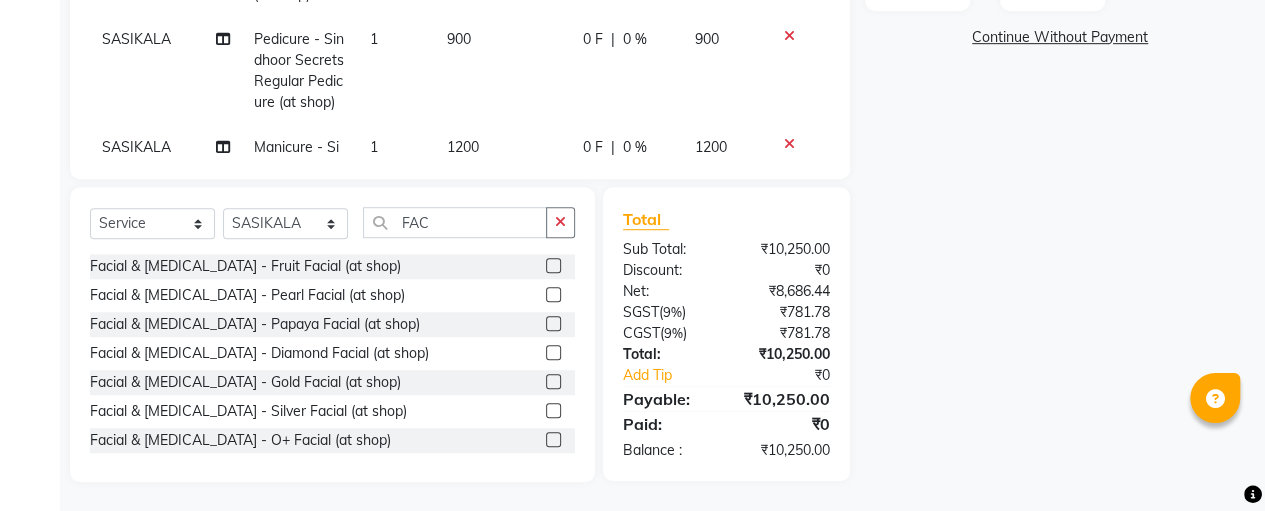 click 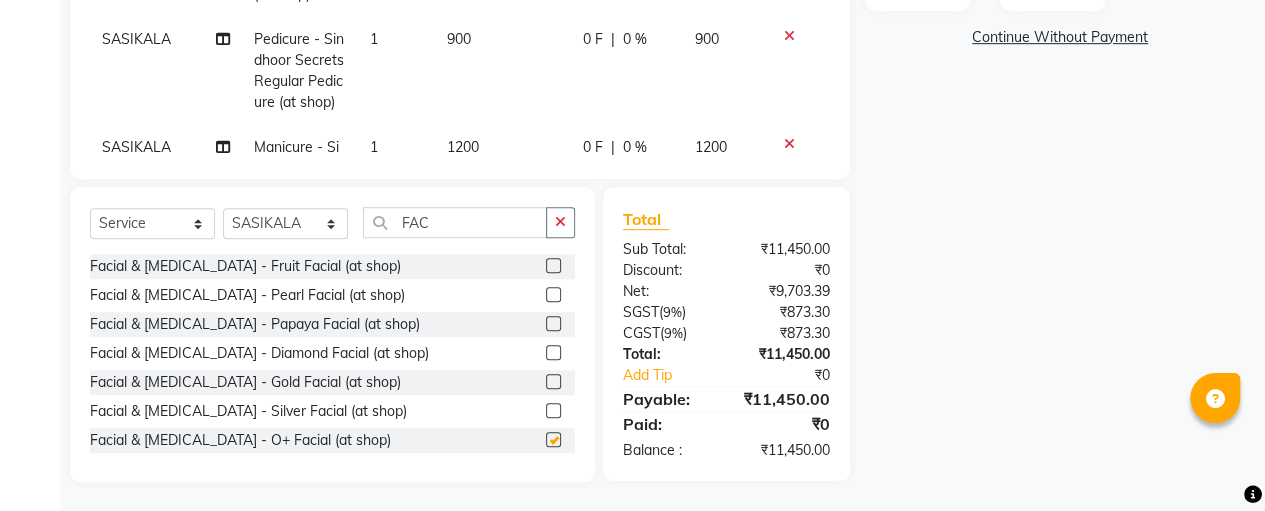 checkbox on "false" 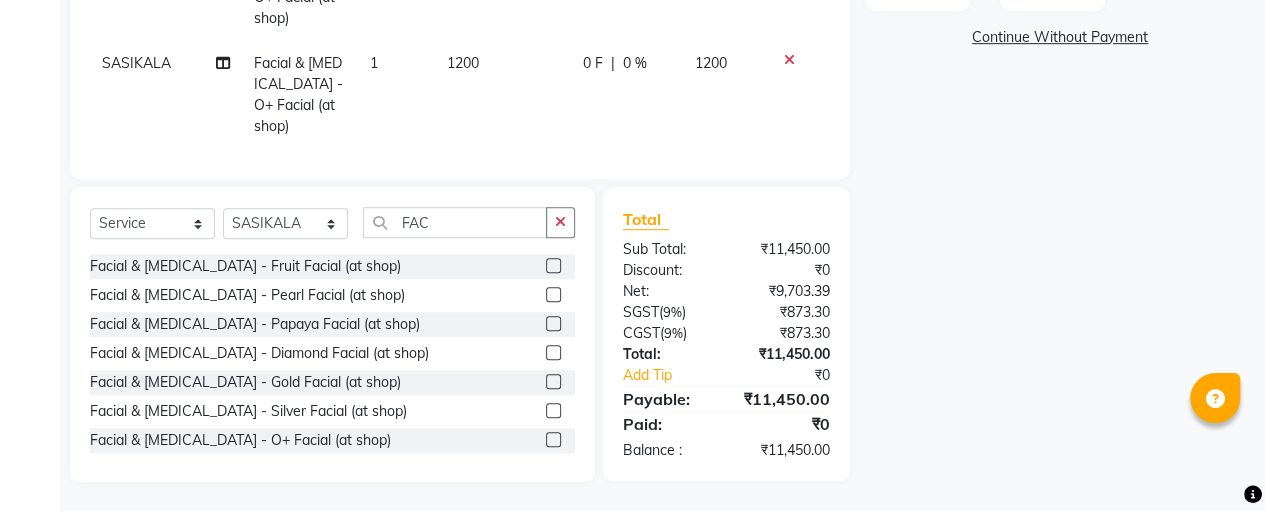 click on "1200" 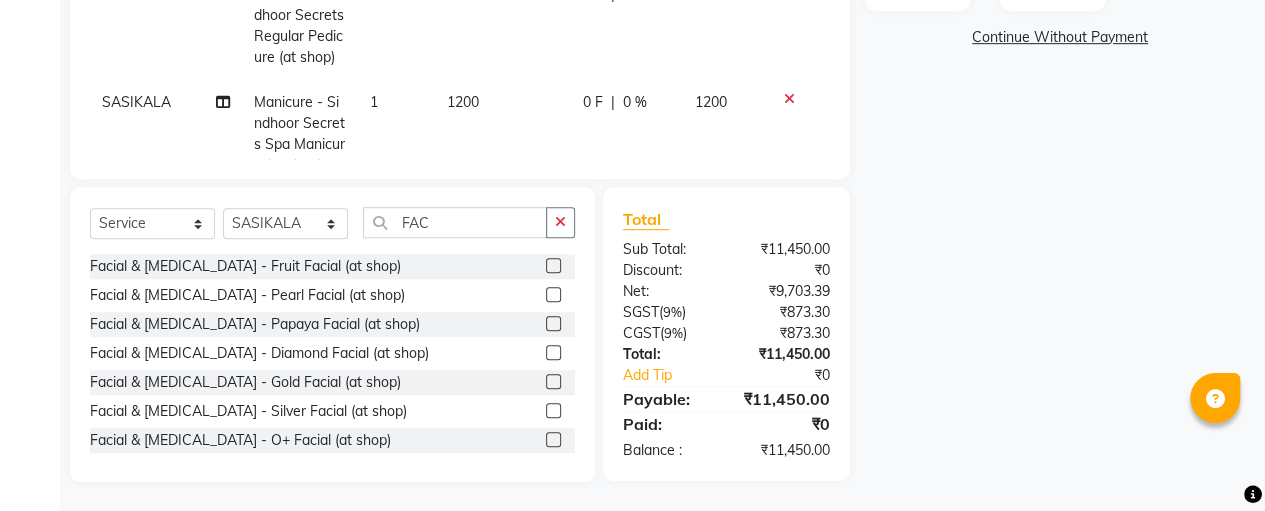 select on "66740" 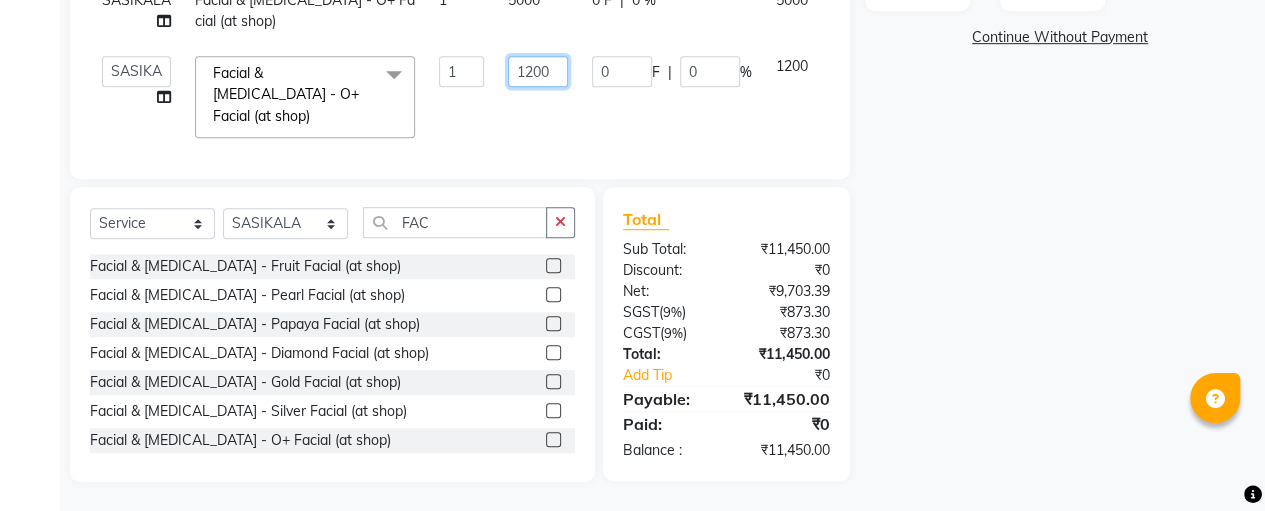 click on "1200" 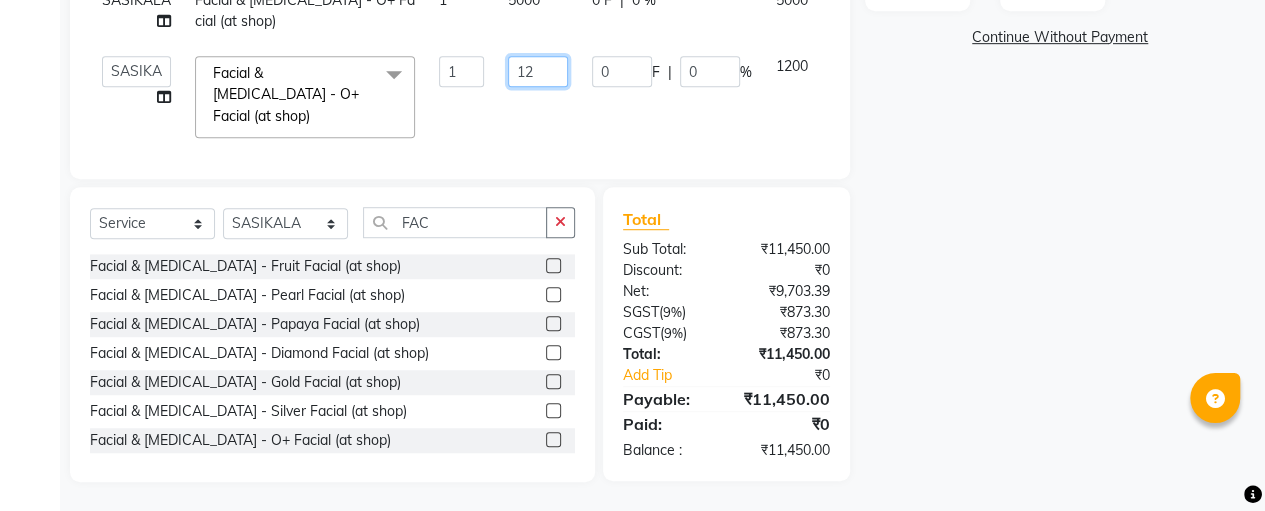 type on "1" 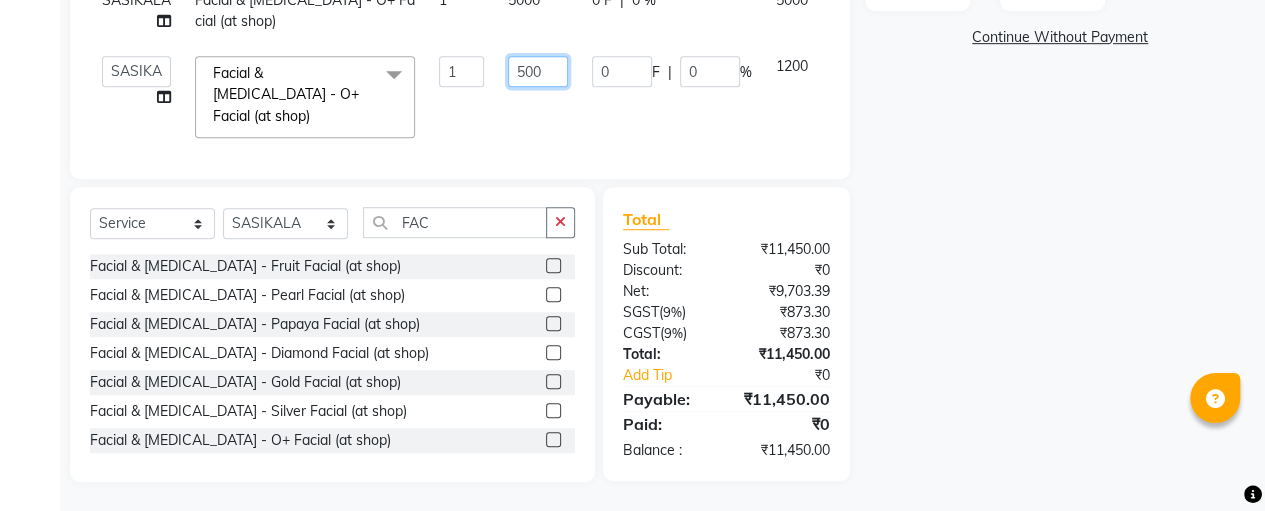 type on "5000" 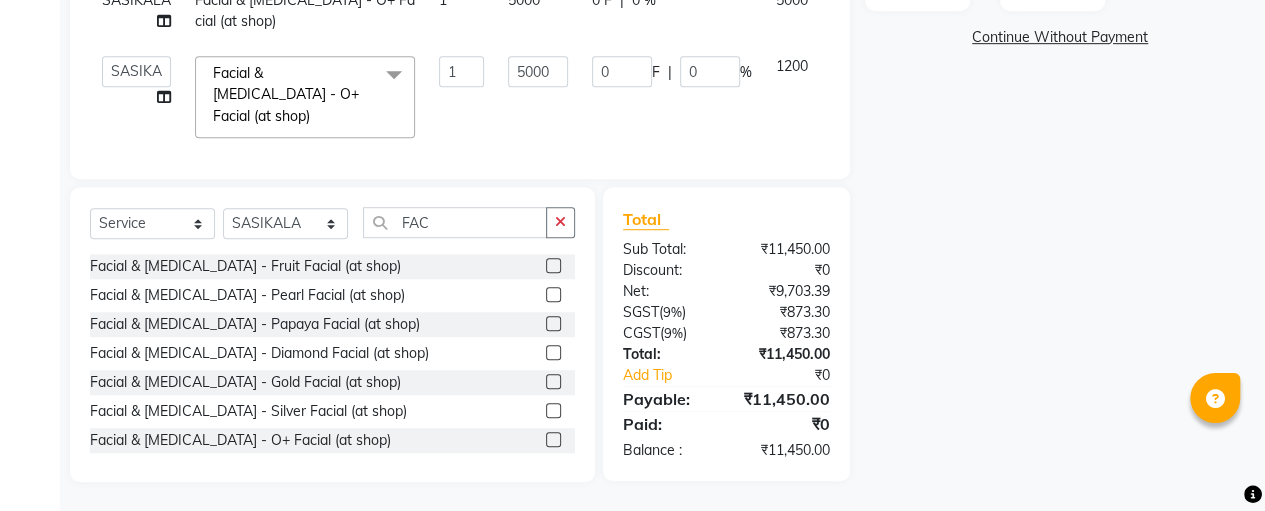 click on "SASIKALA Threading - Eyebrow (at shop) 1 50 0 F | 0 % 50 SASIKALA Threading - Upper lips (at shop) 1 50 0 F | 0 % 50 SASIKALA Threading - Chin (at shop) 1 50 0 F | 0 % 50 SASIKALA Pedicure - Sindhoor Secrets Spa Pedicure (at shop) 1 1500 0 F | 0 % 1500 SASIKALA Pedicure - Sindhoor Secrets Spa Pedicure (at shop) 1 1500 0 F | 0 % 1500 SASIKALA Pedicure - Sindhoor Secrets Regular Pedicure (at shop) 1 900 0 F | 0 % 900 SASIKALA Manicure - Sindhoor Secrets Spa Manicure (at shop) 1 1200 0 F | 0 % 1200 SASIKALA Facial & [MEDICAL_DATA] - O+ Facial (at shop) 1 5000 0 F | 0 % 5000  [PERSON_NAME]   [PERSON_NAME]   SASIKALA  Facial & [MEDICAL_DATA] - O+ Facial (at shop)  x Threading - Forehead (at shop) Threading - Upper lips (at shop) Threading - Chin (at shop) Threading - Eyebrow (at shop) Threading - Forehead (At Home) Threading - Upper Lips (At Home) Threading - Chin (At Home) Threading - Eyebrow (At Home) Cutting - Trimming (at shop) Cutting - U-shape (at shop) Cutting - [PERSON_NAME] Cutting
Change of Style (at shop) Cheeks 1" 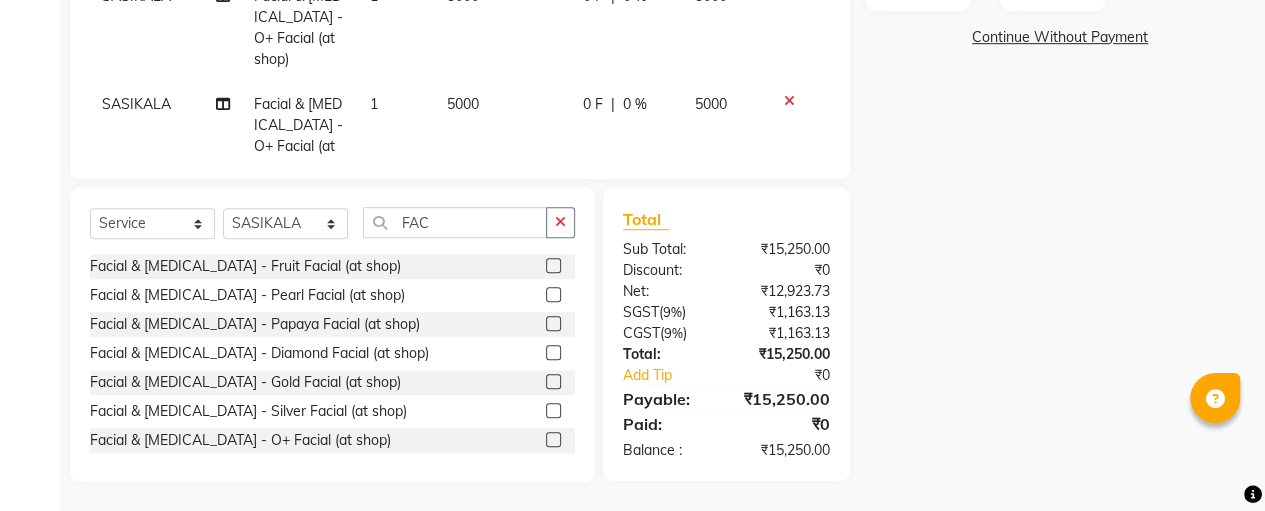 scroll, scrollTop: 480, scrollLeft: 0, axis: vertical 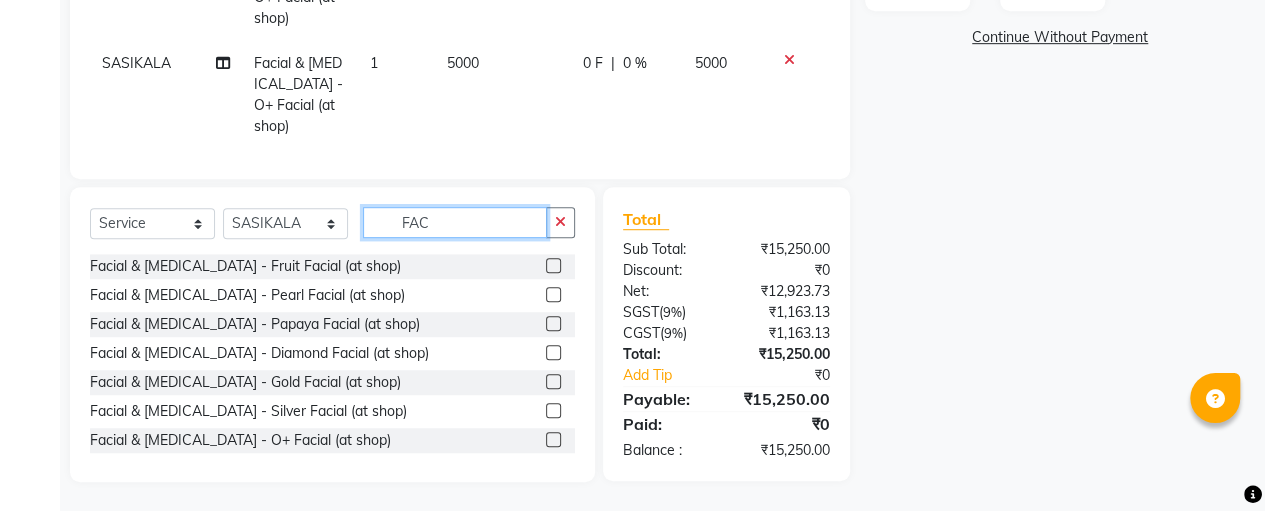 click on "FAC" 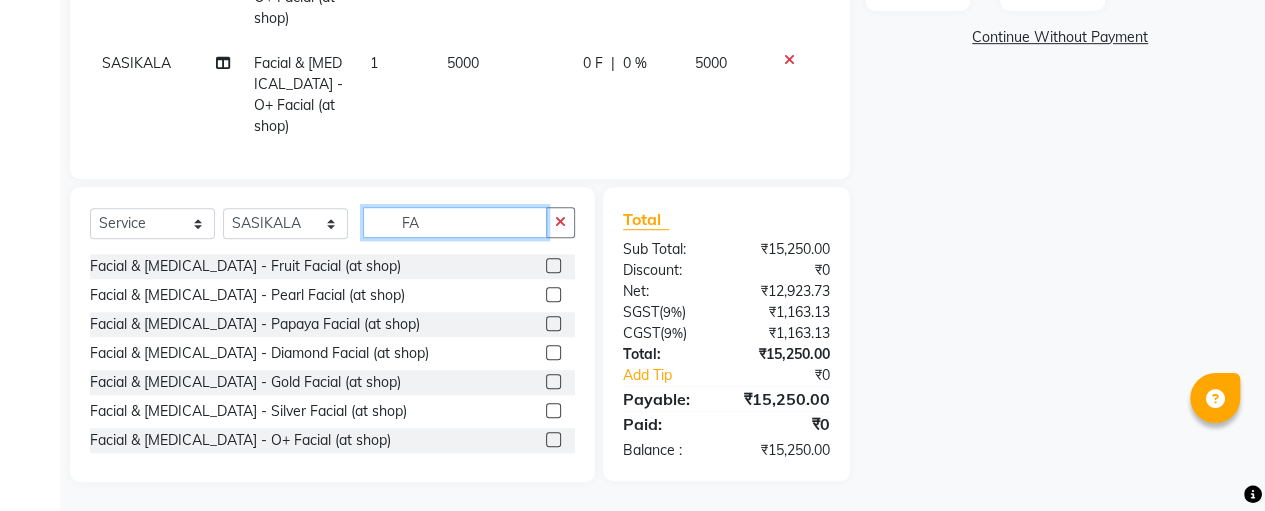 type on "F" 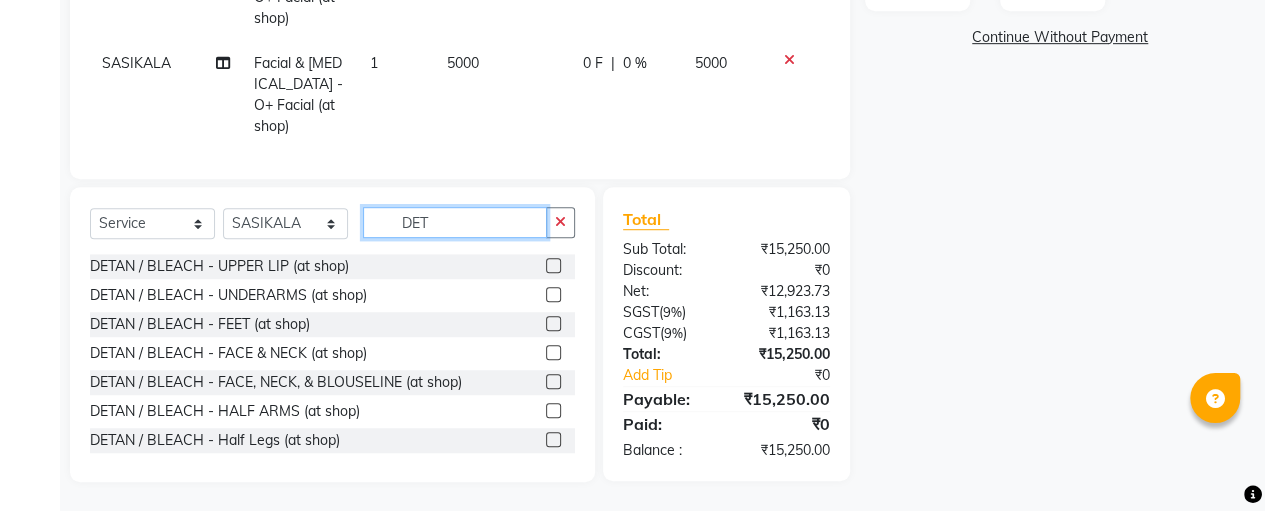 type on "DET" 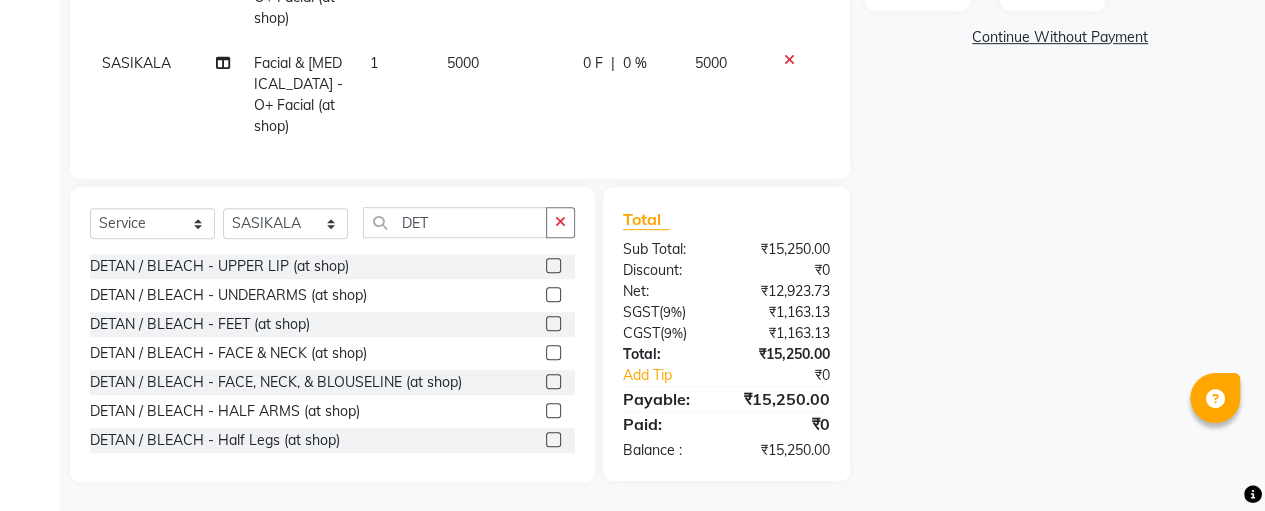 click 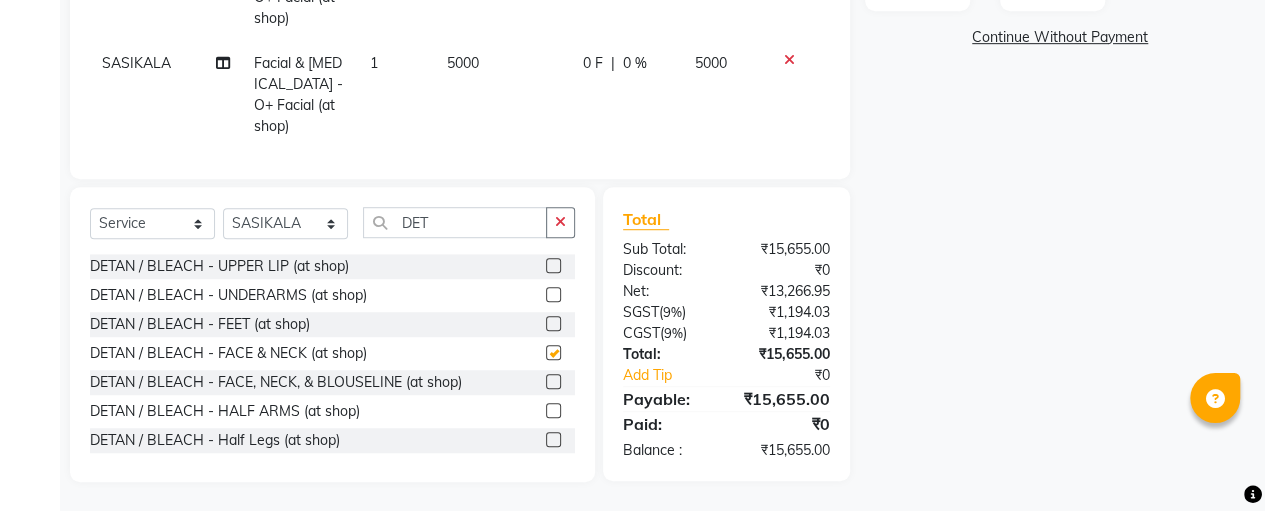 checkbox on "false" 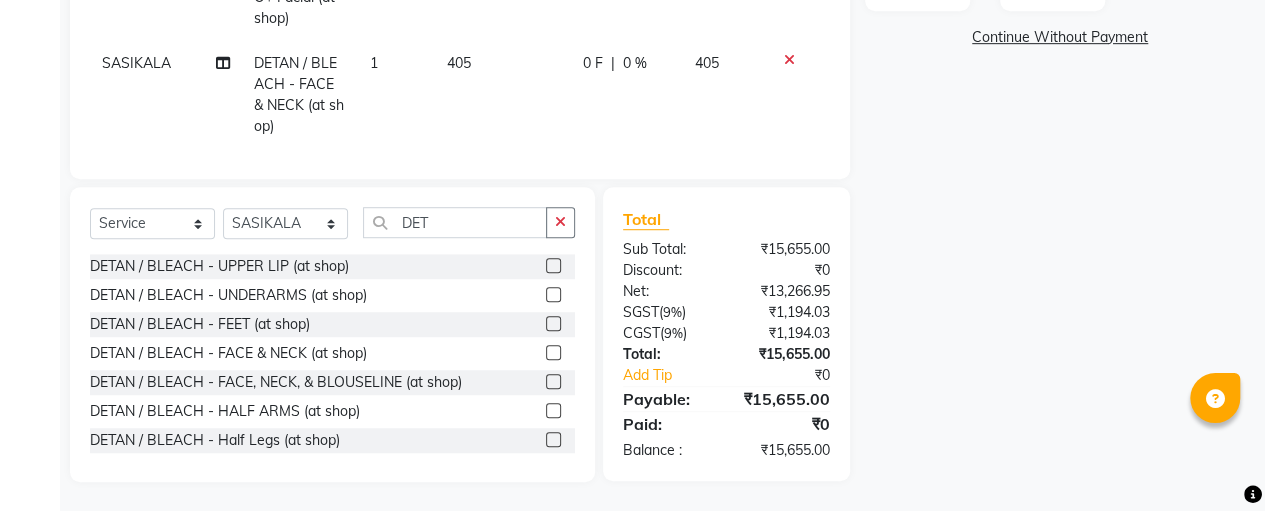click on "405" 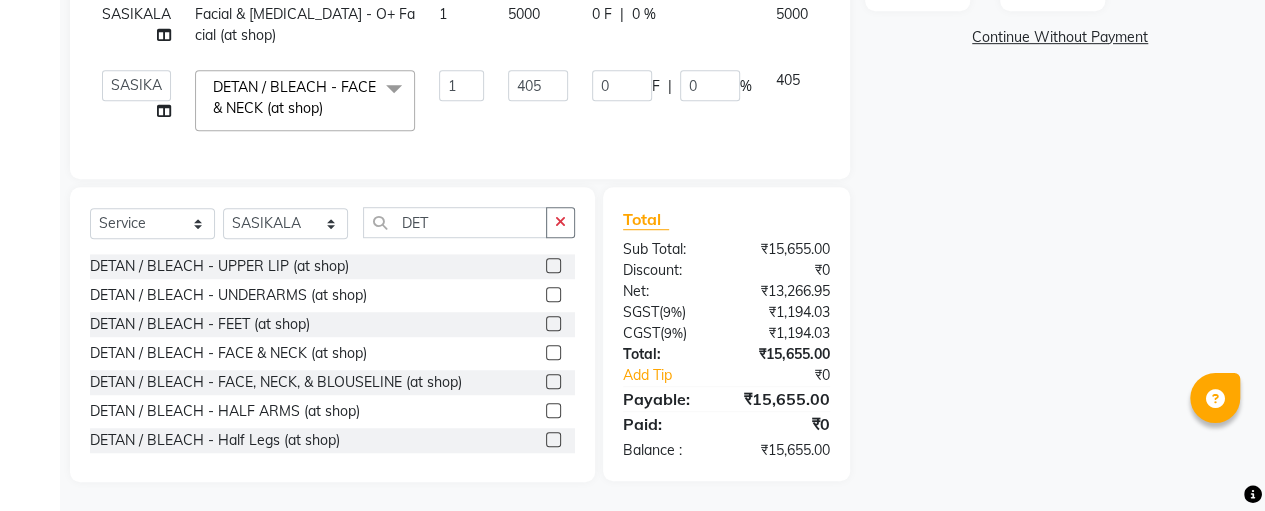 scroll, scrollTop: 291, scrollLeft: 0, axis: vertical 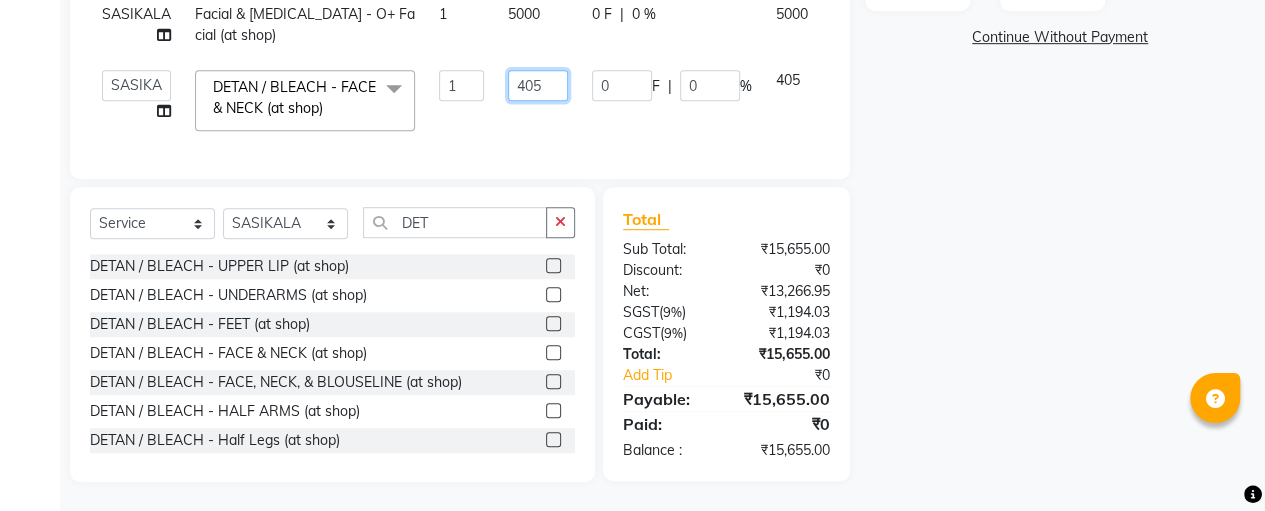 click on "405" 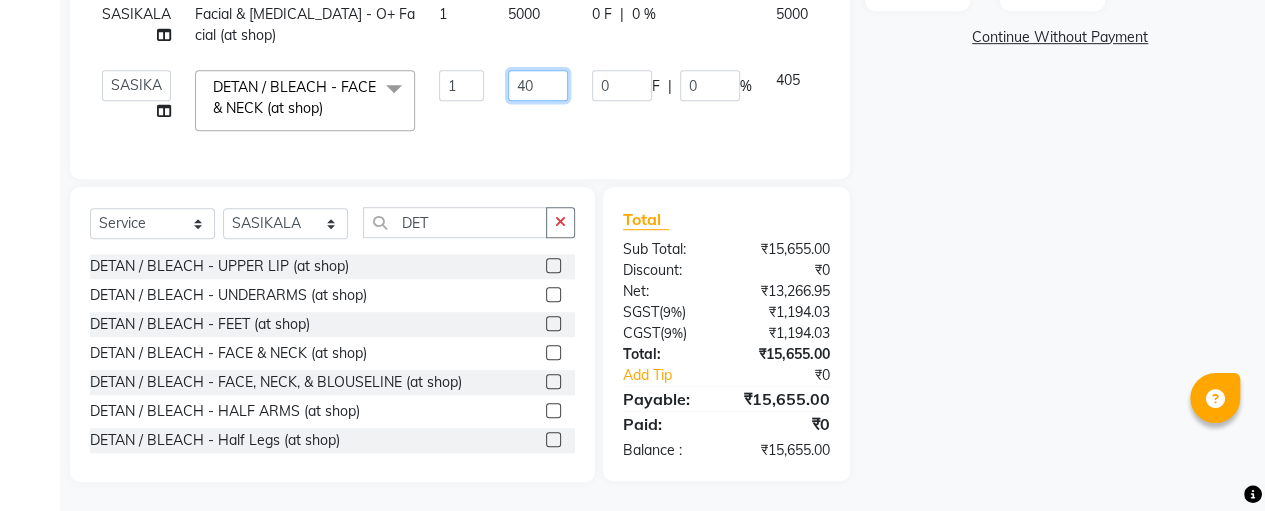 type on "4" 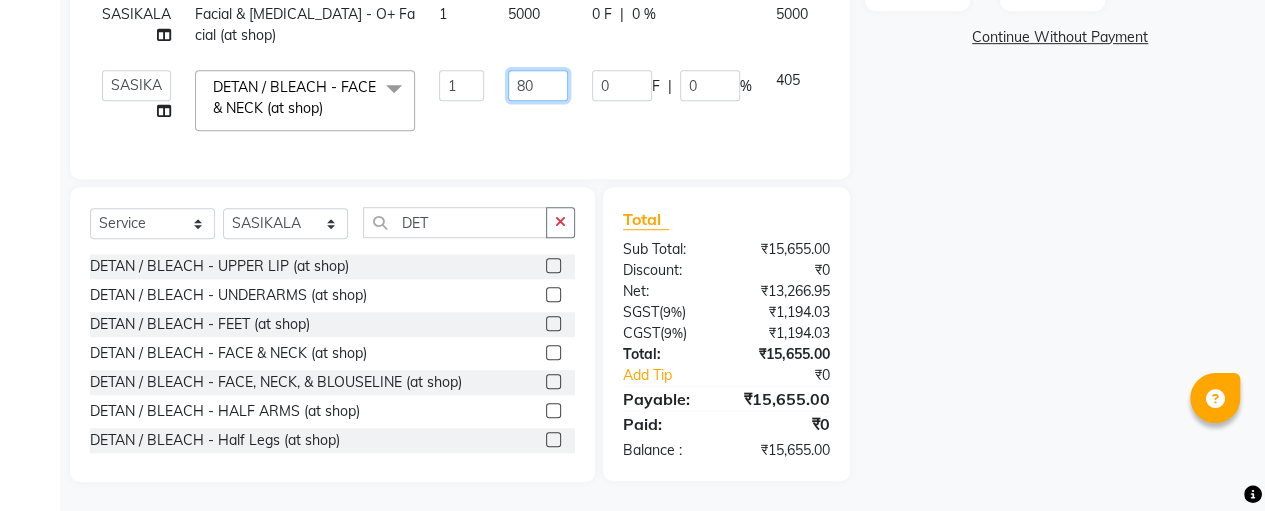 type on "800" 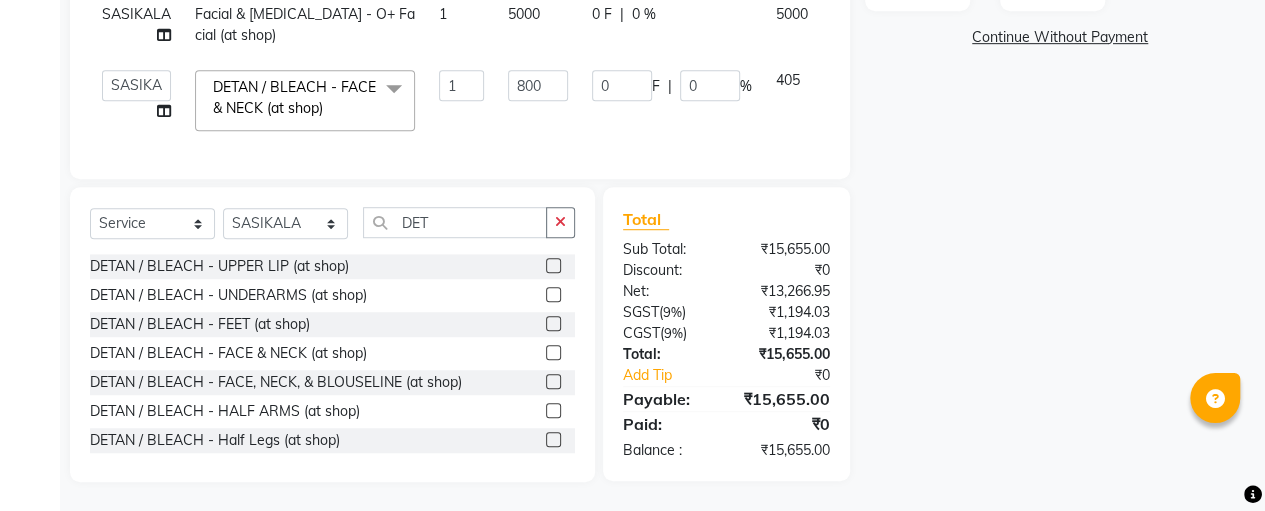 click on "SASIKALA Threading - Eyebrow (at shop) 1 50 0 F | 0 % 50 SASIKALA Threading - Upper lips (at shop) 1 50 0 F | 0 % 50 SASIKALA Threading - Chin (at shop) 1 50 0 F | 0 % 50 SASIKALA Pedicure - Sindhoor Secrets Spa Pedicure (at shop) 1 1500 0 F | 0 % 1500 SASIKALA Pedicure - Sindhoor Secrets Spa Pedicure (at shop) 1 1500 0 F | 0 % 1500 SASIKALA Pedicure - Sindhoor Secrets Regular Pedicure (at shop) 1 900 0 F | 0 % 900 SASIKALA Manicure - Sindhoor Secrets Spa Manicure (at shop) 1 1200 0 F | 0 % 1200 SASIKALA Facial & [MEDICAL_DATA] - O+ Facial (at shop) 1 5000 0 F | 0 % 5000 SASIKALA Facial & [MEDICAL_DATA] - O+ Facial (at shop) 1 5000 0 F | 0 % 5000  [PERSON_NAME]   [PERSON_NAME]   SASIKALA  DETAN / BLEACH - FACE & NECK (at shop)  x Threading - Forehead (at shop) Threading - Upper lips (at shop) Threading - Chin (at shop) Threading - Eyebrow (at shop) Threading - Forehead (At Home) Threading - Upper Lips (At Home) Threading - Chin (At Home) Threading - Eyebrow (At Home) Cutting - Trimming (at shop) Split Ends Cheeks" 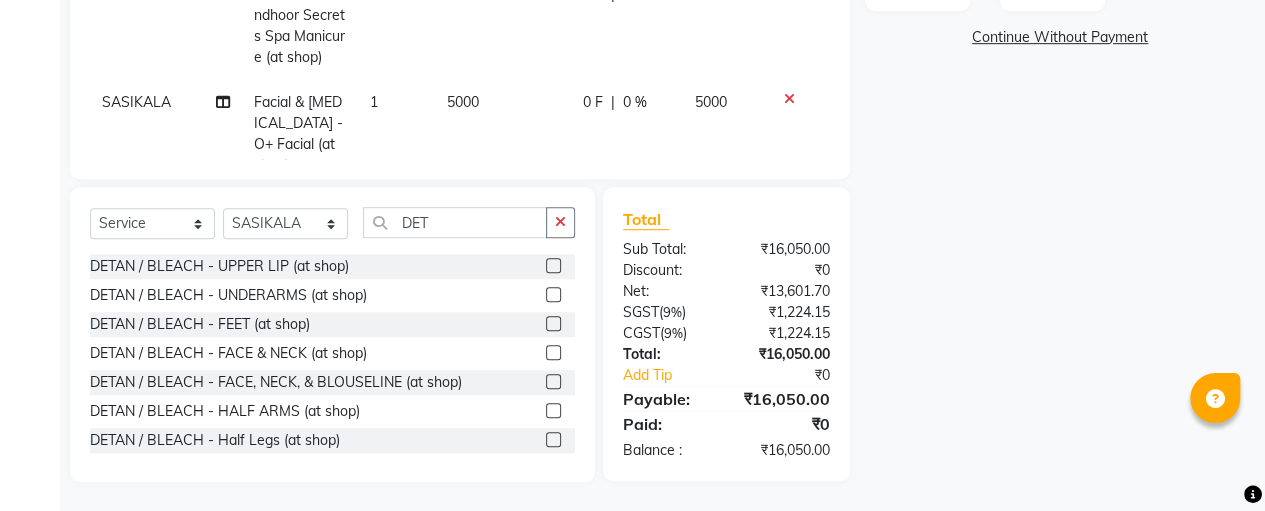 click 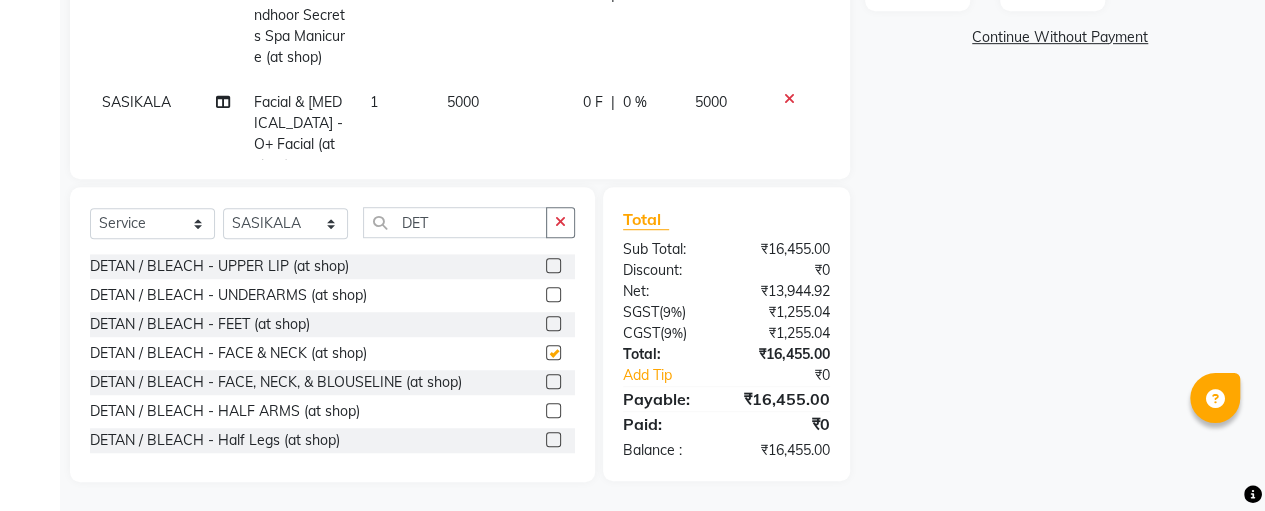 checkbox on "false" 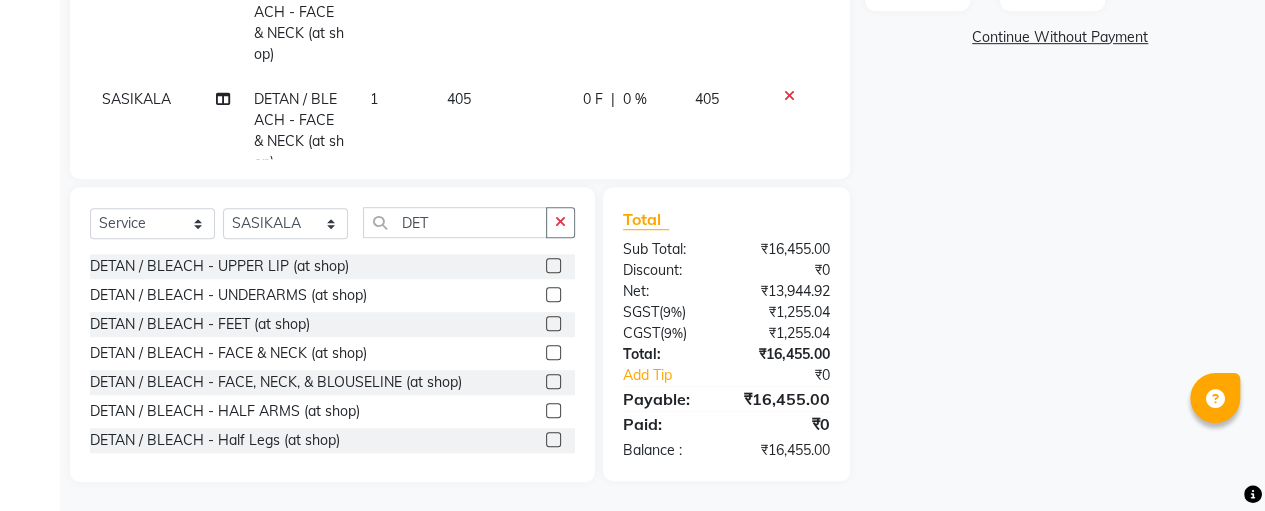 scroll, scrollTop: 696, scrollLeft: 0, axis: vertical 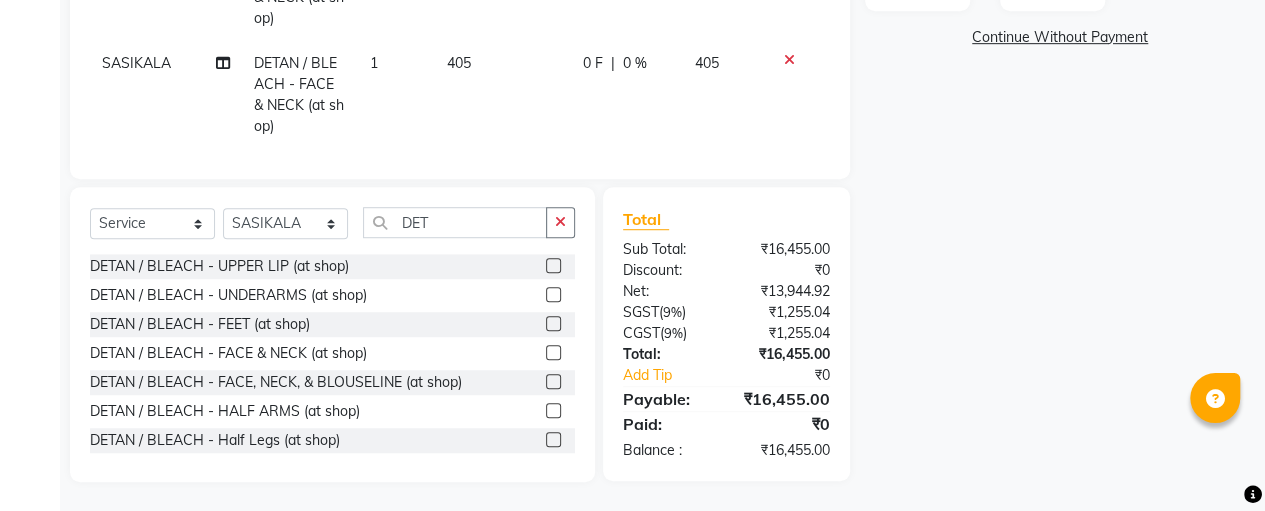 click on "405" 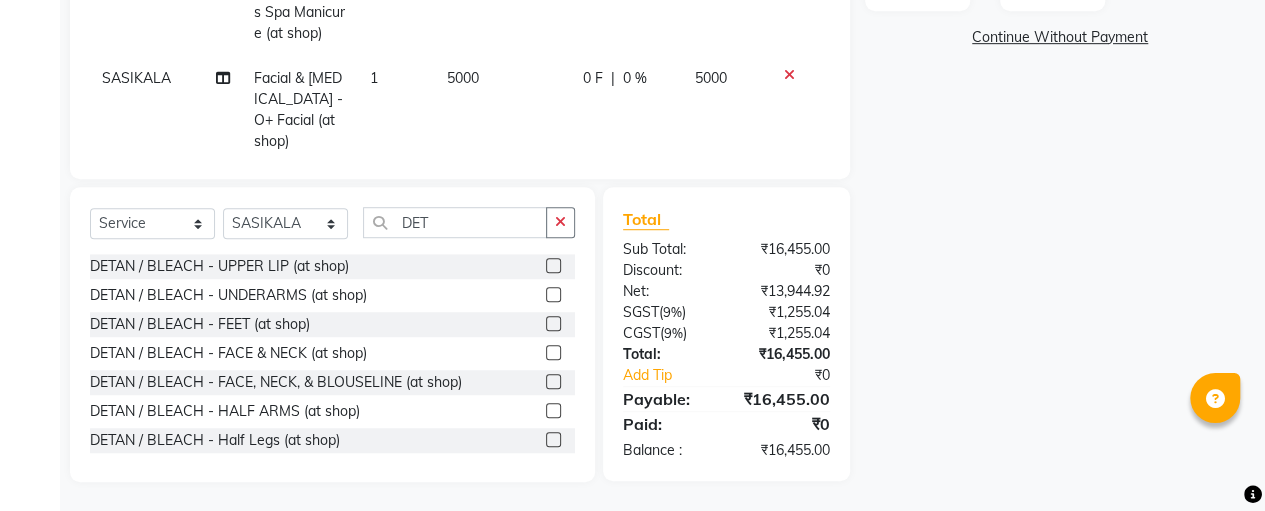 select on "66740" 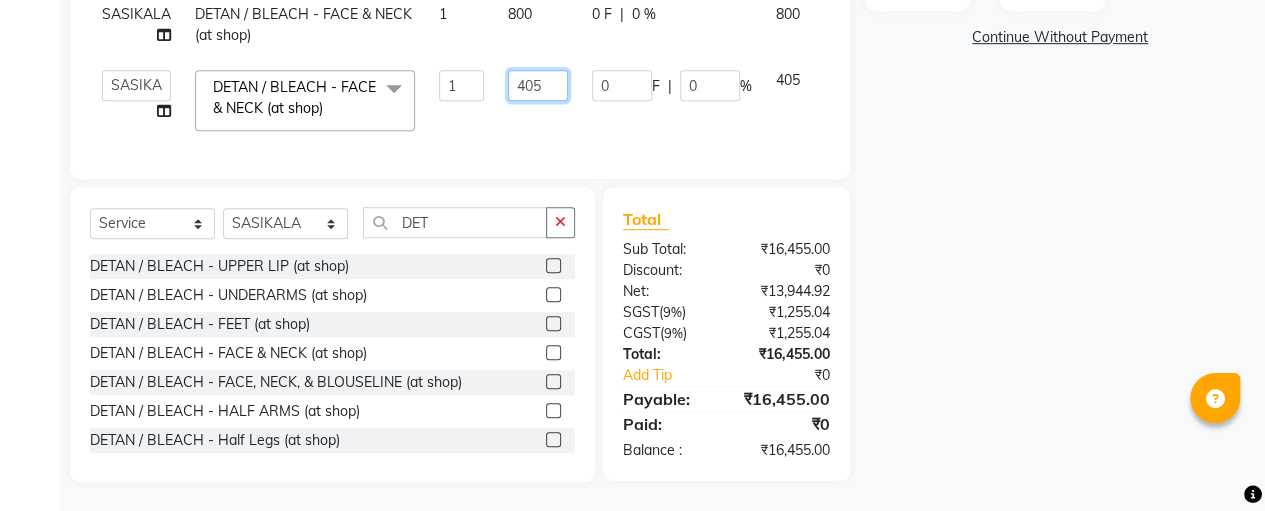 click on "405" 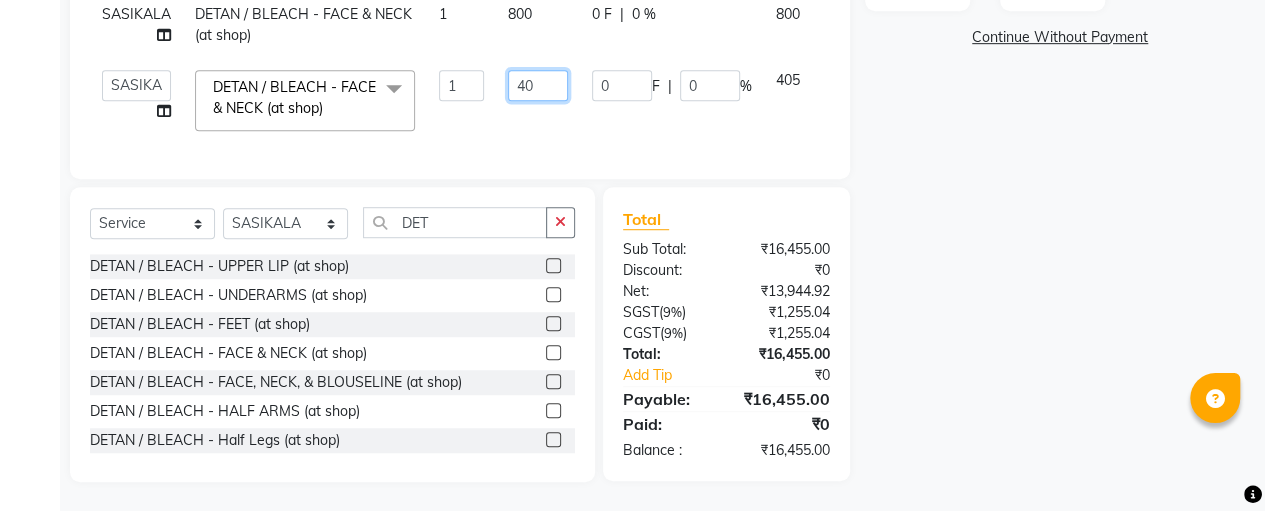 type on "4" 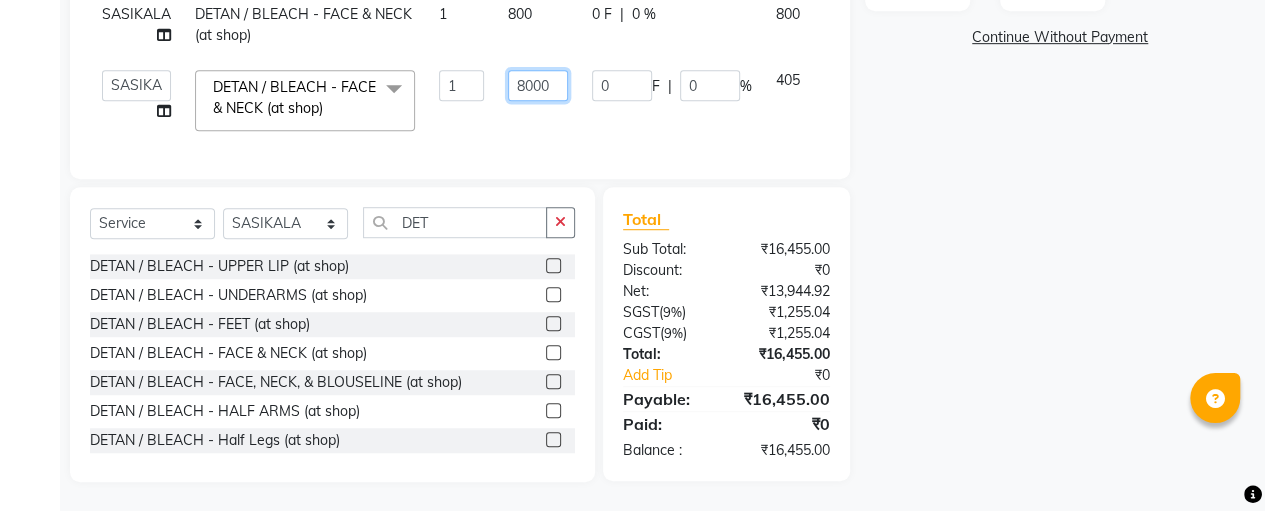 type on "800" 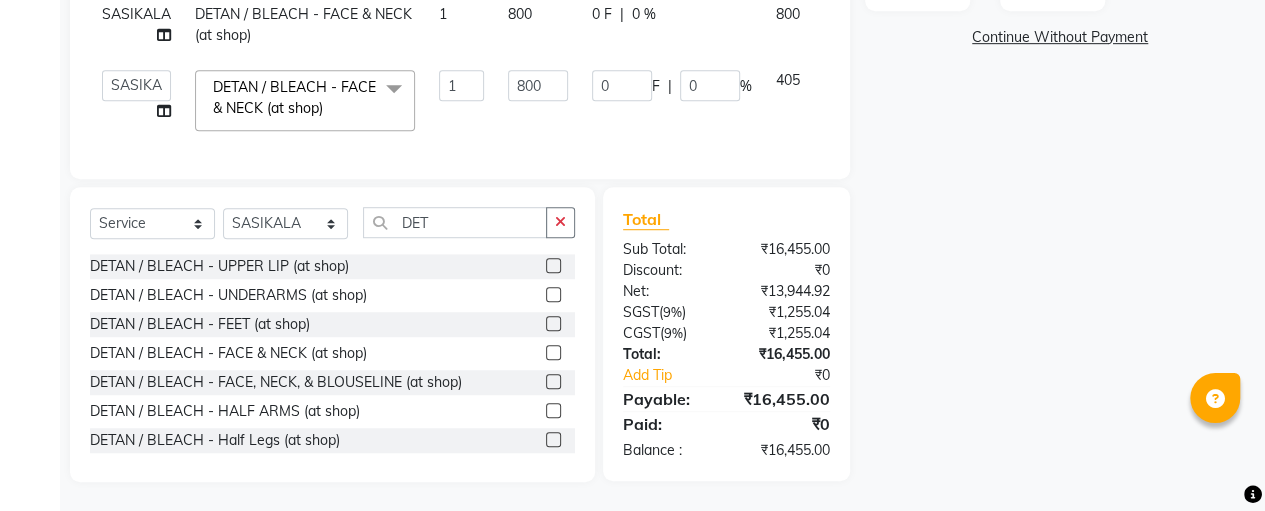 click on "SASIKALA Threading - Eyebrow (at shop) 1 50 0 F | 0 % 50 SASIKALA Threading - Upper lips (at shop) 1 50 0 F | 0 % 50 SASIKALA Threading - Chin (at shop) 1 50 0 F | 0 % 50 SASIKALA Pedicure - Sindhoor Secrets Spa Pedicure (at shop) 1 1500 0 F | 0 % 1500 SASIKALA Pedicure - Sindhoor Secrets Spa Pedicure (at shop) 1 1500 0 F | 0 % 1500 SASIKALA Pedicure - Sindhoor Secrets Regular Pedicure (at shop) 1 900 0 F | 0 % 900 SASIKALA Manicure - Sindhoor Secrets Spa Manicure (at shop) 1 1200 0 F | 0 % 1200 SASIKALA Facial & [MEDICAL_DATA] - O+ Facial (at shop) 1 5000 0 F | 0 % 5000 SASIKALA Facial & [MEDICAL_DATA] - O+ Facial (at shop) 1 5000 0 F | 0 % 5000 SASIKALA DETAN / BLEACH - FACE & NECK (at shop) 1 800 0 F | 0 % 800  [PERSON_NAME]   [PERSON_NAME]   SASIKALA  DETAN / BLEACH - FACE & NECK (at shop)  x Threading - Forehead (at shop) Threading - Upper lips (at shop) Threading - Chin (at shop) Threading - Eyebrow (at shop) Threading - Forehead (At Home) Threading - Upper Lips (At Home) Threading - Chin (At Home) Cheeks 1" 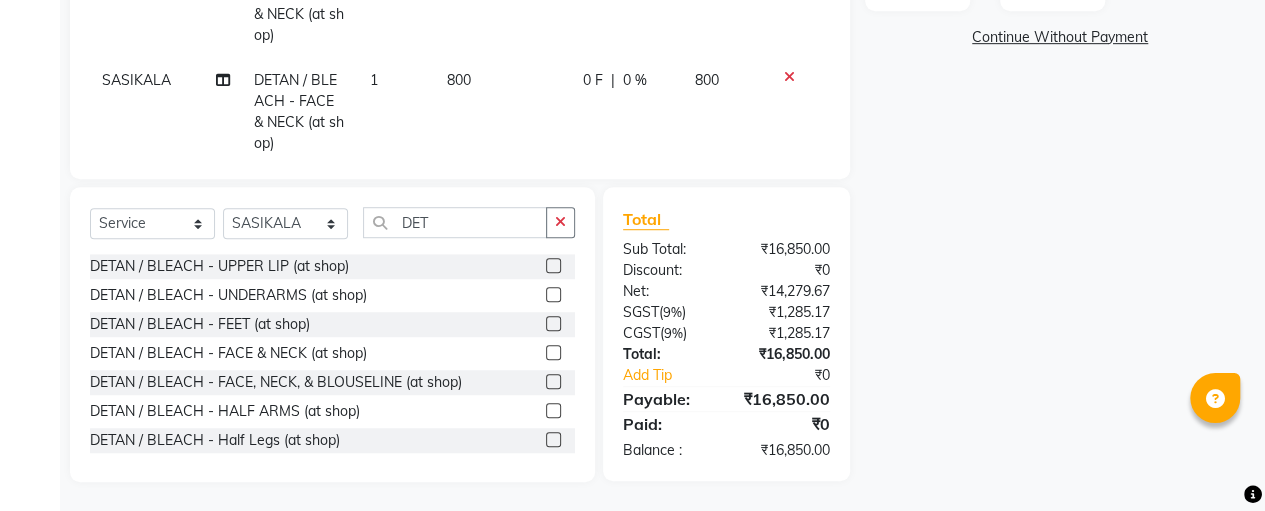 scroll, scrollTop: 696, scrollLeft: 0, axis: vertical 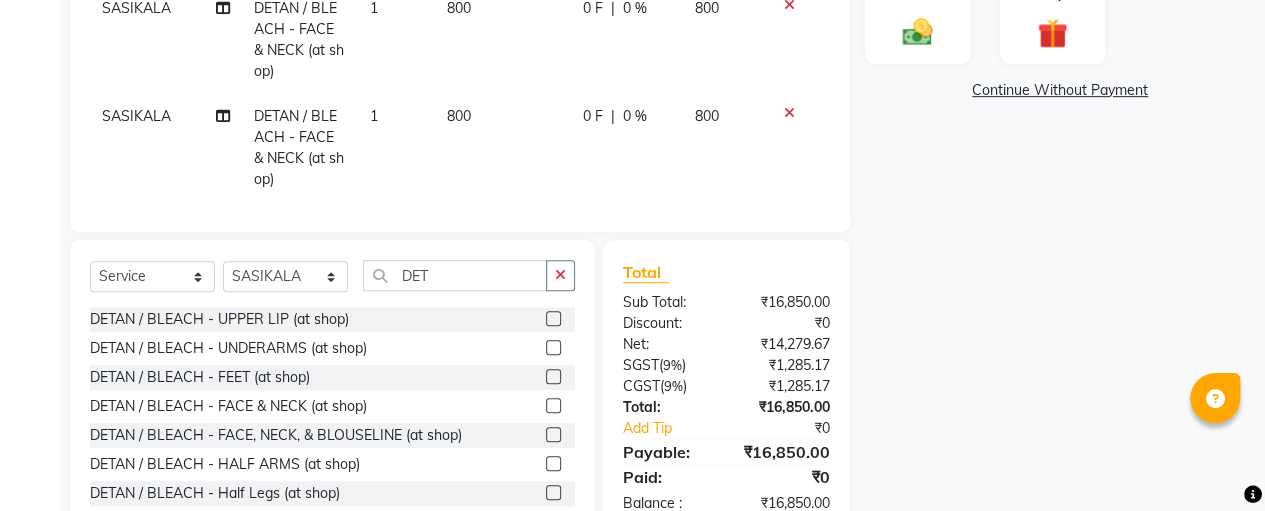 click 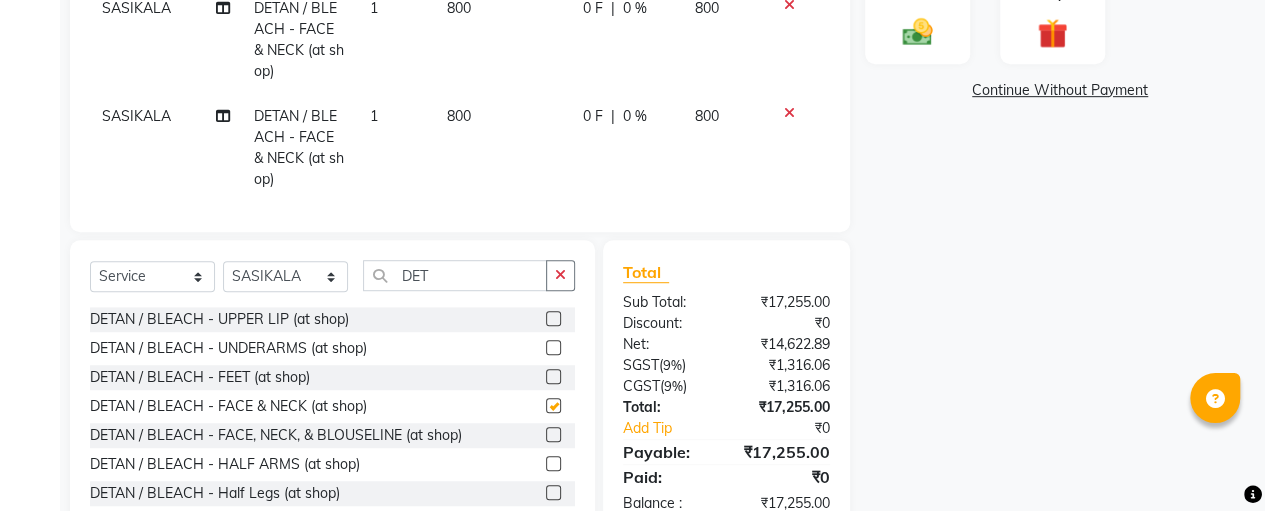 checkbox on "false" 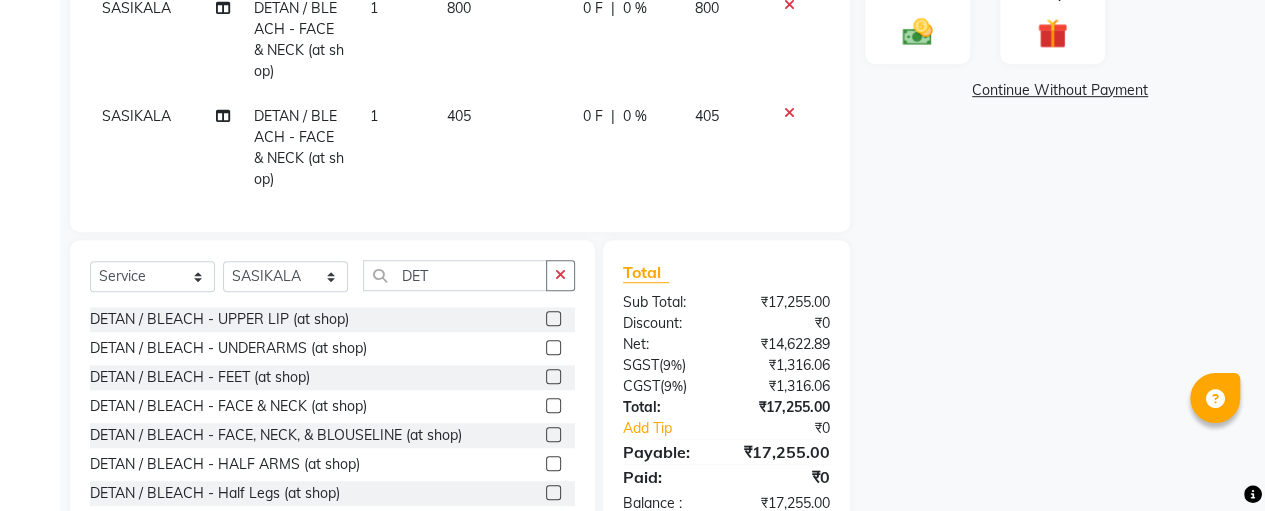click on "405" 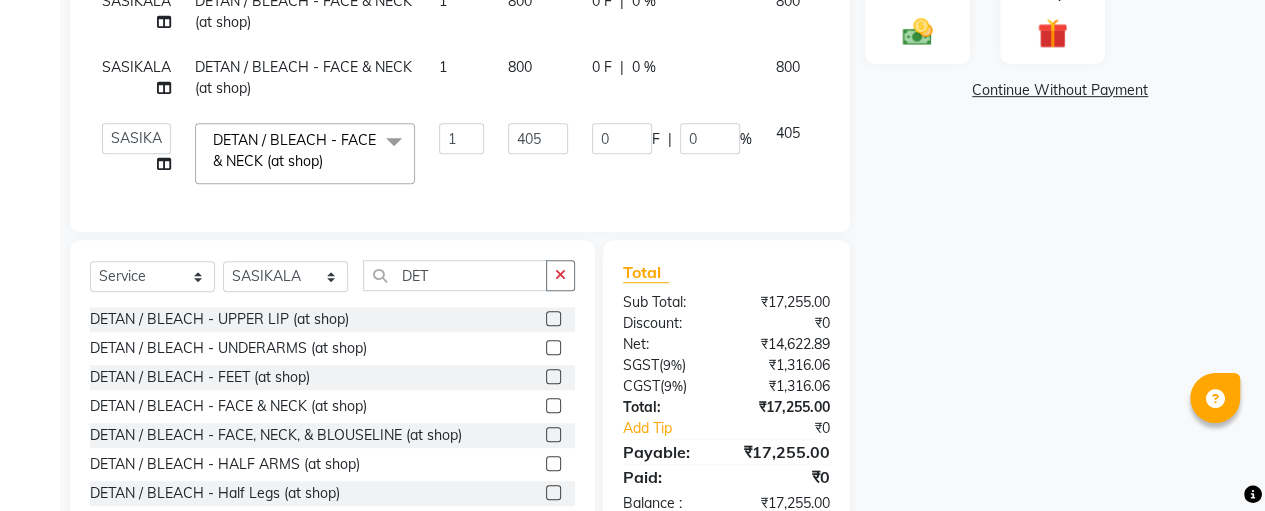 scroll, scrollTop: 423, scrollLeft: 0, axis: vertical 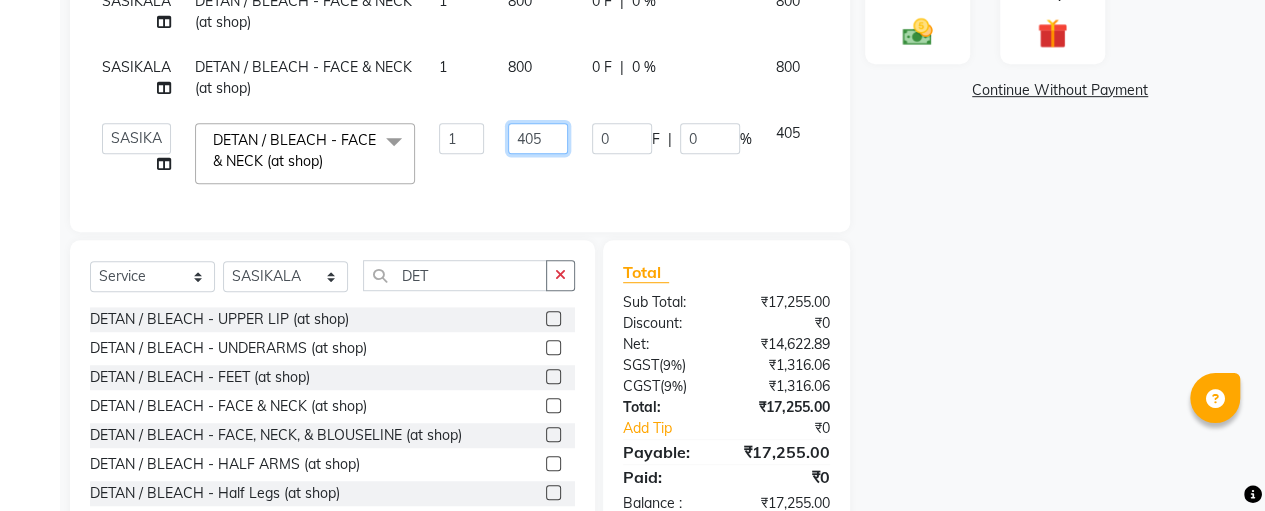 click on "405" 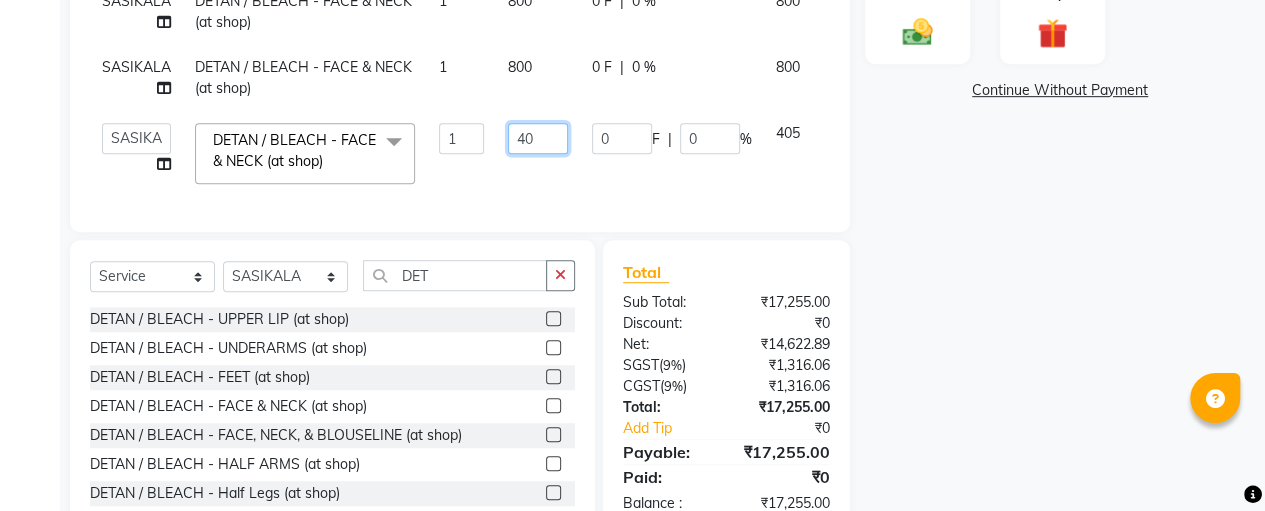 type on "4" 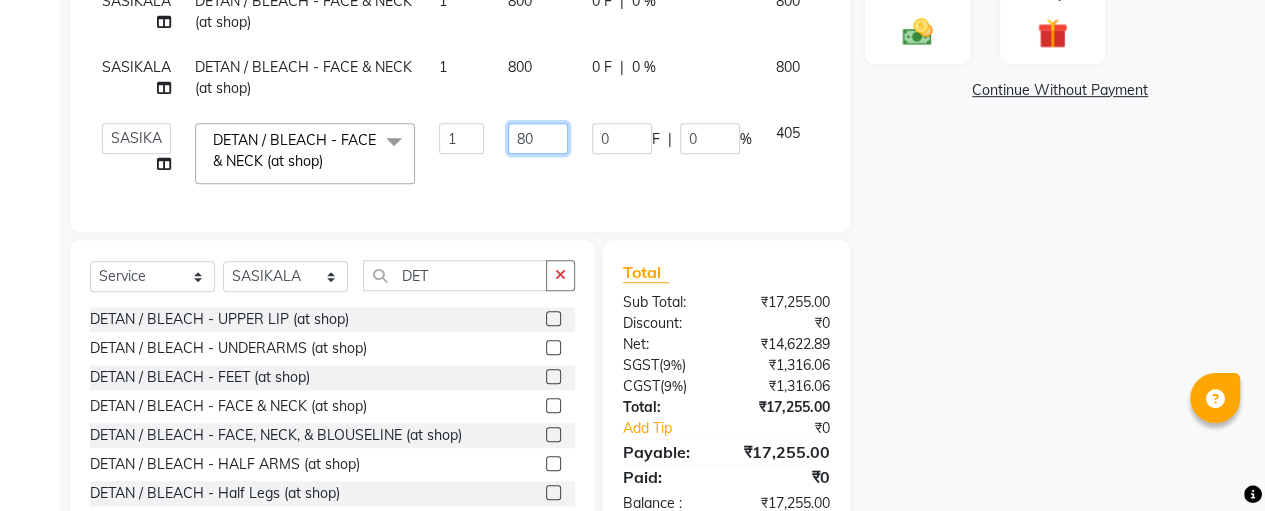 type on "800" 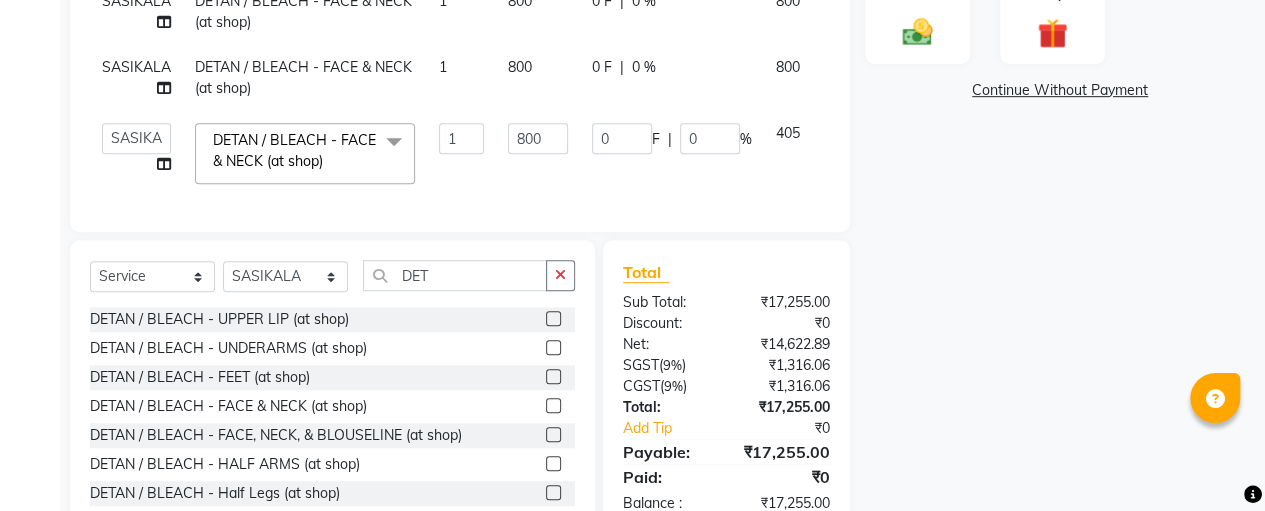 click on "SASIKALA Threading - Eyebrow (at shop) 1 50 0 F | 0 % 50 SASIKALA Threading - Upper lips (at shop) 1 50 0 F | 0 % 50 SASIKALA Threading - Chin (at shop) 1 50 0 F | 0 % 50 SASIKALA Pedicure - Sindhoor Secrets Spa Pedicure (at shop) 1 1500 0 F | 0 % 1500 SASIKALA Pedicure - Sindhoor Secrets Spa Pedicure (at shop) 1 1500 0 F | 0 % 1500 SASIKALA Pedicure - Sindhoor Secrets Regular Pedicure (at shop) 1 900 0 F | 0 % 900 SASIKALA Manicure - Sindhoor Secrets Spa Manicure (at shop) 1 1200 0 F | 0 % 1200 SASIKALA Facial & [MEDICAL_DATA] - O+ Facial (at shop) 1 5000 0 F | 0 % 5000 SASIKALA Facial & [MEDICAL_DATA] - O+ Facial (at shop) 1 5000 0 F | 0 % 5000 SASIKALA DETAN / BLEACH - FACE & NECK (at shop) 1 800 0 F | 0 % 800 SASIKALA DETAN / BLEACH - FACE & NECK (at shop) 1 800 0 F | 0 % 800  [PERSON_NAME]   [PERSON_NAME]   SASIKALA  DETAN / BLEACH - FACE & NECK (at shop)  x Threading - Forehead (at shop) Threading - Upper lips (at shop) Threading - Chin (at shop) Threading - Eyebrow (at shop) Threading - Forehead (At Home) 1" 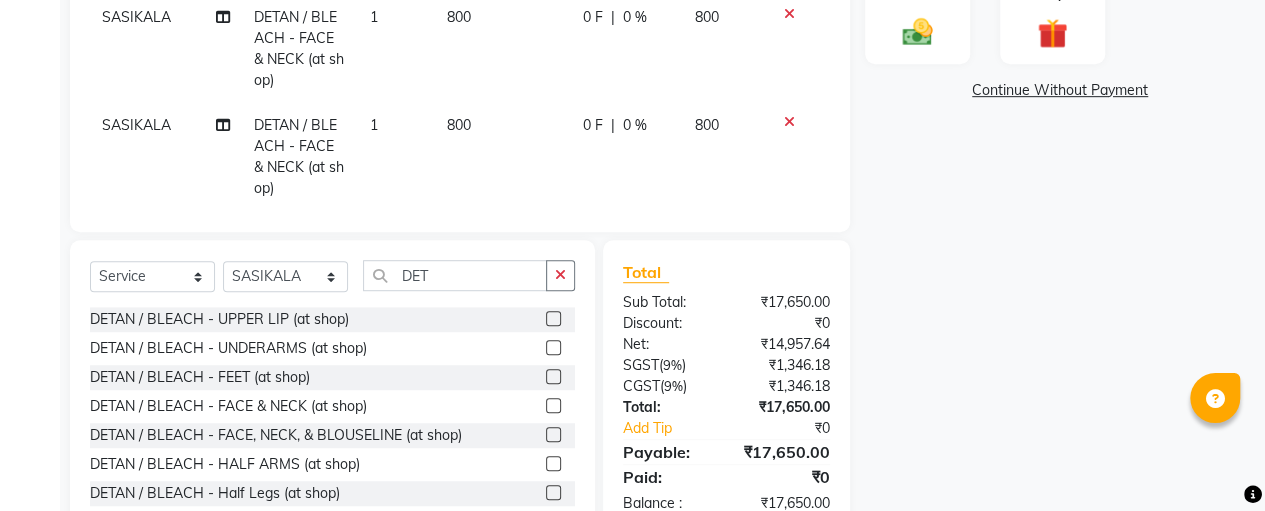 scroll, scrollTop: 804, scrollLeft: 0, axis: vertical 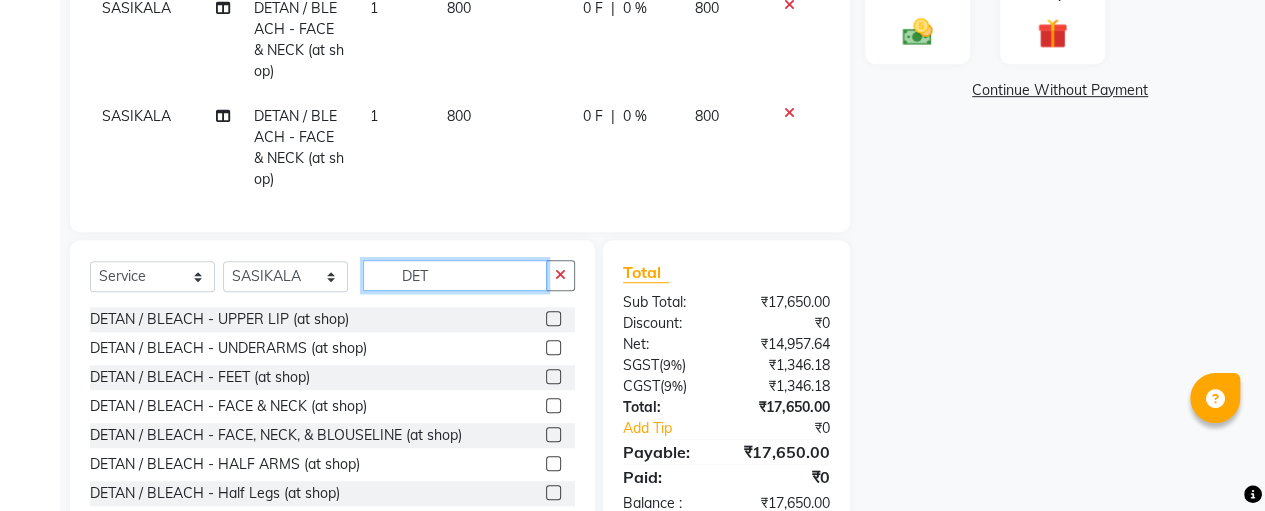 click on "DET" 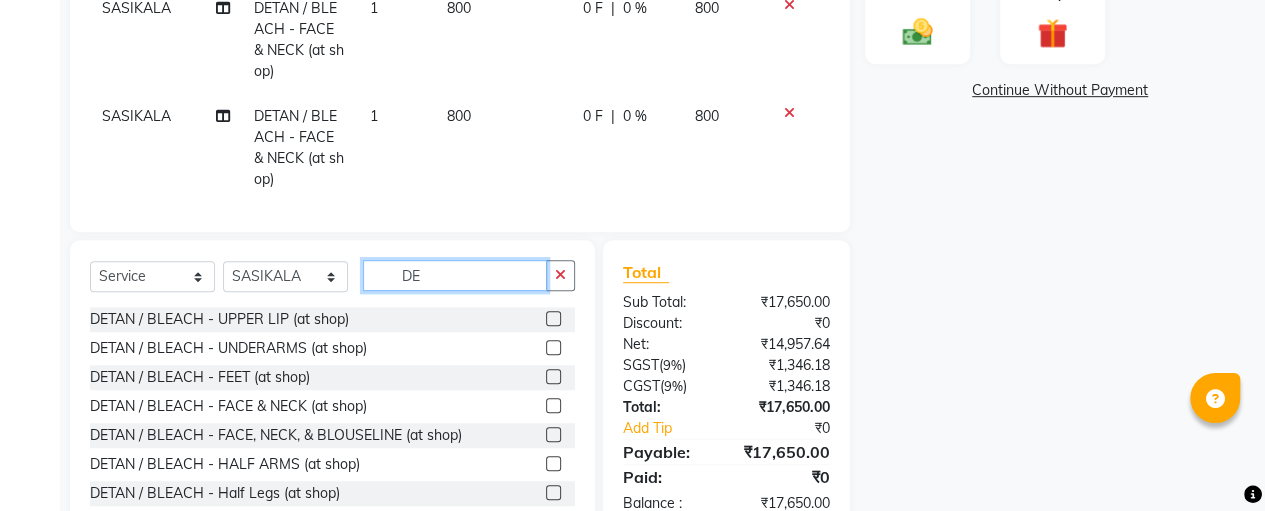 type on "D" 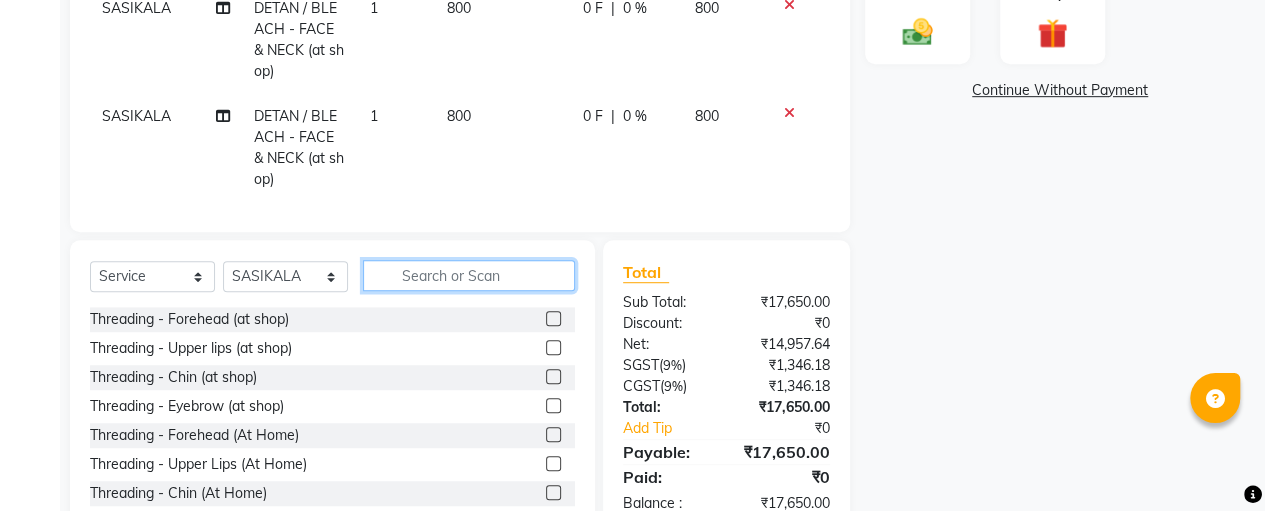 type on "H" 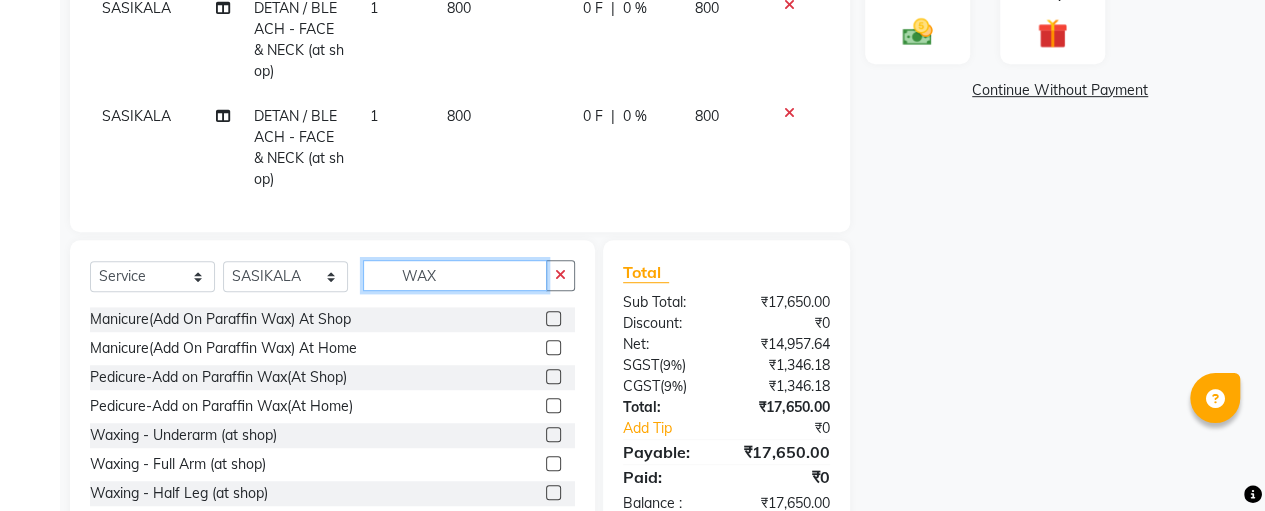 type on "WAX" 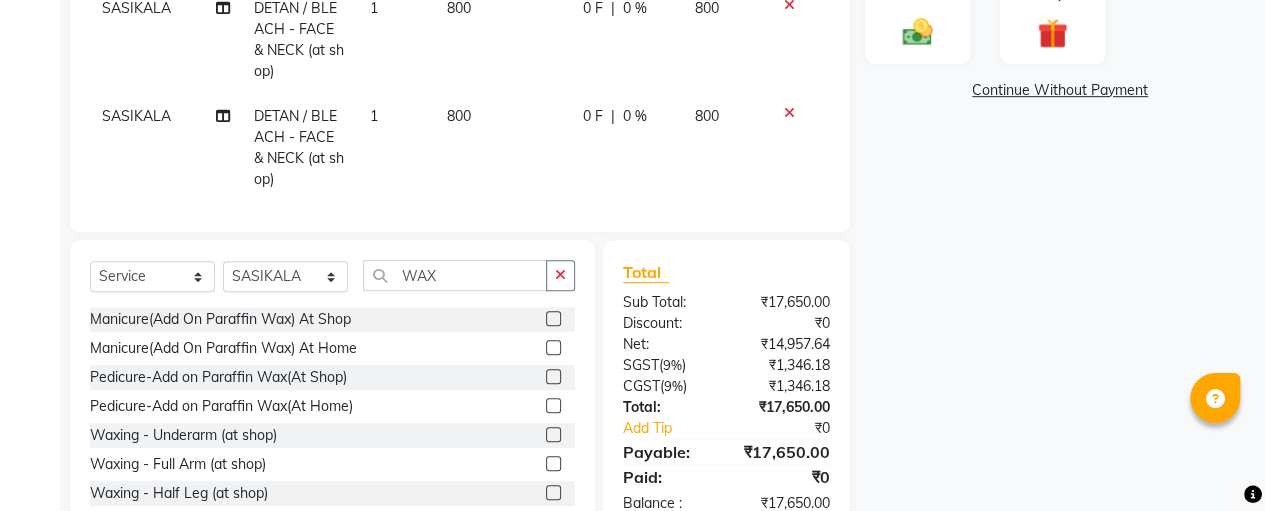 click 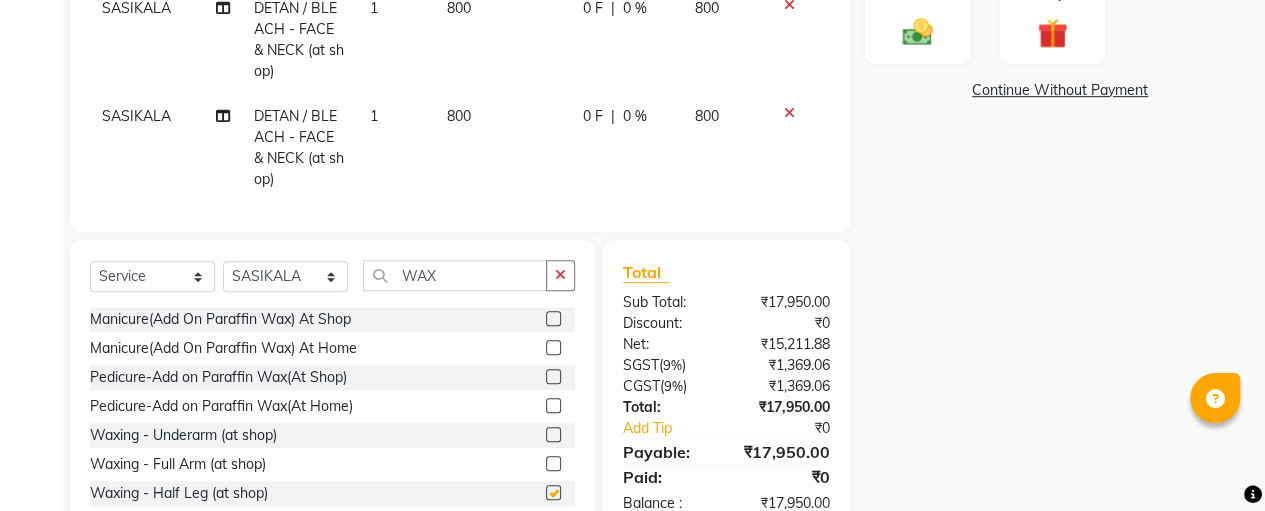 checkbox on "false" 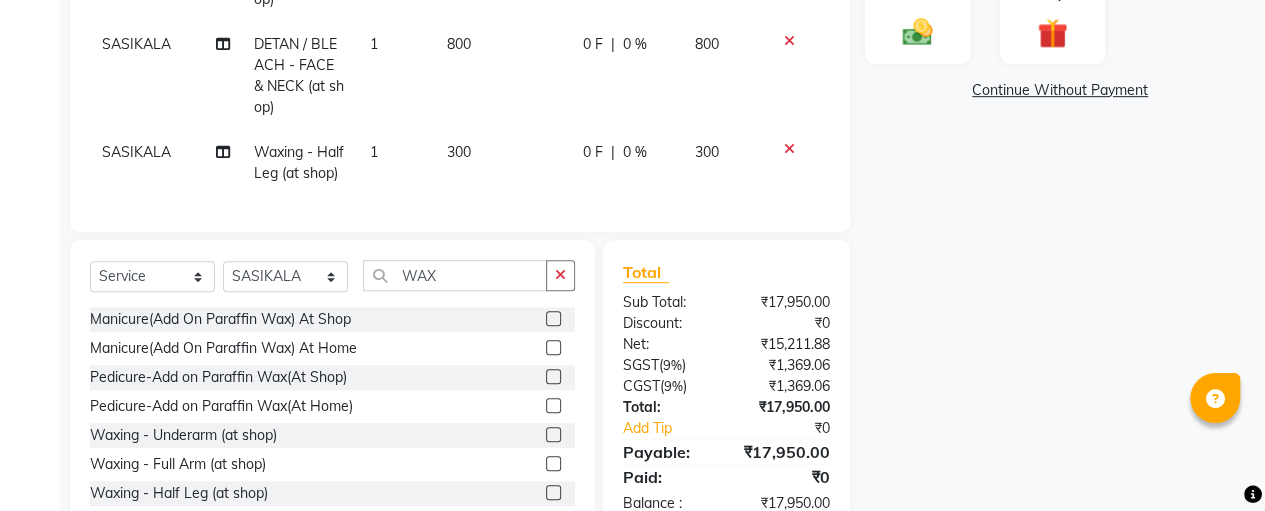 click on "300" 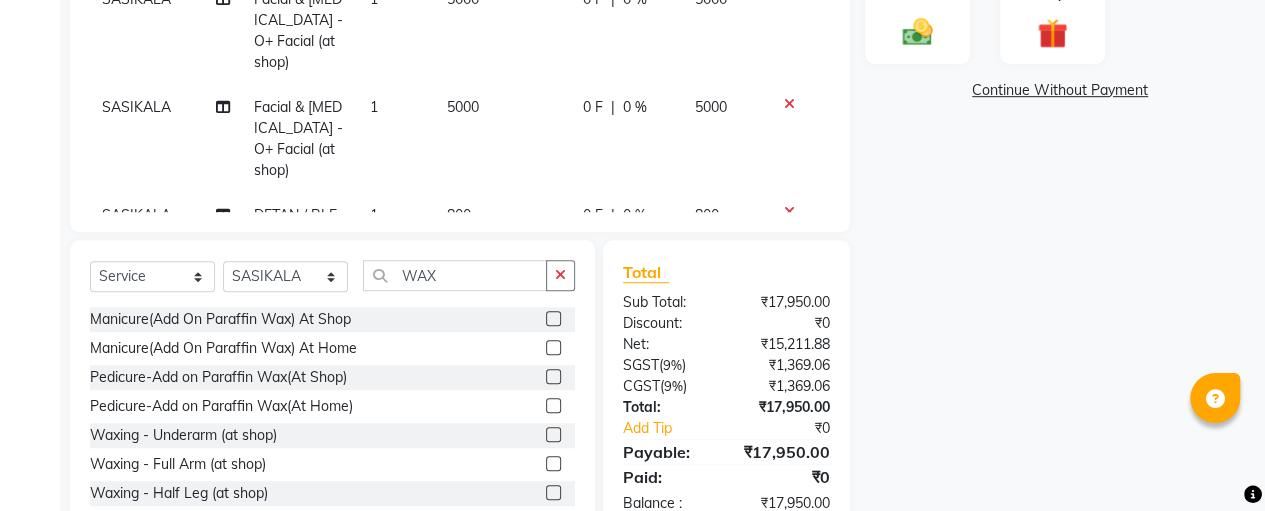 select on "66740" 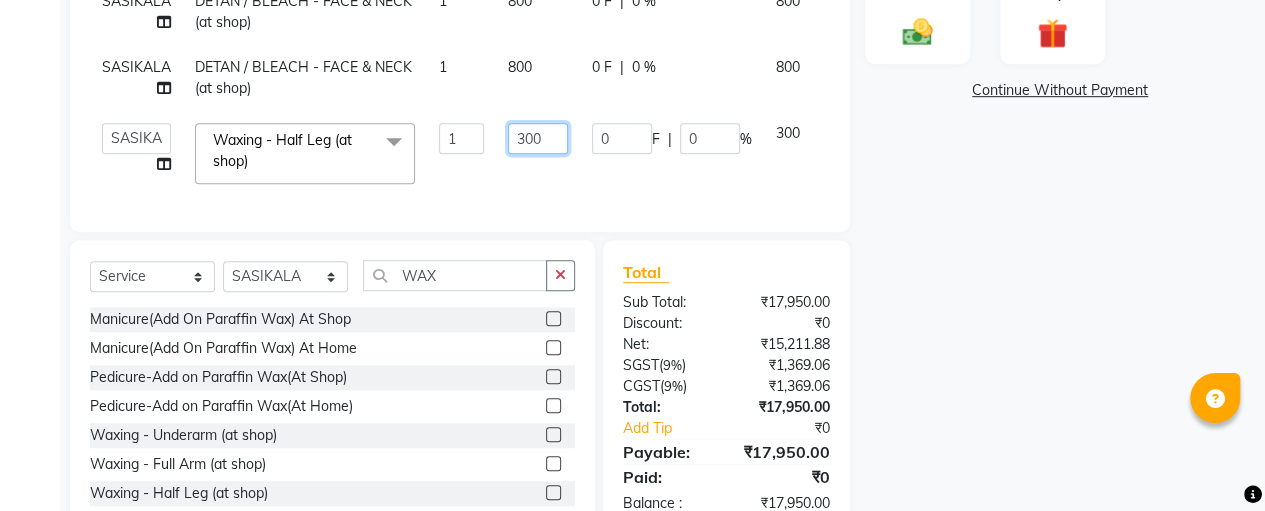 click on "300" 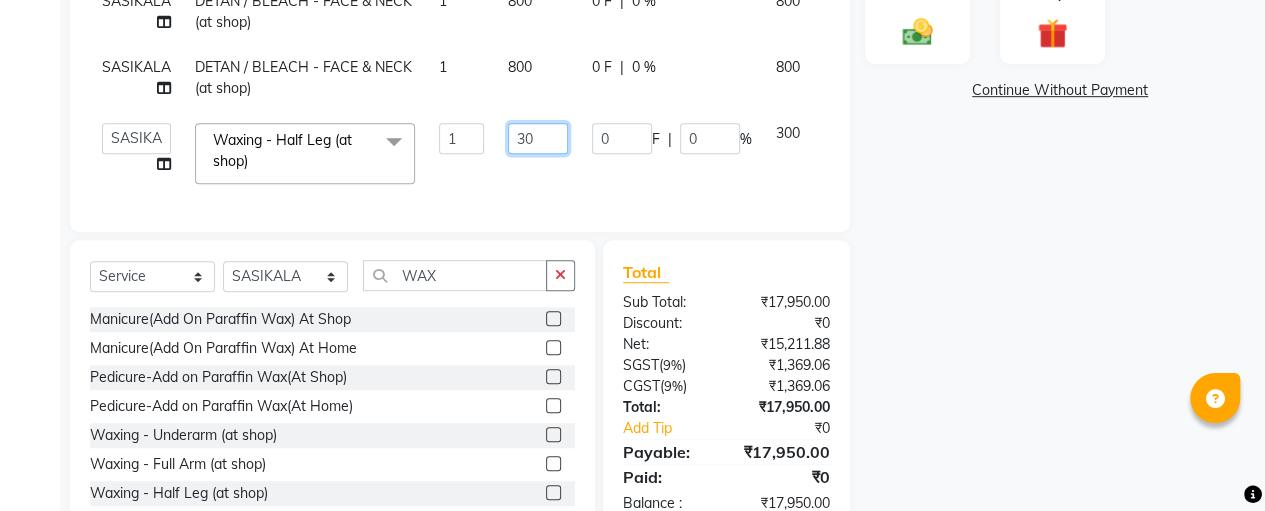 type on "3" 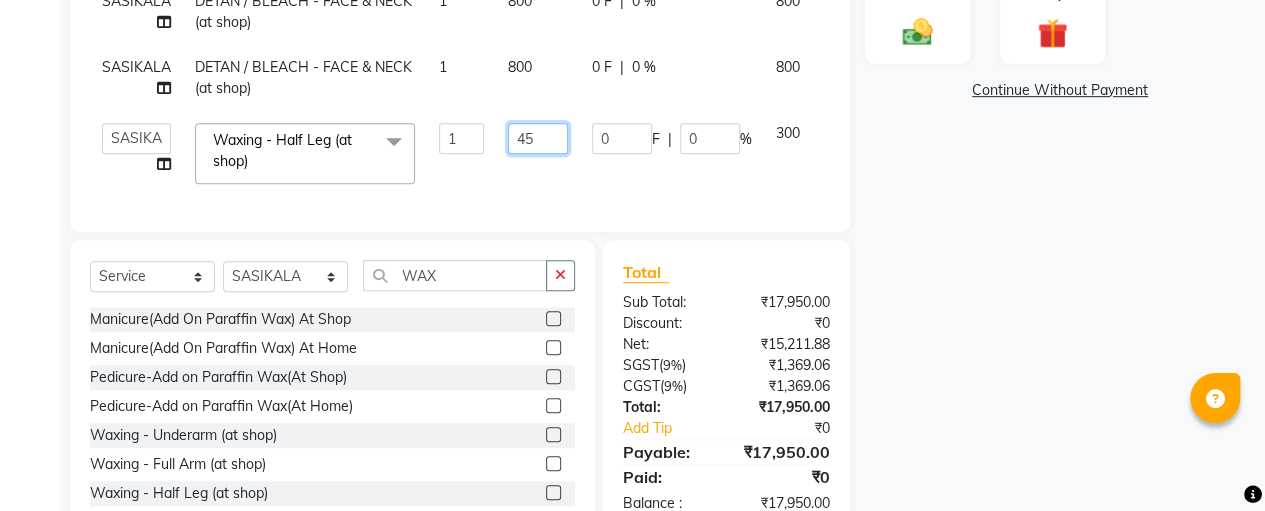 type on "450" 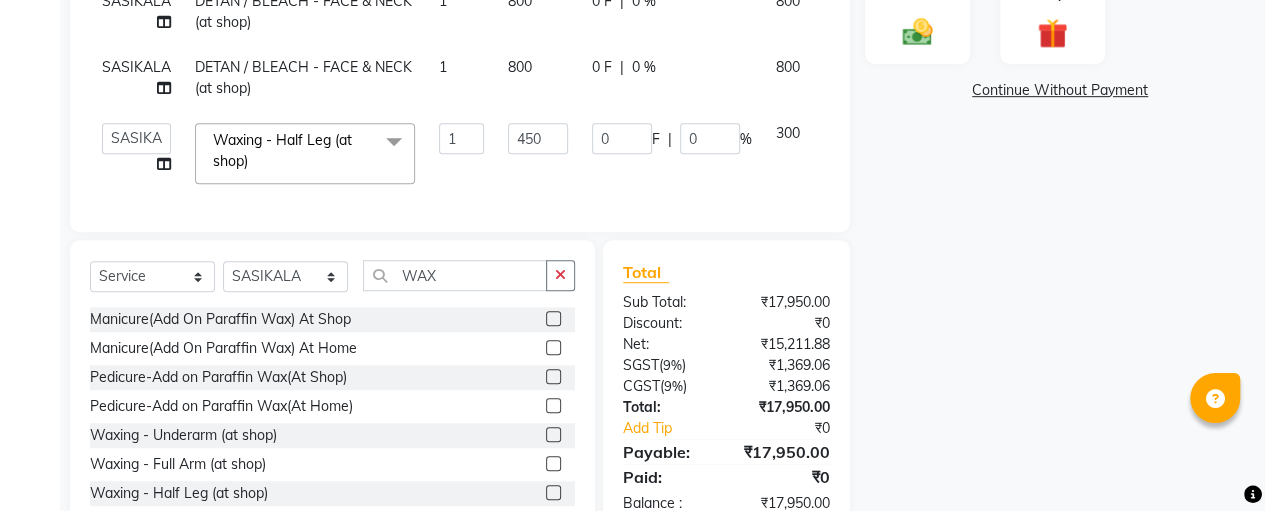 click on "SASIKALA Threading - Eyebrow (at shop) 1 50 0 F | 0 % 50 SASIKALA Threading - Upper lips (at shop) 1 50 0 F | 0 % 50 SASIKALA Threading - Chin (at shop) 1 50 0 F | 0 % 50 SASIKALA Pedicure - Sindhoor Secrets Spa Pedicure (at shop) 1 1500 0 F | 0 % 1500 SASIKALA Pedicure - Sindhoor Secrets Spa Pedicure (at shop) 1 1500 0 F | 0 % 1500 SASIKALA Pedicure - Sindhoor Secrets Regular Pedicure (at shop) 1 900 0 F | 0 % 900 SASIKALA Manicure - Sindhoor Secrets Spa Manicure (at shop) 1 1200 0 F | 0 % 1200 SASIKALA Facial & [MEDICAL_DATA] - O+ Facial (at shop) 1 5000 0 F | 0 % 5000 SASIKALA Facial & [MEDICAL_DATA] - O+ Facial (at shop) 1 5000 0 F | 0 % 5000 SASIKALA DETAN / BLEACH - FACE & NECK (at shop) 1 800 0 F | 0 % 800 SASIKALA DETAN / BLEACH - FACE & NECK (at shop) 1 800 0 F | 0 % 800 SASIKALA DETAN / BLEACH - FACE & NECK (at shop) 1 800 0 F | 0 % 800  [PERSON_NAME]   [PERSON_NAME]   SASIKALA  Waxing - Half Leg (at shop)  x Threading - Forehead (at shop) Threading - Upper lips (at shop) Threading - Chin (at shop) Nose" 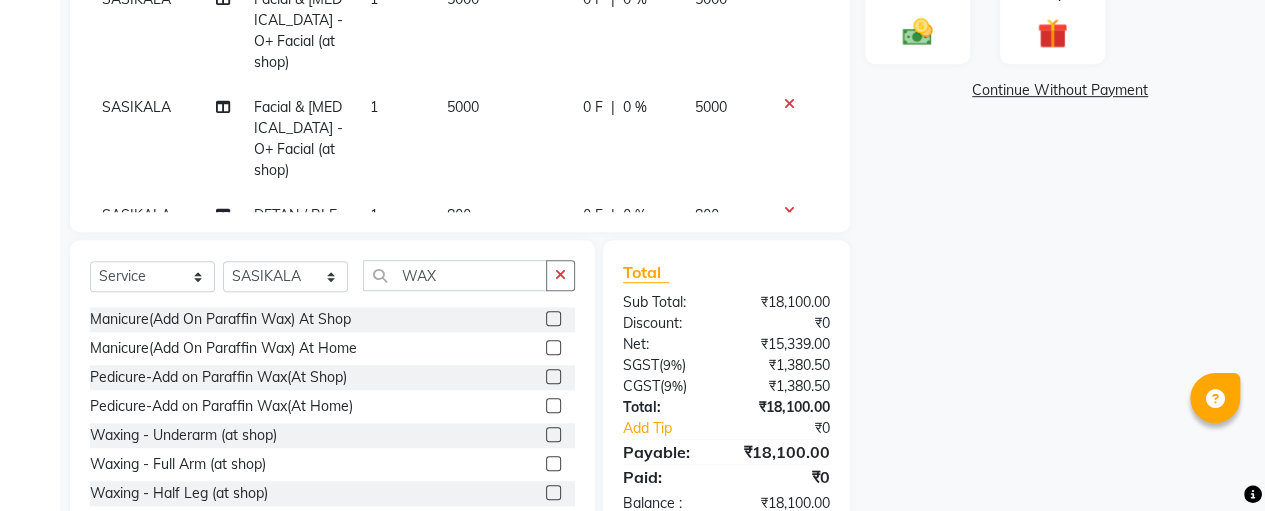 scroll, scrollTop: 678, scrollLeft: 0, axis: vertical 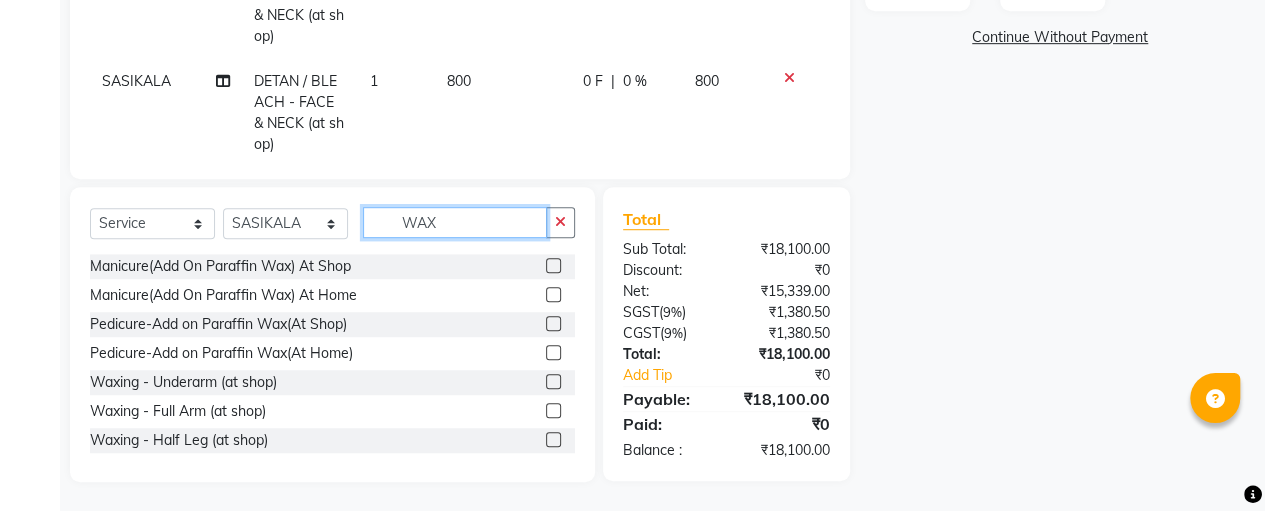 click on "WAX" 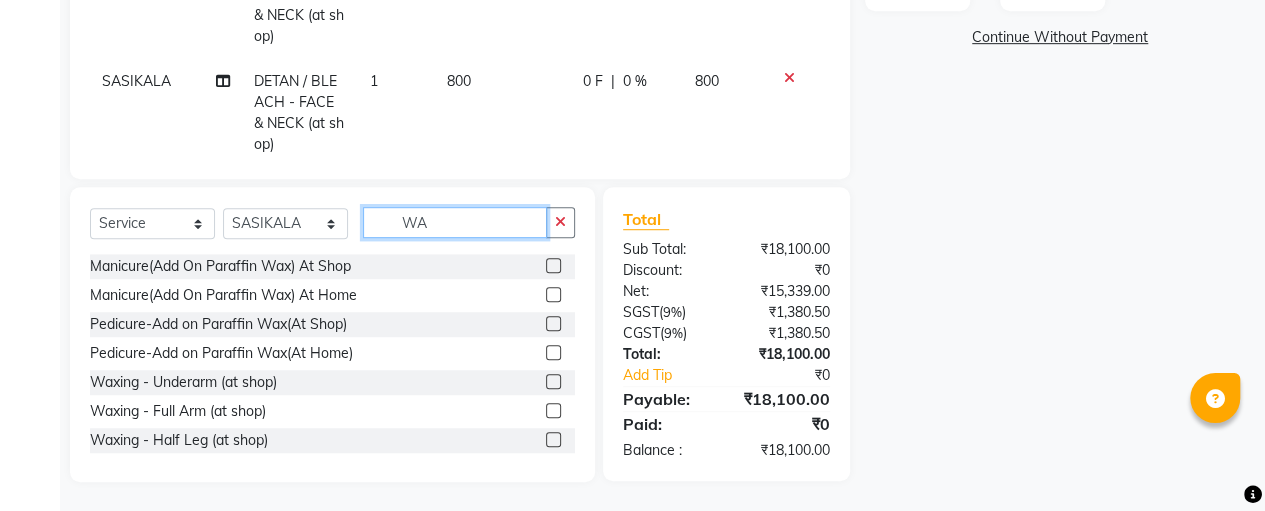 type on "W" 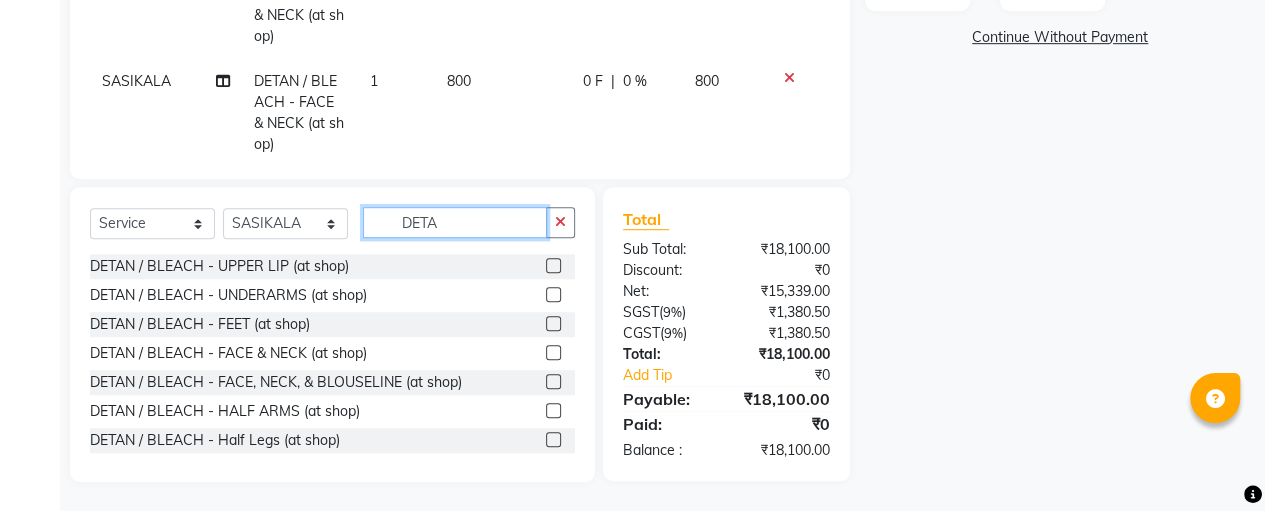 type on "DETA" 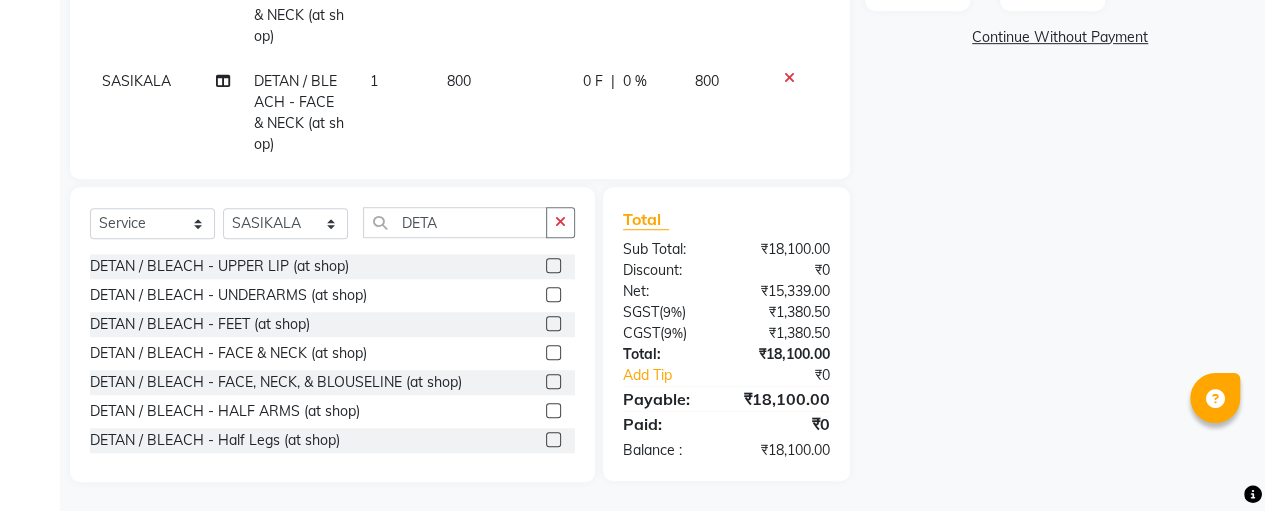 click 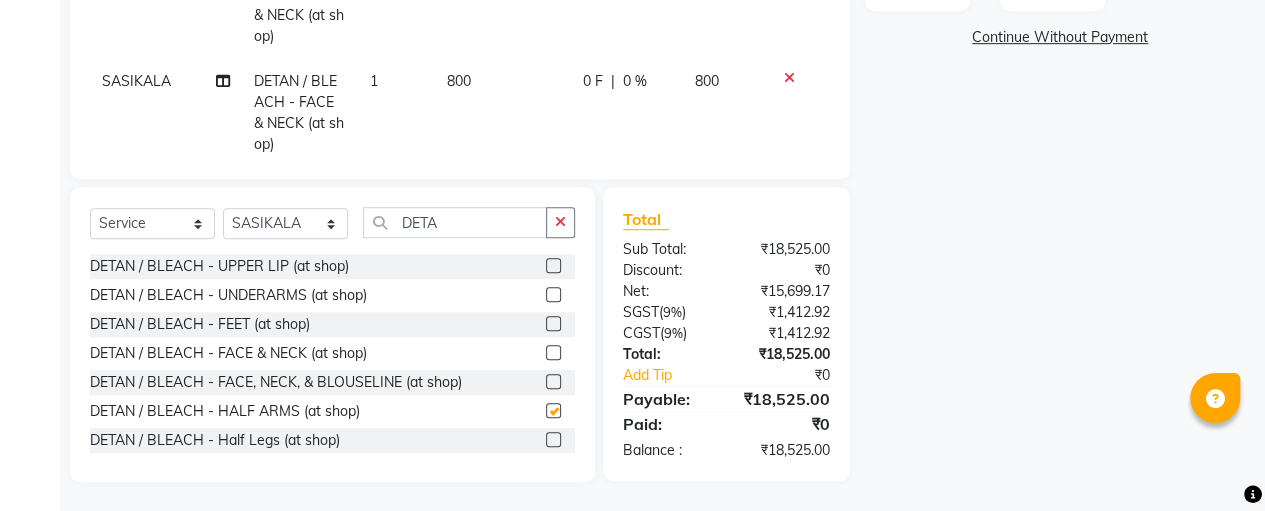 checkbox on "false" 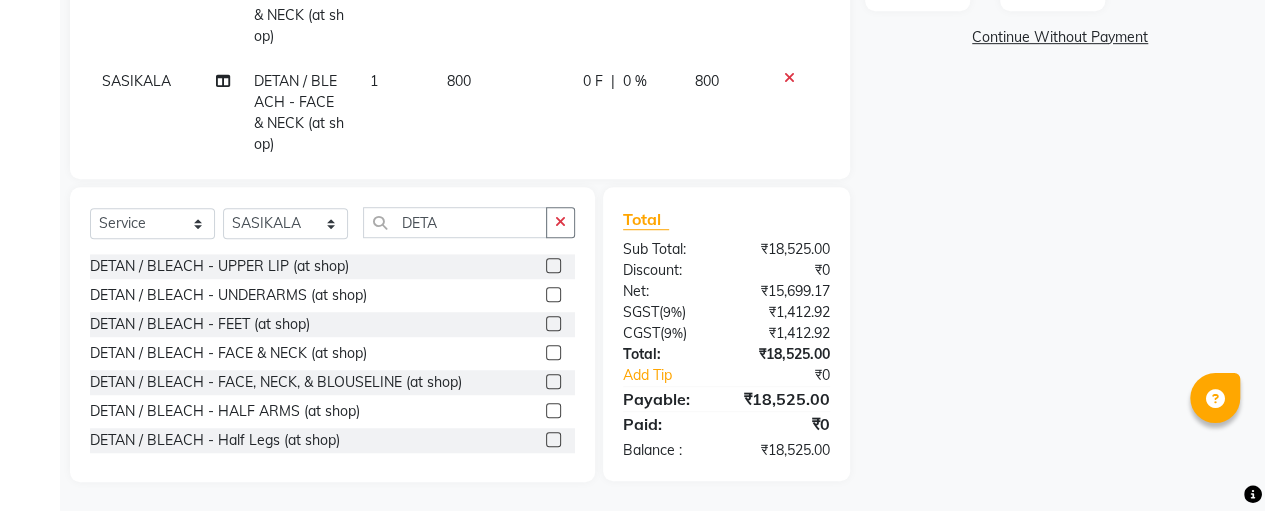 click 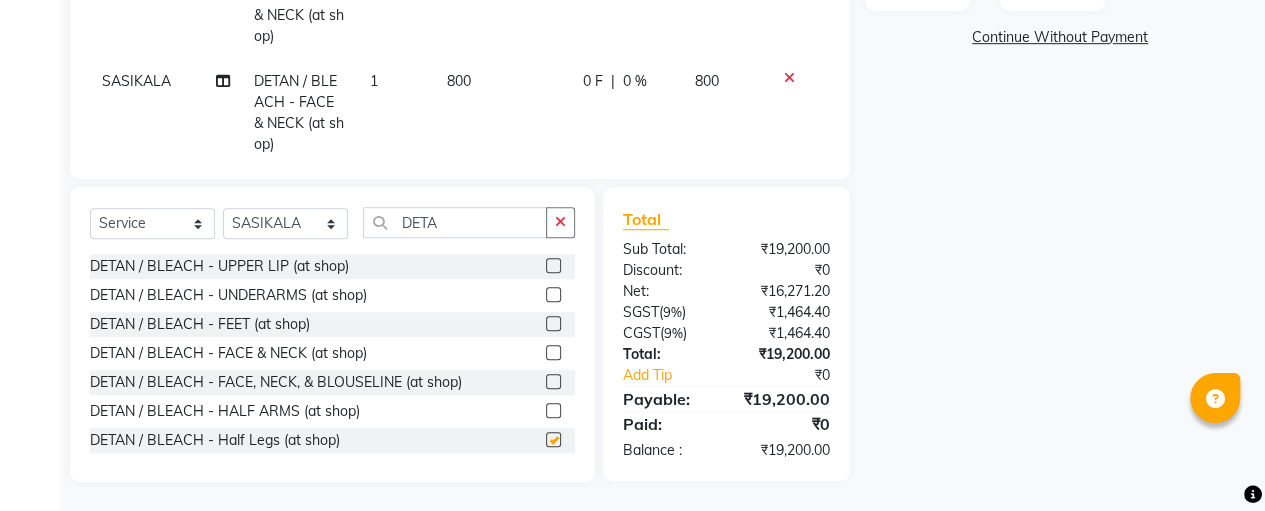checkbox on "false" 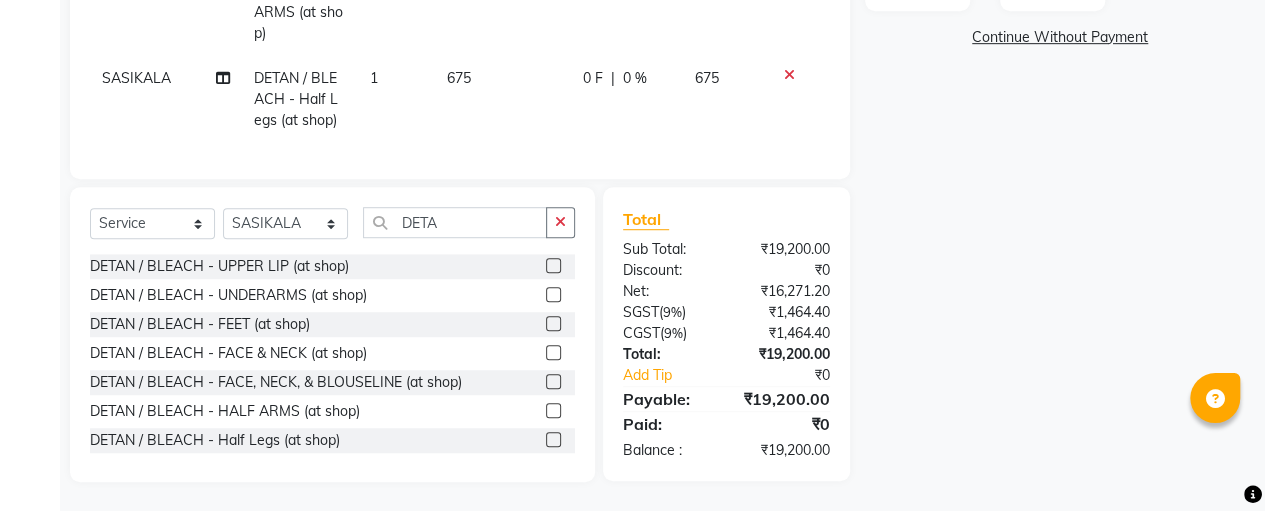 scroll, scrollTop: 1086, scrollLeft: 0, axis: vertical 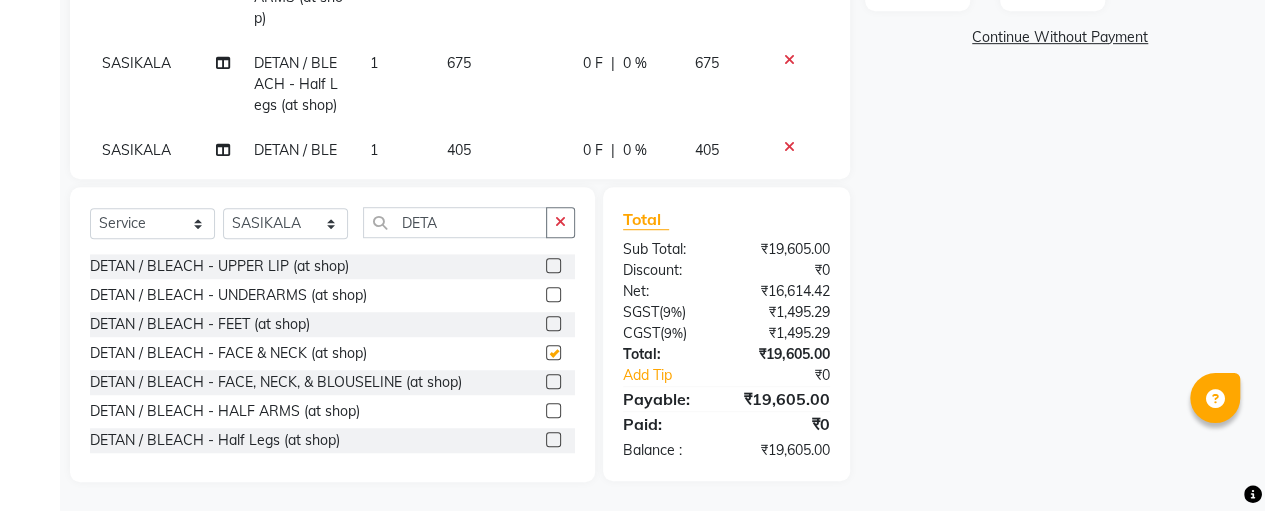 checkbox on "false" 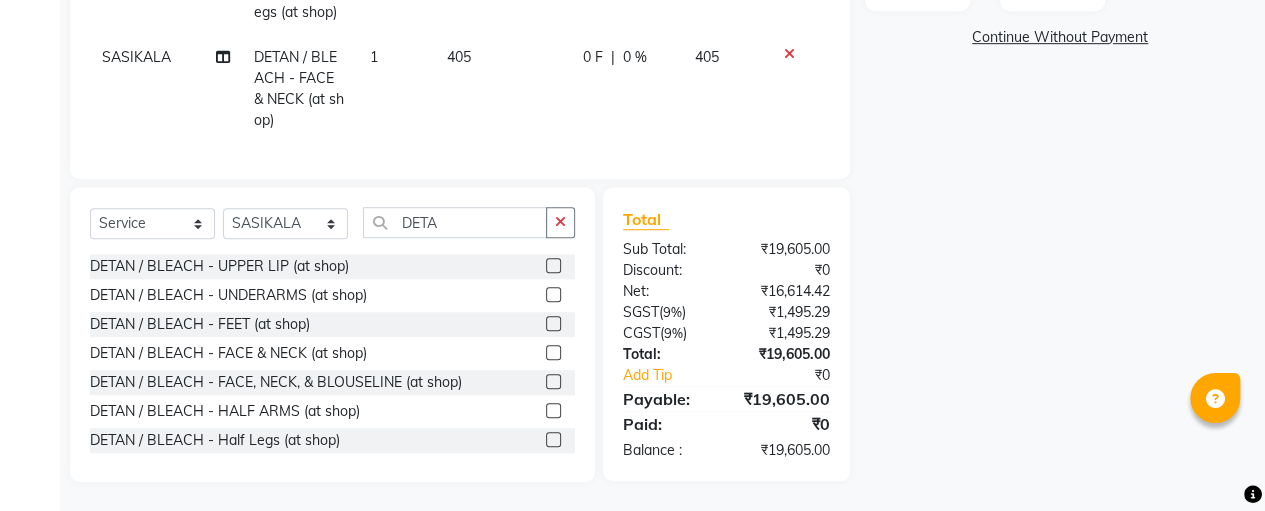 click on "405" 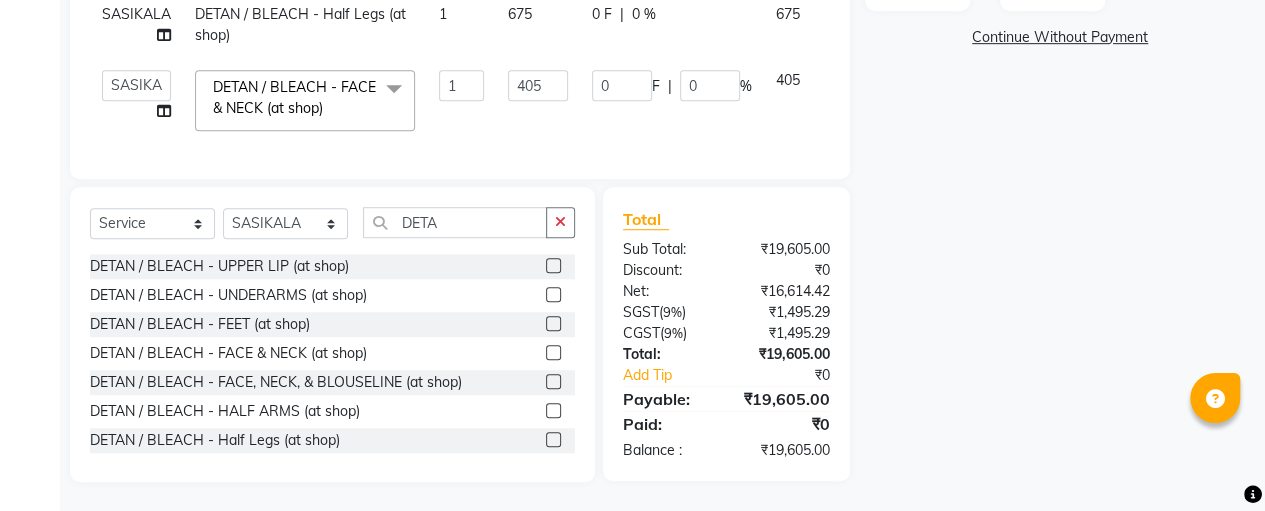 scroll, scrollTop: 687, scrollLeft: 0, axis: vertical 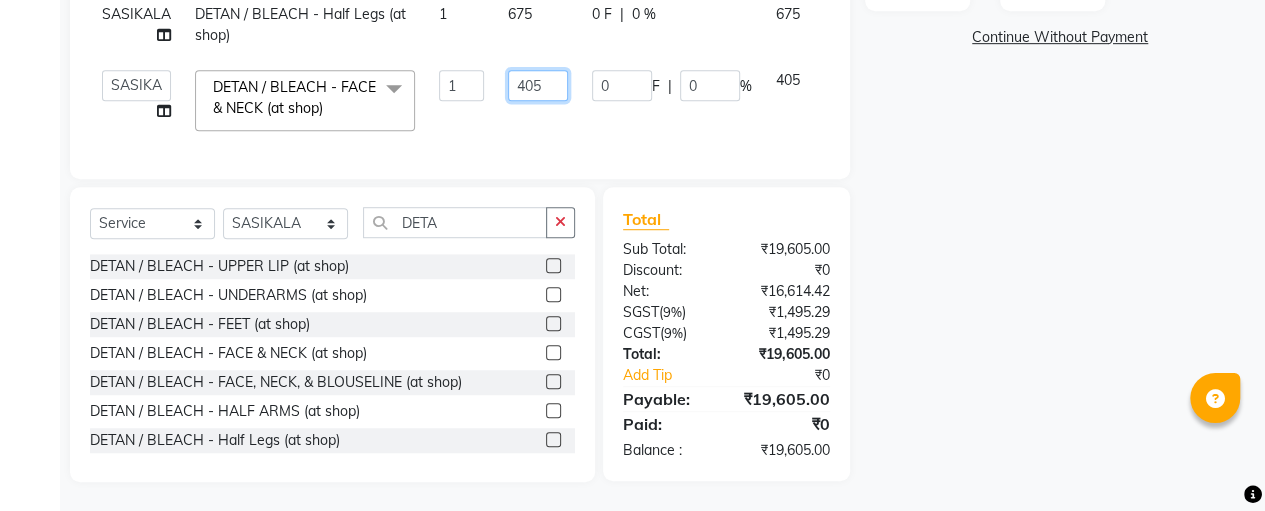 click on "405" 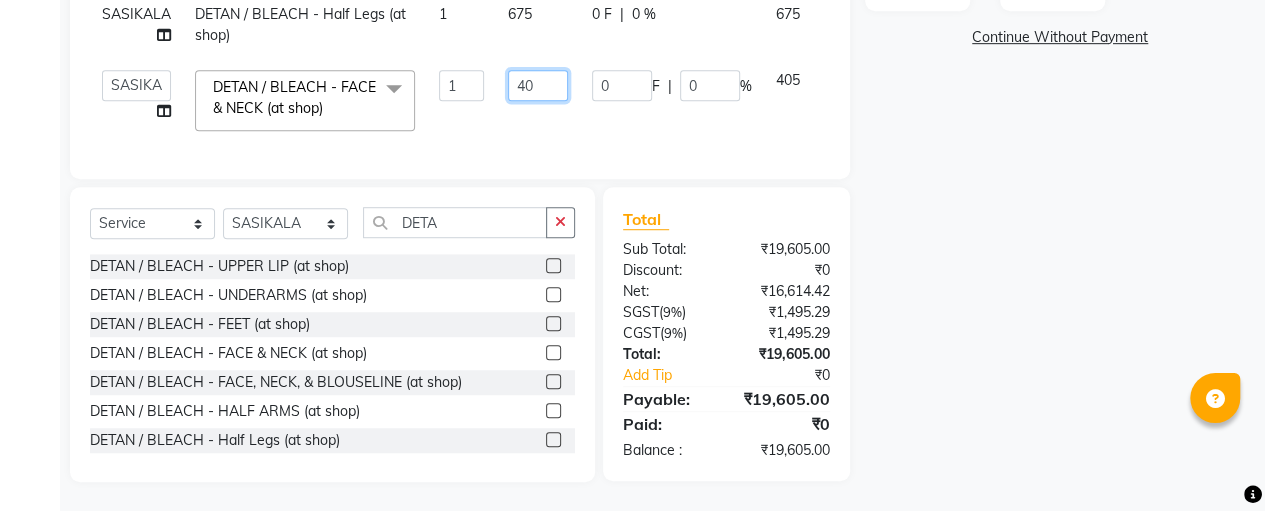 type on "4" 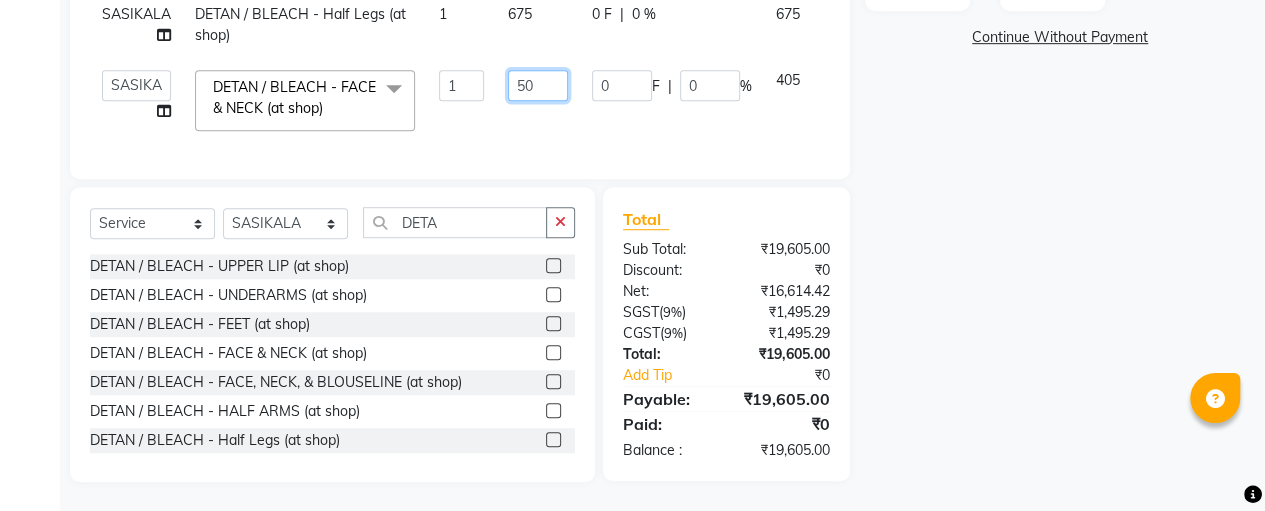 type on "500" 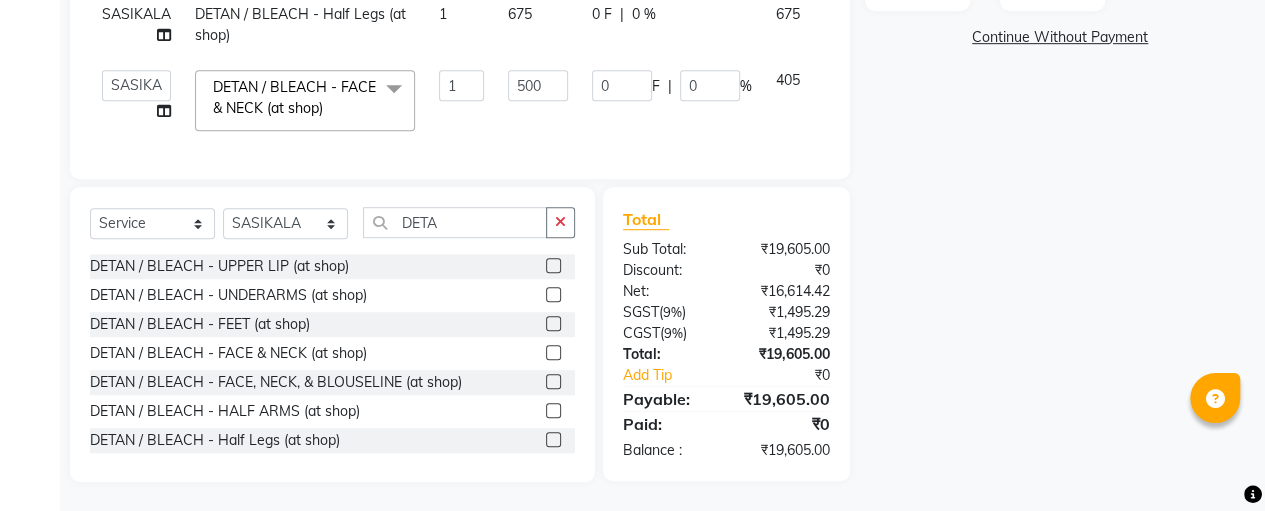 click on "SASIKALA Threading - Eyebrow (at shop) 1 50 0 F | 0 % 50 SASIKALA Threading - Upper lips (at shop) 1 50 0 F | 0 % 50 SASIKALA Threading - Chin (at shop) 1 50 0 F | 0 % 50 SASIKALA Pedicure - Sindhoor Secrets Spa Pedicure (at shop) 1 1500 0 F | 0 % 1500 SASIKALA Pedicure - Sindhoor Secrets Spa Pedicure (at shop) 1 1500 0 F | 0 % 1500 SASIKALA Pedicure - Sindhoor Secrets Regular Pedicure (at shop) 1 900 0 F | 0 % 900 SASIKALA Manicure - Sindhoor Secrets Spa Manicure (at shop) 1 1200 0 F | 0 % 1200 SASIKALA Facial & [MEDICAL_DATA] - O+ Facial (at shop) 1 5000 0 F | 0 % 5000 SASIKALA Facial & [MEDICAL_DATA] - O+ Facial (at shop) 1 5000 0 F | 0 % 5000 SASIKALA DETAN / BLEACH - FACE & NECK (at shop) 1 800 0 F | 0 % 800 SASIKALA DETAN / BLEACH - FACE & NECK (at shop) 1 800 0 F | 0 % 800 SASIKALA DETAN / BLEACH - FACE & NECK (at shop) 1 800 0 F | 0 % 800 SASIKALA Waxing - Half Leg (at shop) 1 450 0 F | 0 % 450 SASIKALA DETAN / BLEACH - HALF ARMS (at shop) 1 425 0 F | 0 % 425 SASIKALA DETAN / BLEACH - Half Legs (at shop) 1 675" 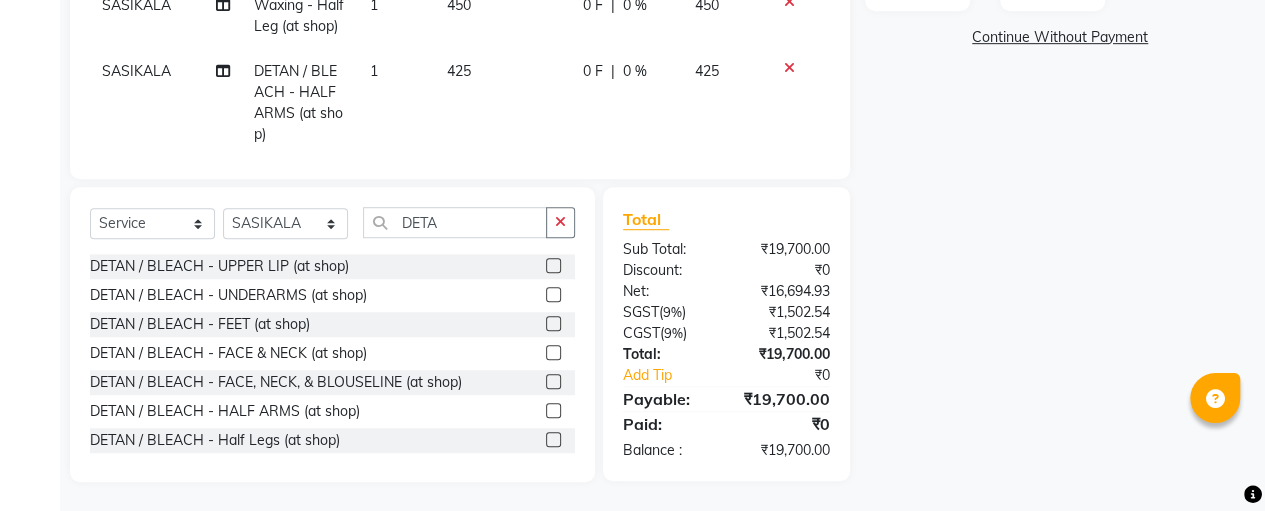 scroll, scrollTop: 965, scrollLeft: 0, axis: vertical 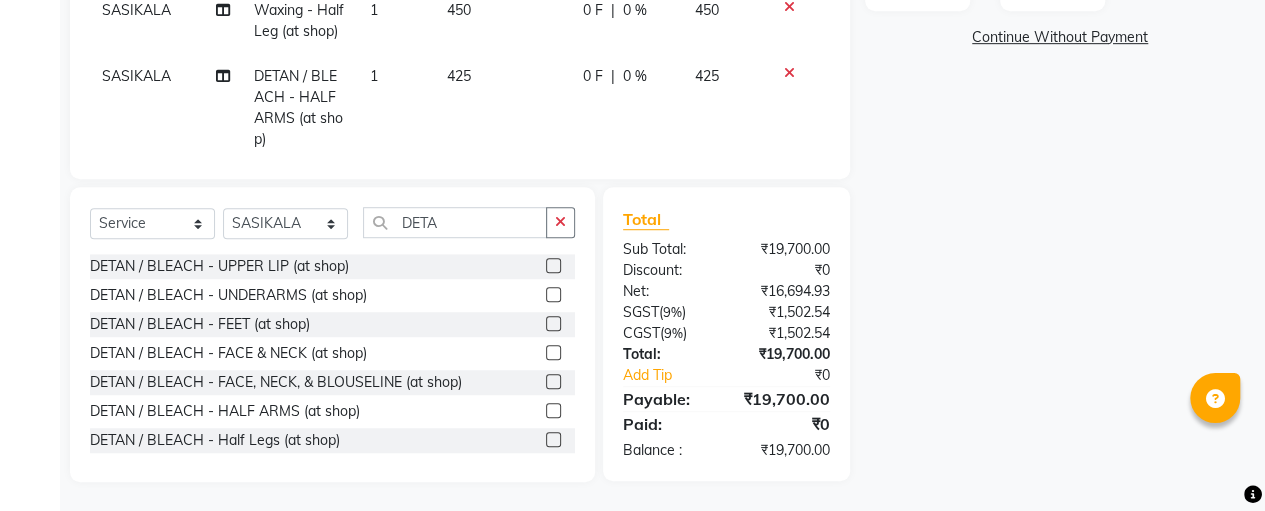 click on "425" 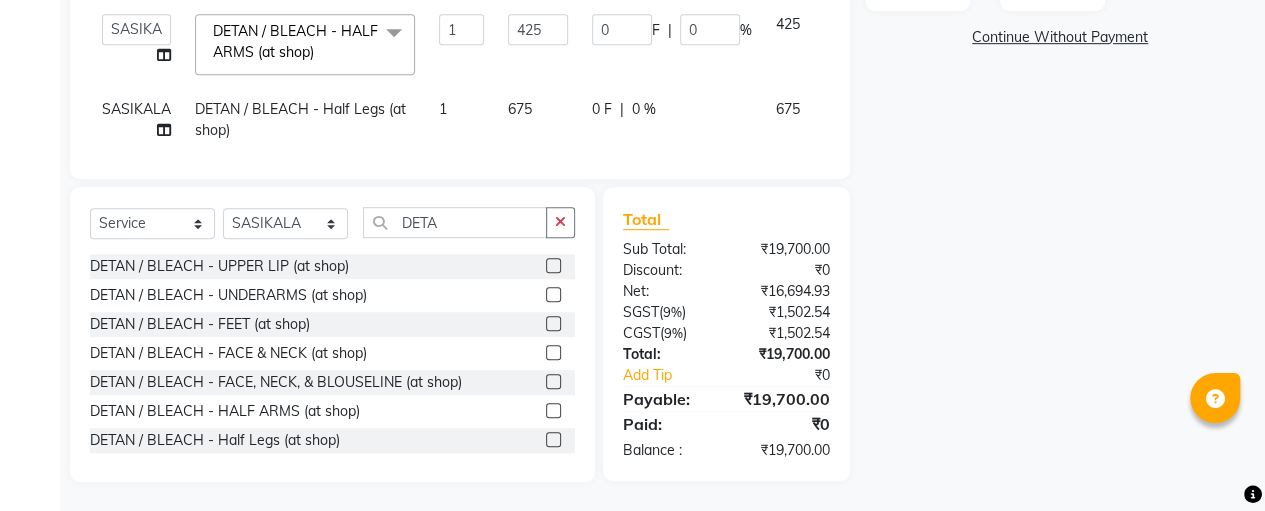scroll, scrollTop: 595, scrollLeft: 0, axis: vertical 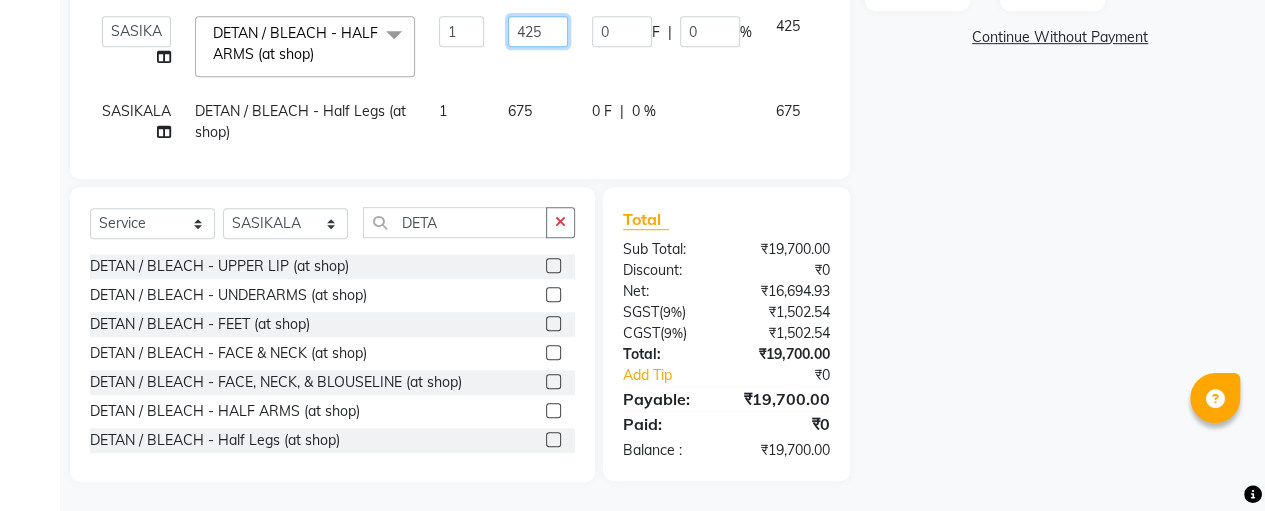 click on "425" 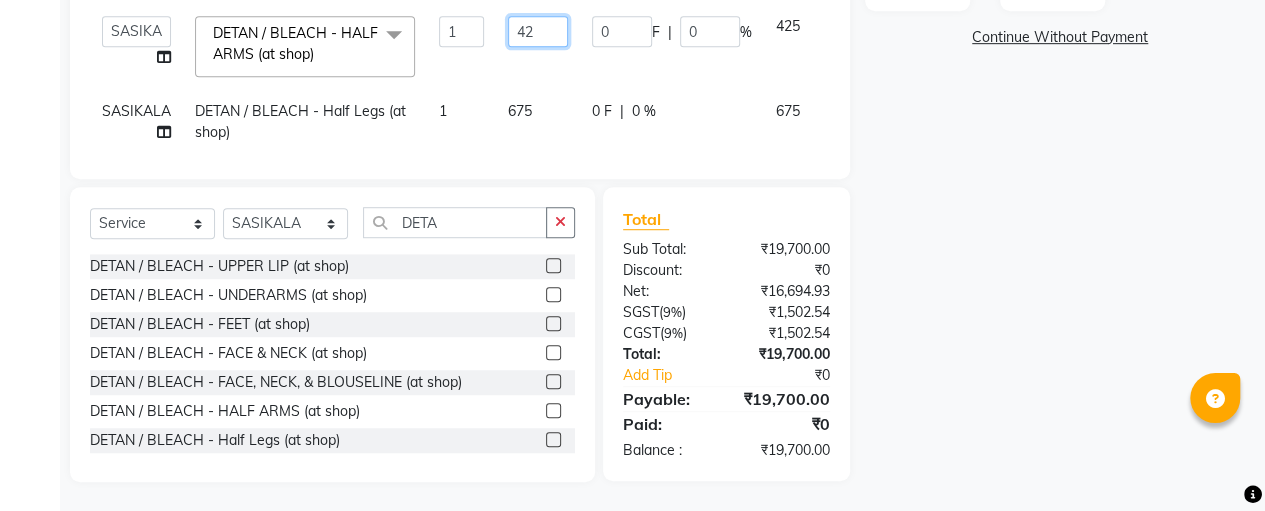 type on "4" 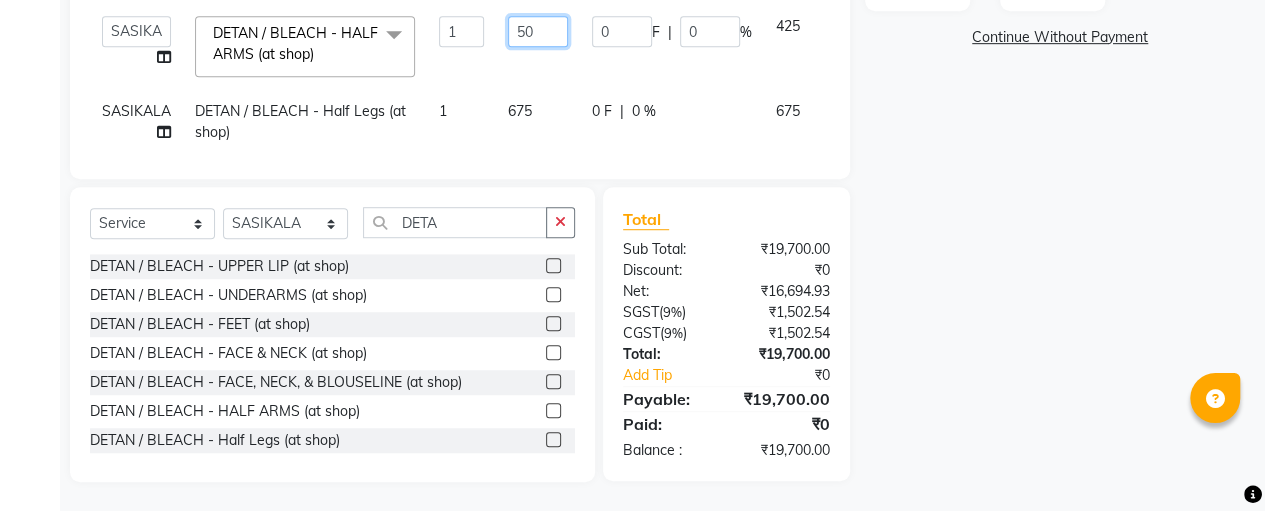 type on "500" 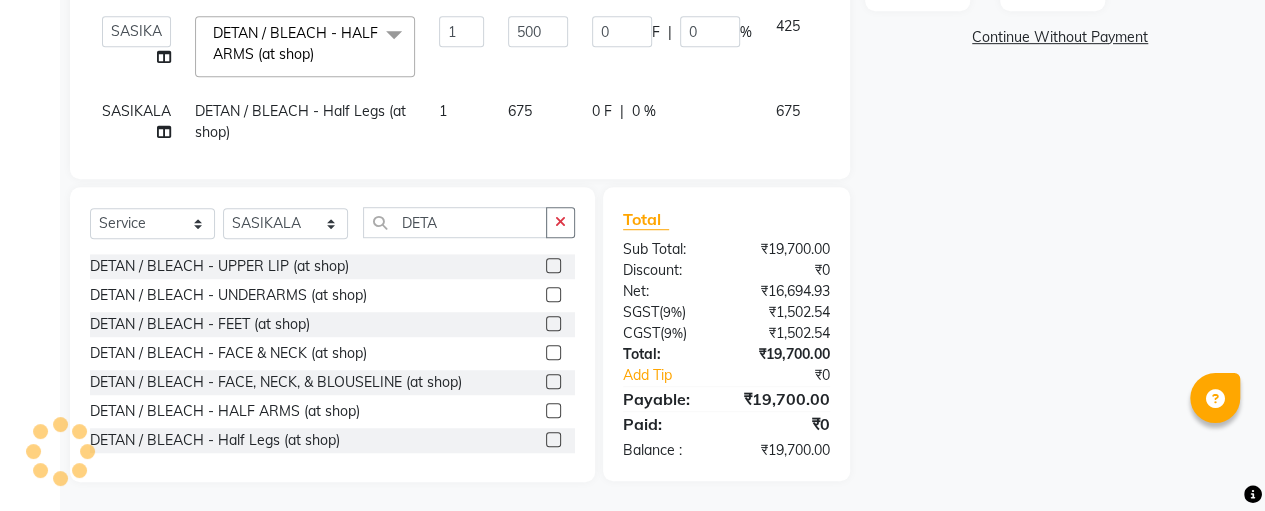 click on "SASIKALA Threading - Eyebrow (at shop) 1 50 0 F | 0 % 50 SASIKALA Threading - Upper lips (at shop) 1 50 0 F | 0 % 50 SASIKALA Threading - Chin (at shop) 1 50 0 F | 0 % 50 SASIKALA Pedicure - Sindhoor Secrets Spa Pedicure (at shop) 1 1500 0 F | 0 % 1500 SASIKALA Pedicure - Sindhoor Secrets Spa Pedicure (at shop) 1 1500 0 F | 0 % 1500 SASIKALA Pedicure - Sindhoor Secrets Regular Pedicure (at shop) 1 900 0 F | 0 % 900 SASIKALA Manicure - Sindhoor Secrets Spa Manicure (at shop) 1 1200 0 F | 0 % 1200 SASIKALA Facial & [MEDICAL_DATA] - O+ Facial (at shop) 1 5000 0 F | 0 % 5000 SASIKALA Facial & [MEDICAL_DATA] - O+ Facial (at shop) 1 5000 0 F | 0 % 5000 SASIKALA DETAN / BLEACH - FACE & NECK (at shop) 1 800 0 F | 0 % 800 SASIKALA DETAN / BLEACH - FACE & NECK (at shop) 1 800 0 F | 0 % 800 SASIKALA DETAN / BLEACH - FACE & NECK (at shop) 1 800 0 F | 0 % 800 SASIKALA Waxing - Half Leg (at shop) 1 450 0 F | 0 % 450  [PERSON_NAME]   [PERSON_NAME]   SASIKALA  DETAN / BLEACH - HALF ARMS (at shop)  x Threading - Forehead (at shop)" 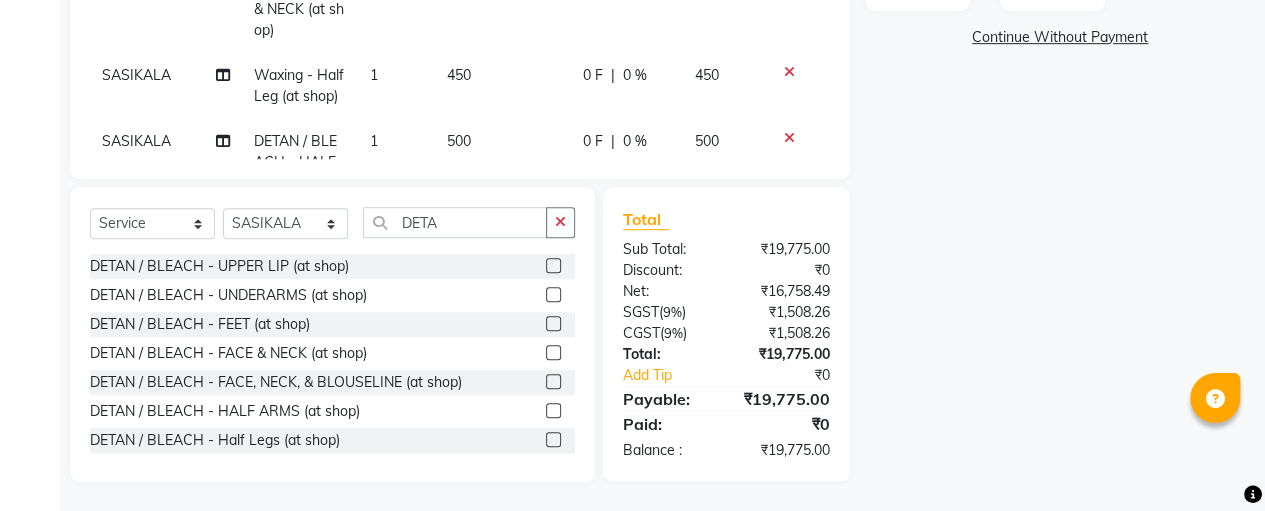 scroll, scrollTop: 922, scrollLeft: 0, axis: vertical 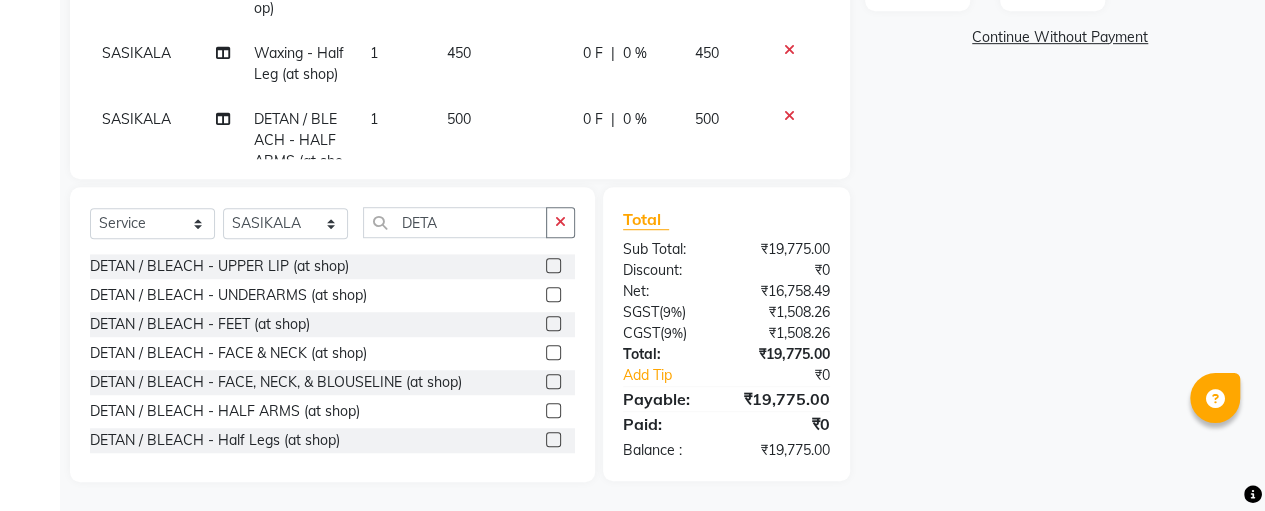 click on "450" 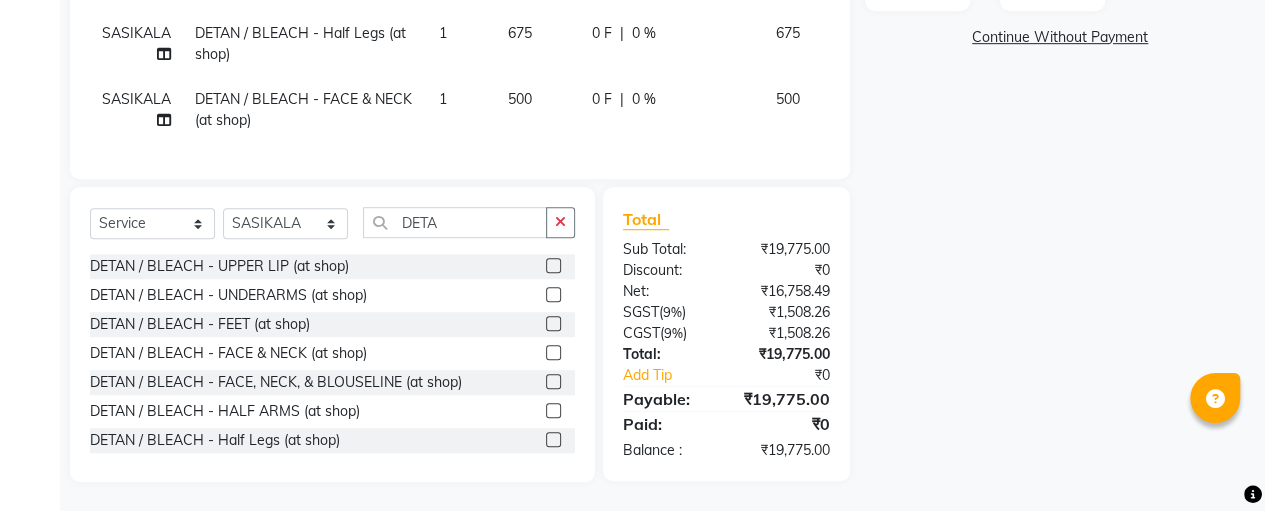 scroll, scrollTop: 670, scrollLeft: 0, axis: vertical 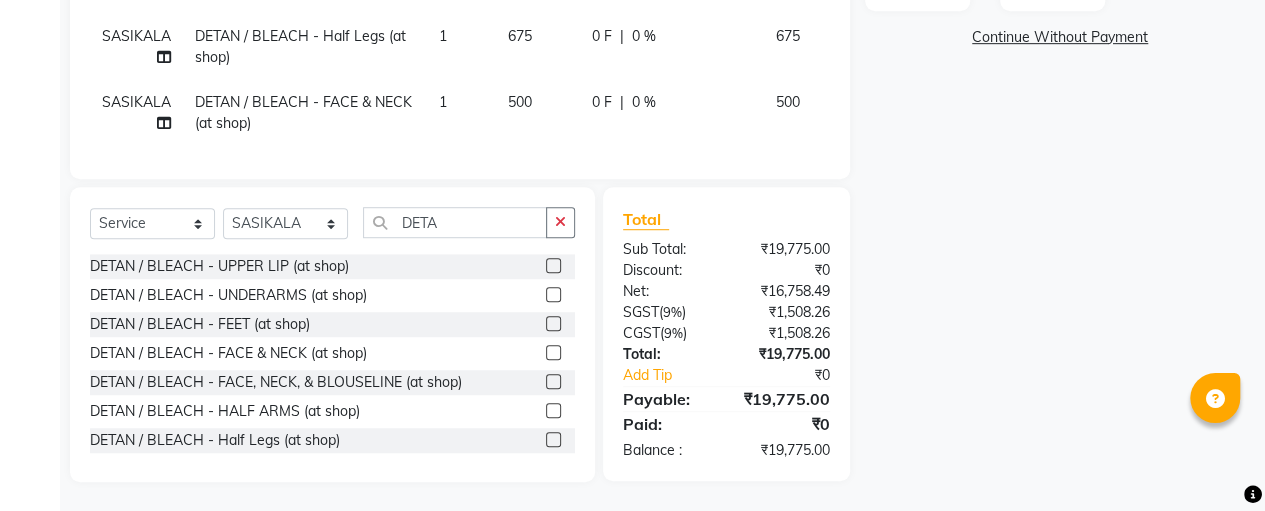 click on "675" 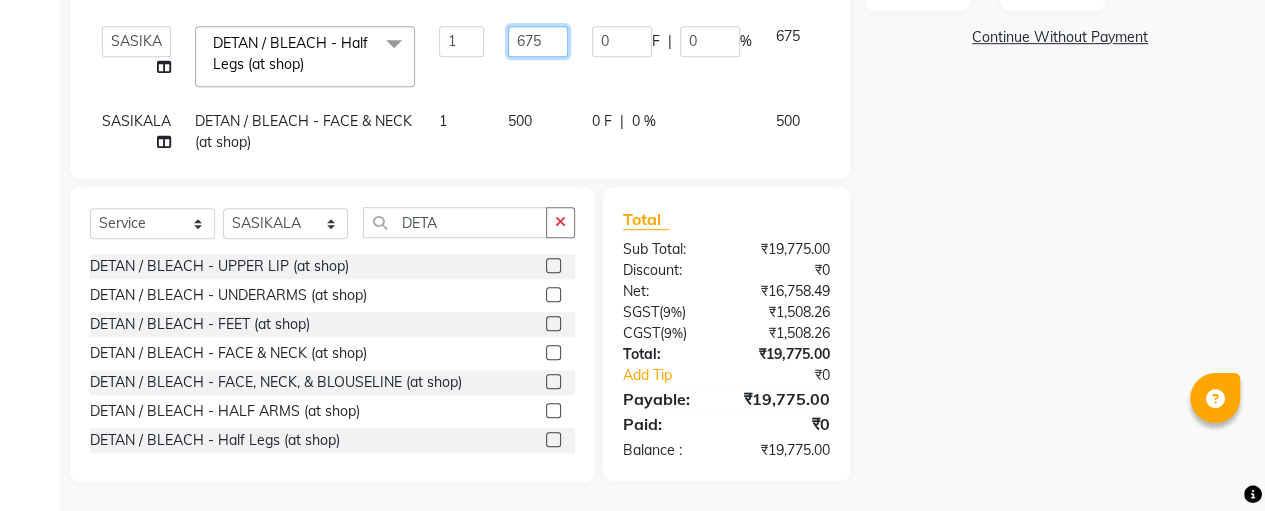 click on "675" 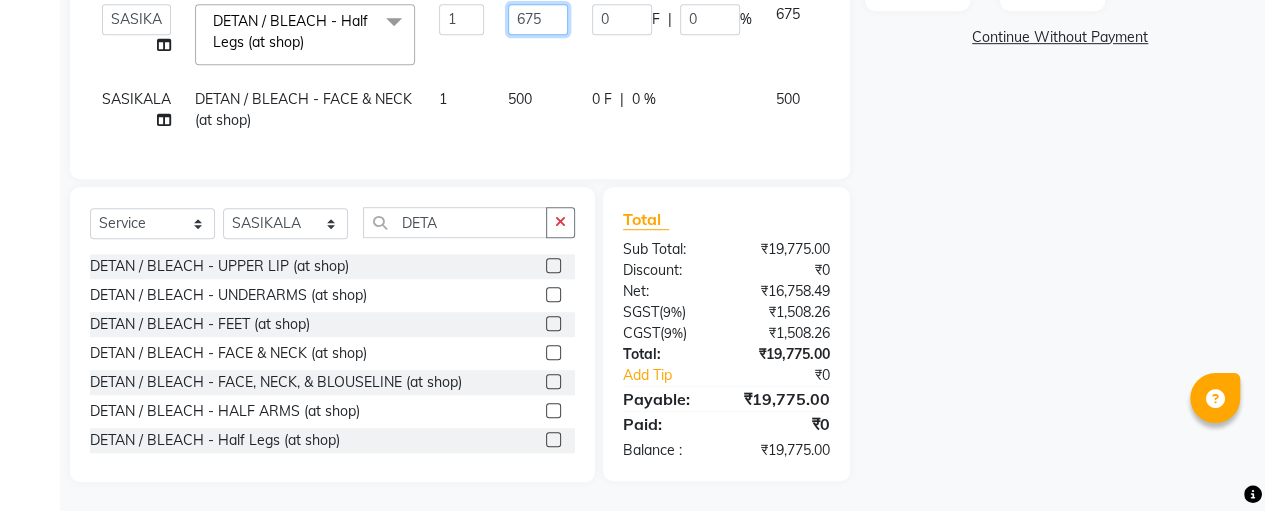 scroll, scrollTop: 705, scrollLeft: 0, axis: vertical 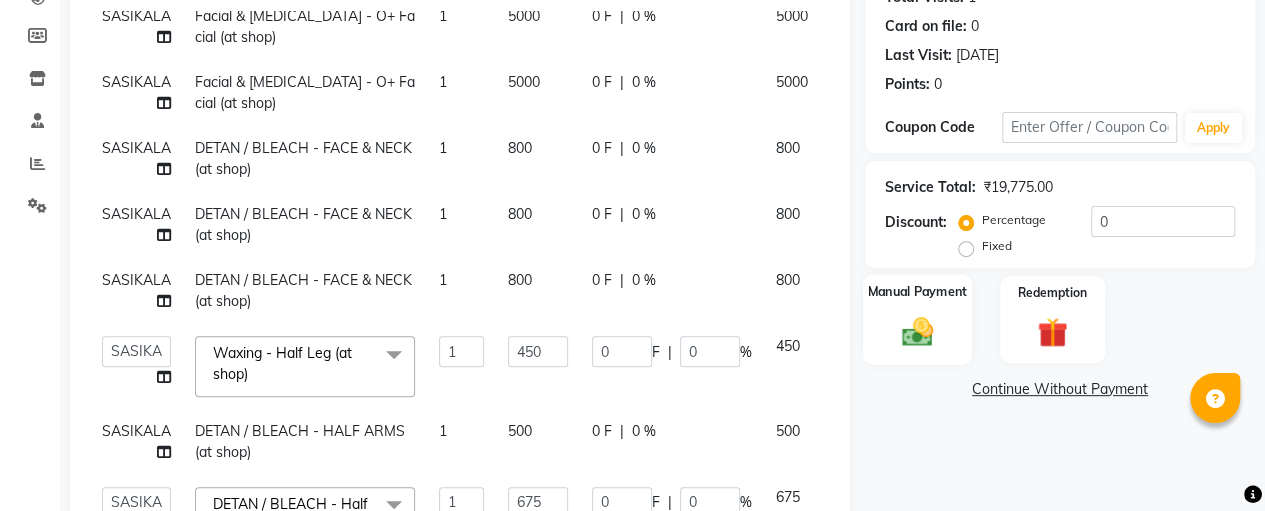 click 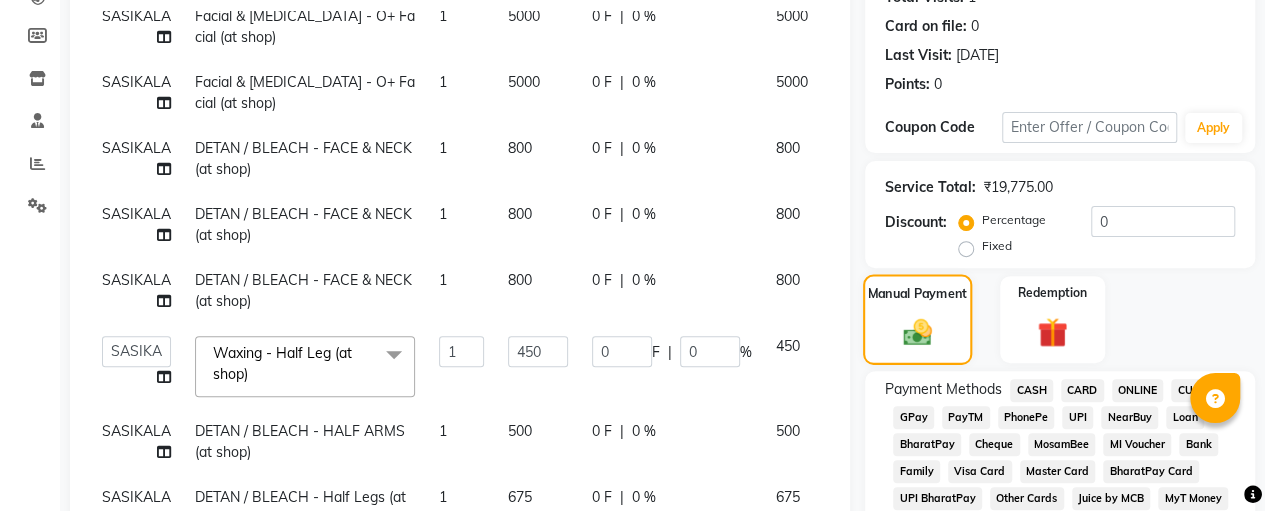 scroll, scrollTop: 940, scrollLeft: 0, axis: vertical 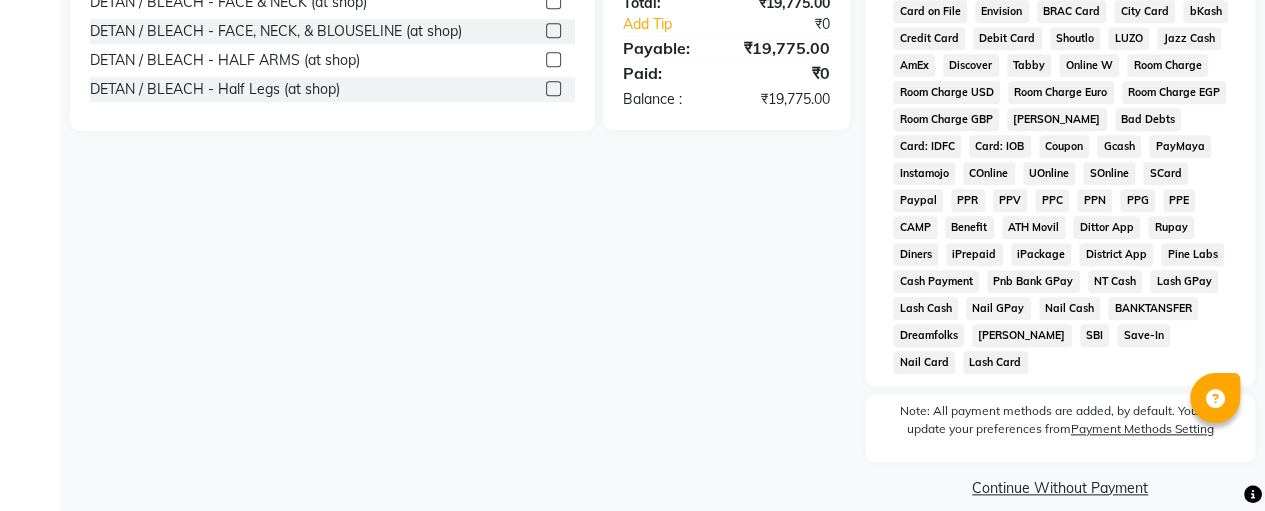click on "Continue Without Payment" 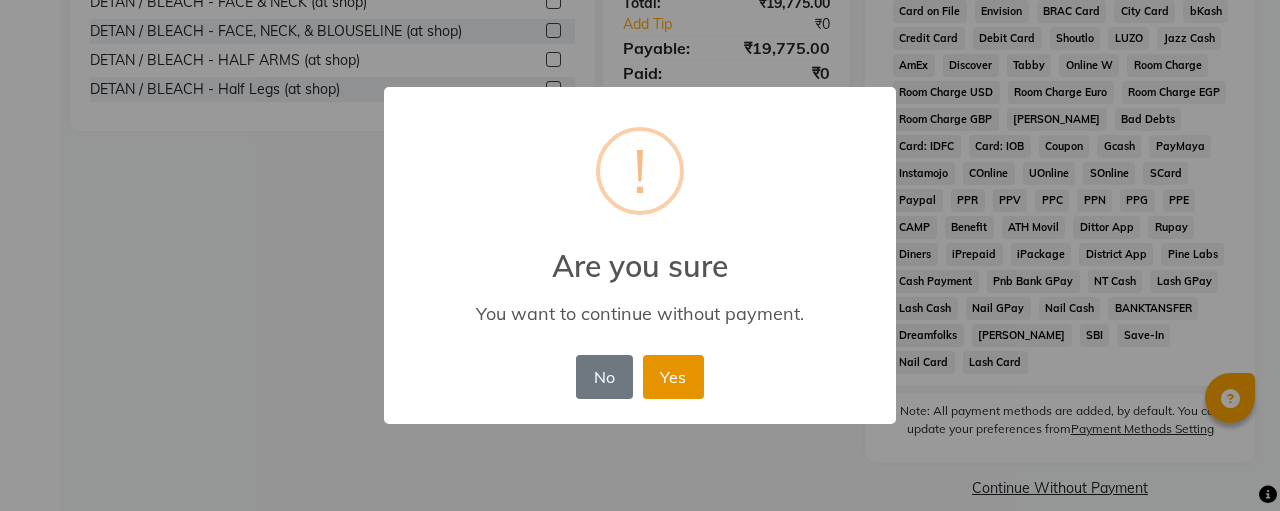 click on "Yes" at bounding box center (673, 377) 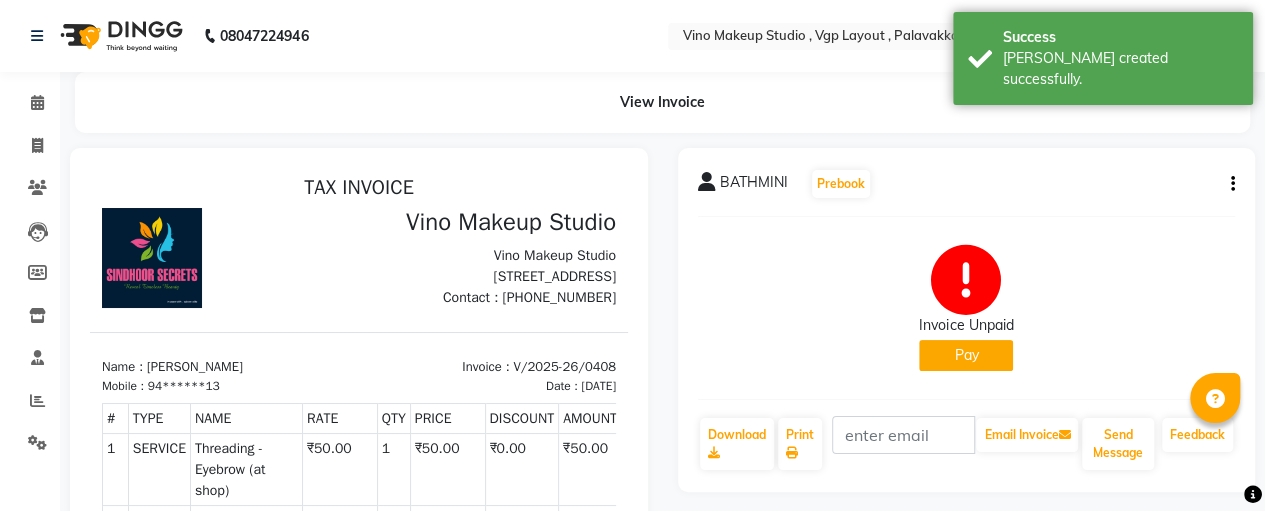 scroll, scrollTop: 0, scrollLeft: 0, axis: both 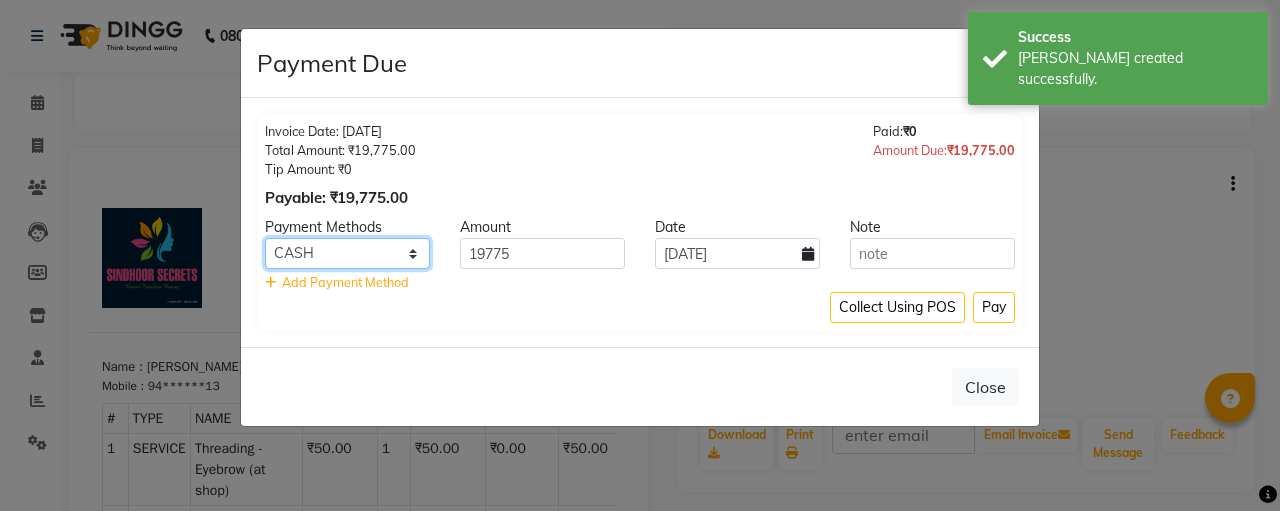 click on "CASH CARD ONLINE CUSTOM GPay PayTM PhonePe UPI NearBuy Loan BharatPay Cheque MosamBee MI Voucher Bank Family Visa Card Master Card BharatPay Card UPI BharatPay Other Cards Juice by MCB MyT Money MariDeal DefiDeal [DOMAIN_NAME] THD TCL CEdge Card M UPI M UPI Axis UPI Union Card (Indian Bank) Card (DL Bank) RS BTC Wellnessta Razorpay Complimentary Nift Spa Finder Spa Week Venmo BFL LoanTap SaveIN GMoney ATH Movil On Account Chamber Gift Card Trade Comp Donation Card on File Envision BRAC Card City Card bKash Credit Card Debit Card Shoutlo LUZO Jazz Cash AmEx Discover Tabby Online W Room Charge Room Charge USD Room Charge Euro Room Charge EGP Room Charge GBP Bajaj Finserv Bad Debts Card: IDFC Card: IOB Coupon Gcash PayMaya Instamojo COnline UOnline SOnline SCard Paypal PPR PPV PPC PPN PPG PPE CAMP Benefit ATH Movil Dittor App Rupay Diners iPrepaid iPackage District App Pine Labs Cash Payment Pnb Bank GPay NT Cash Lash GPay Lash Cash Nail GPay Nail Cash BANKTANSFER Dreamfolks [PERSON_NAME] SBI Save-In Nail Card Lash Card" 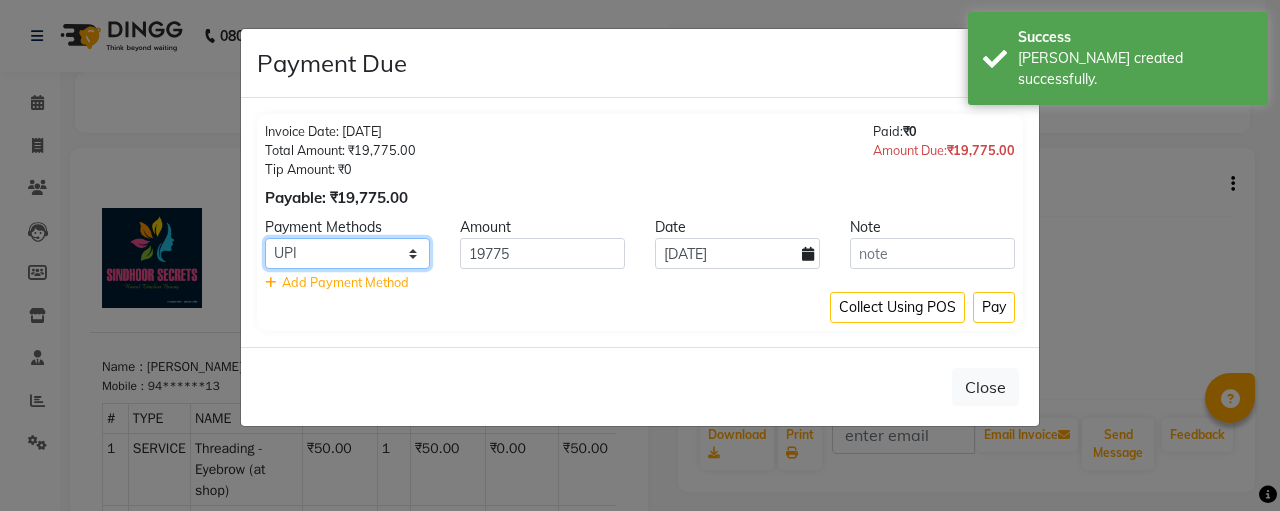click on "CASH CARD ONLINE CUSTOM GPay PayTM PhonePe UPI NearBuy Loan BharatPay Cheque MosamBee MI Voucher Bank Family Visa Card Master Card BharatPay Card UPI BharatPay Other Cards Juice by MCB MyT Money MariDeal DefiDeal [DOMAIN_NAME] THD TCL CEdge Card M UPI M UPI Axis UPI Union Card (Indian Bank) Card (DL Bank) RS BTC Wellnessta Razorpay Complimentary Nift Spa Finder Spa Week Venmo BFL LoanTap SaveIN GMoney ATH Movil On Account Chamber Gift Card Trade Comp Donation Card on File Envision BRAC Card City Card bKash Credit Card Debit Card Shoutlo LUZO Jazz Cash AmEx Discover Tabby Online W Room Charge Room Charge USD Room Charge Euro Room Charge EGP Room Charge GBP Bajaj Finserv Bad Debts Card: IDFC Card: IOB Coupon Gcash PayMaya Instamojo COnline UOnline SOnline SCard Paypal PPR PPV PPC PPN PPG PPE CAMP Benefit ATH Movil Dittor App Rupay Diners iPrepaid iPackage District App Pine Labs Cash Payment Pnb Bank GPay NT Cash Lash GPay Lash Cash Nail GPay Nail Cash BANKTANSFER Dreamfolks [PERSON_NAME] SBI Save-In Nail Card Lash Card" 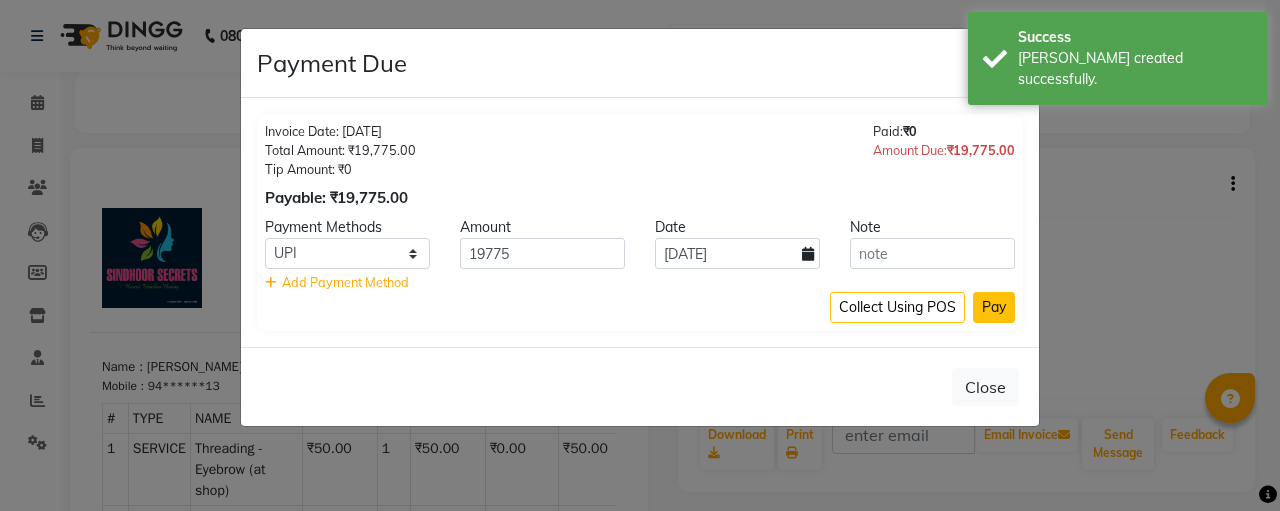 click on "Pay" 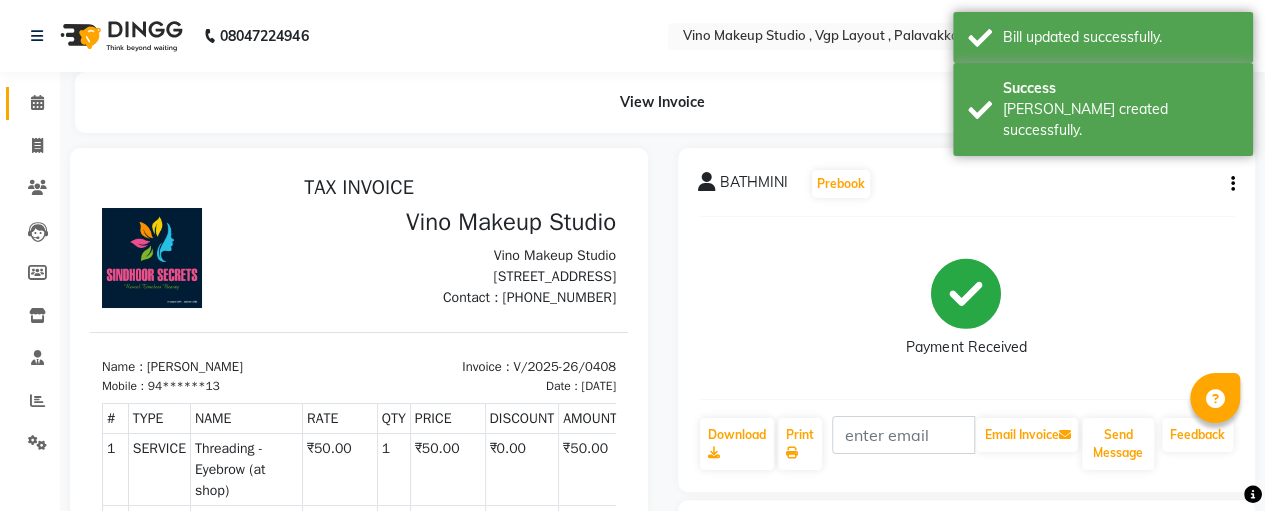 click 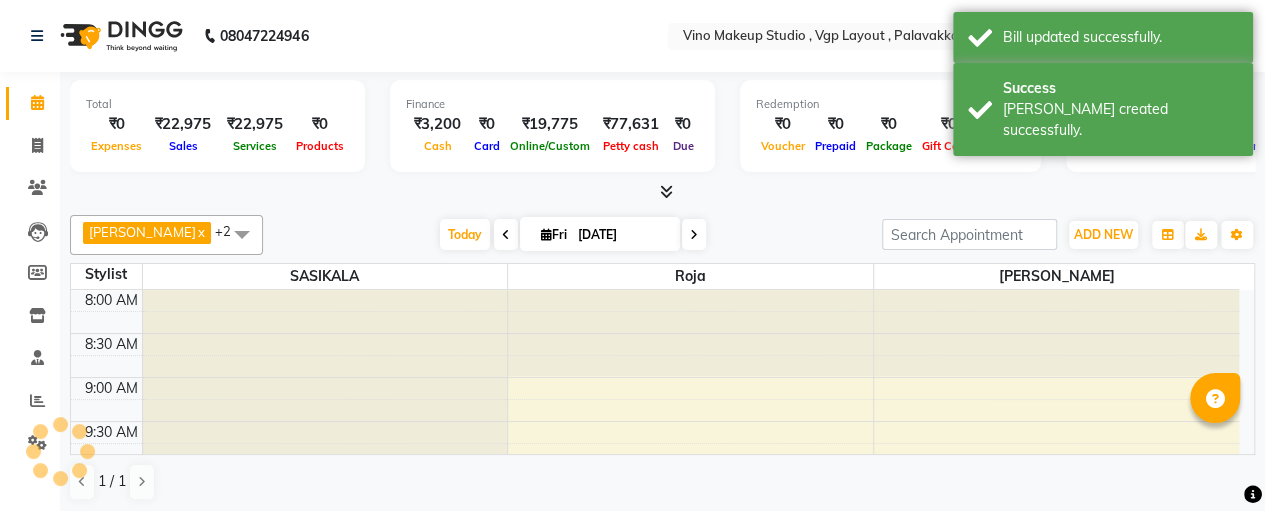 scroll, scrollTop: 0, scrollLeft: 0, axis: both 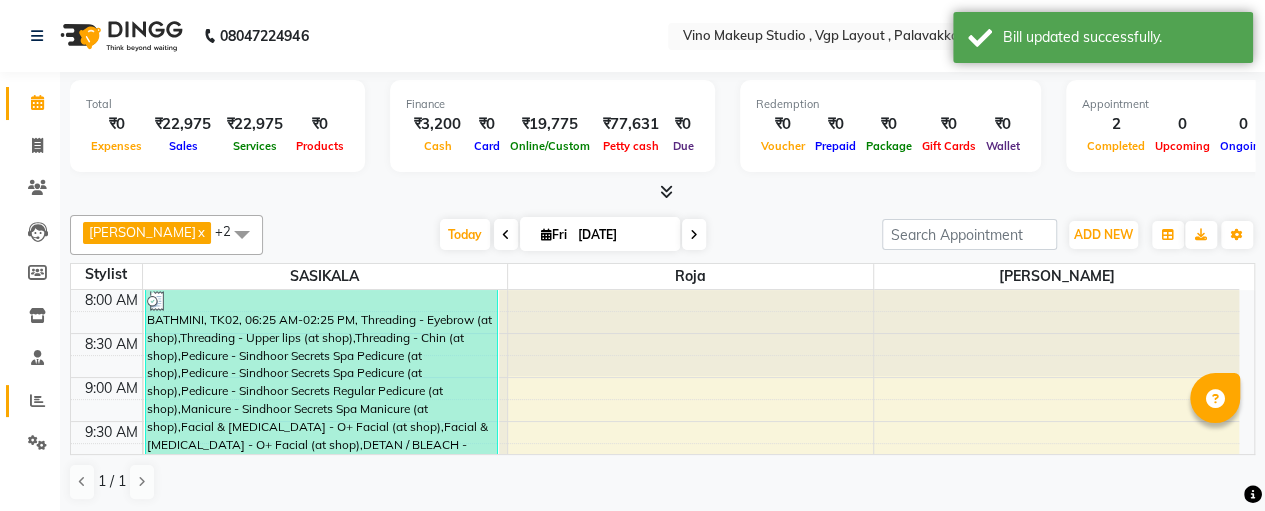 click 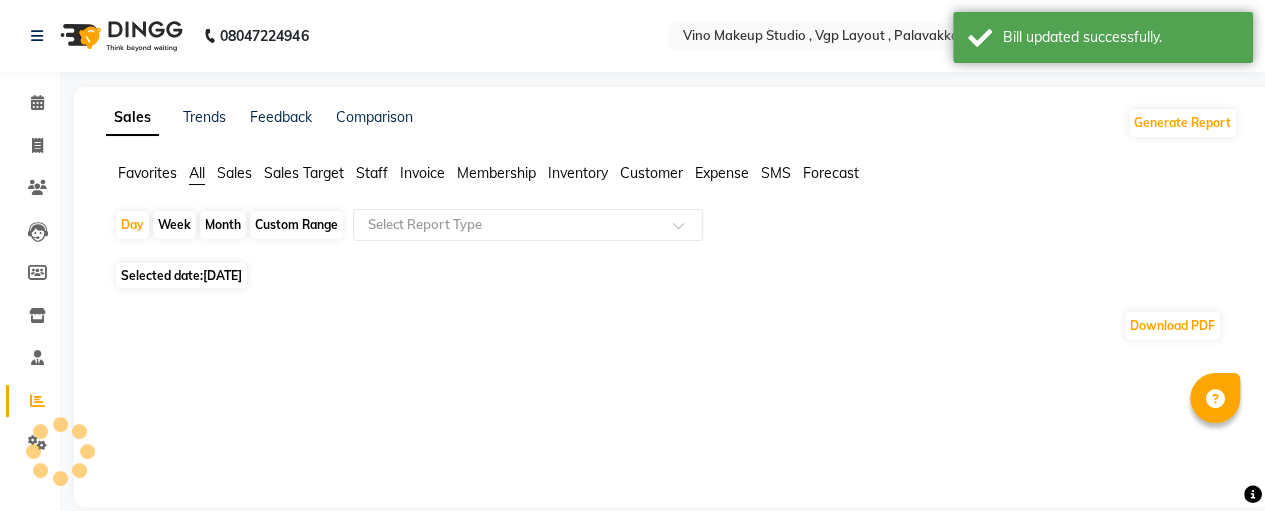 click on "Month" 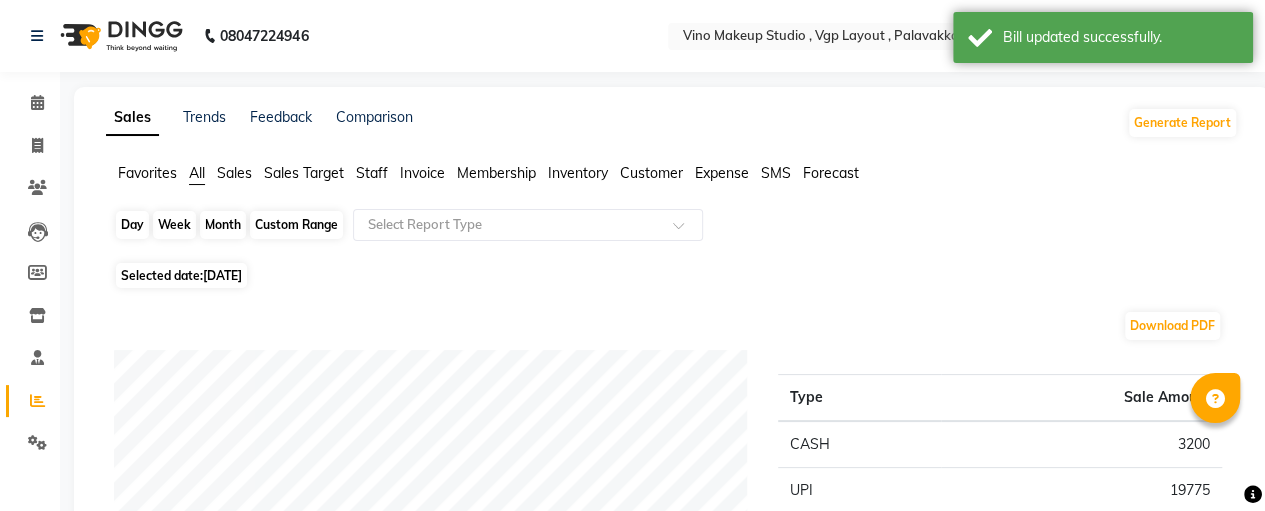 click on "Month" 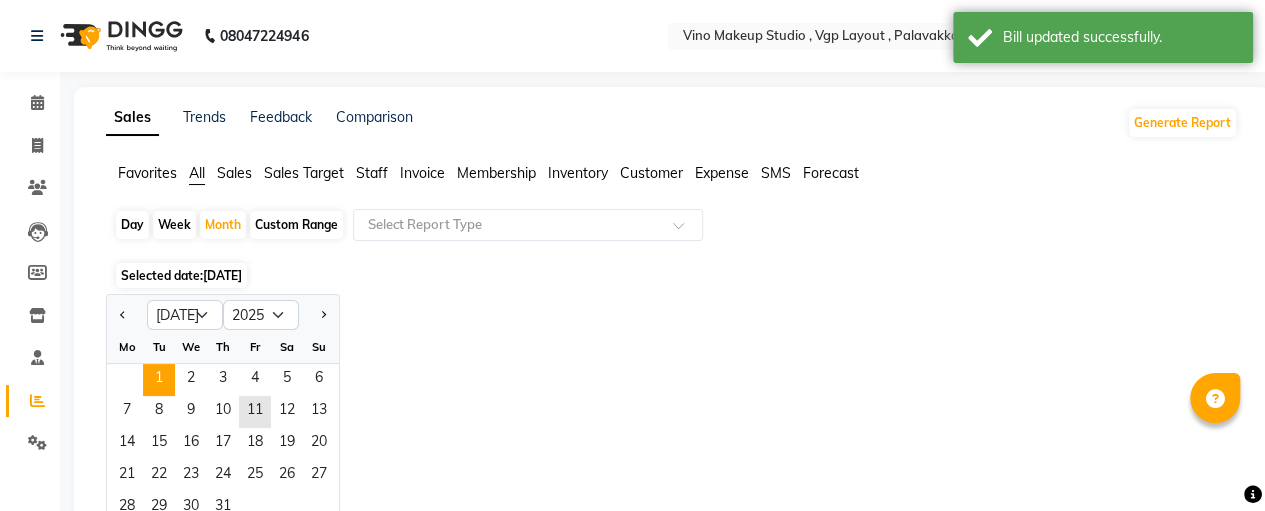 click on "1" 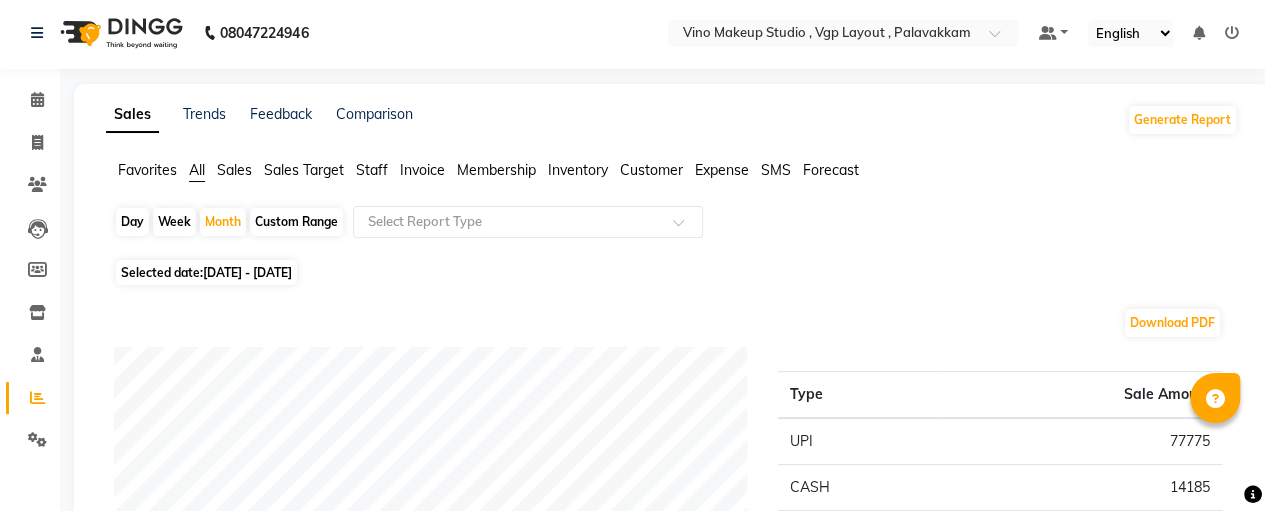 scroll, scrollTop: 0, scrollLeft: 0, axis: both 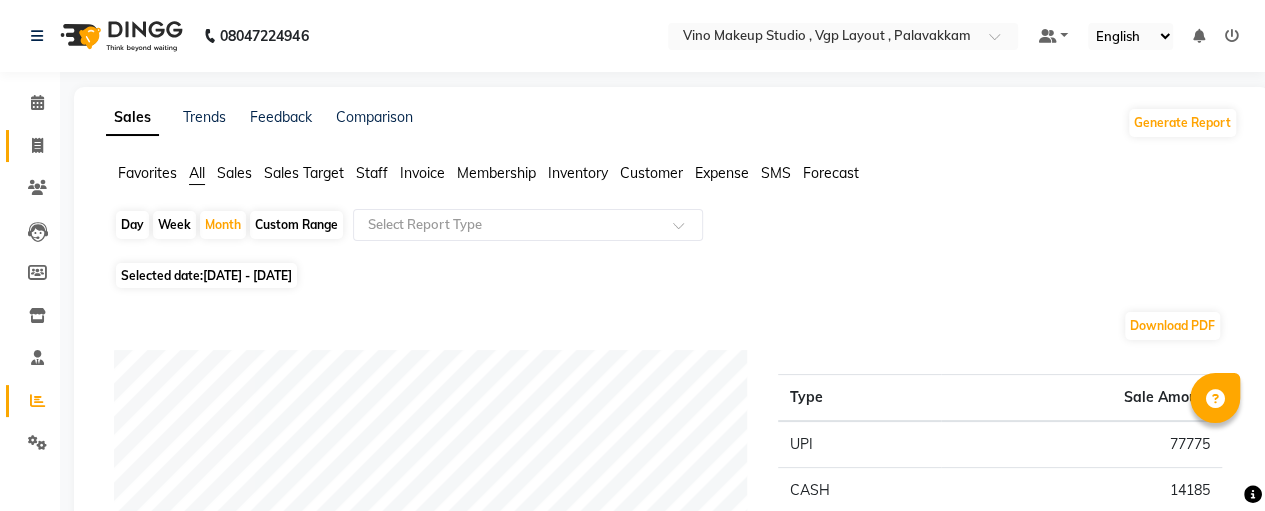 click 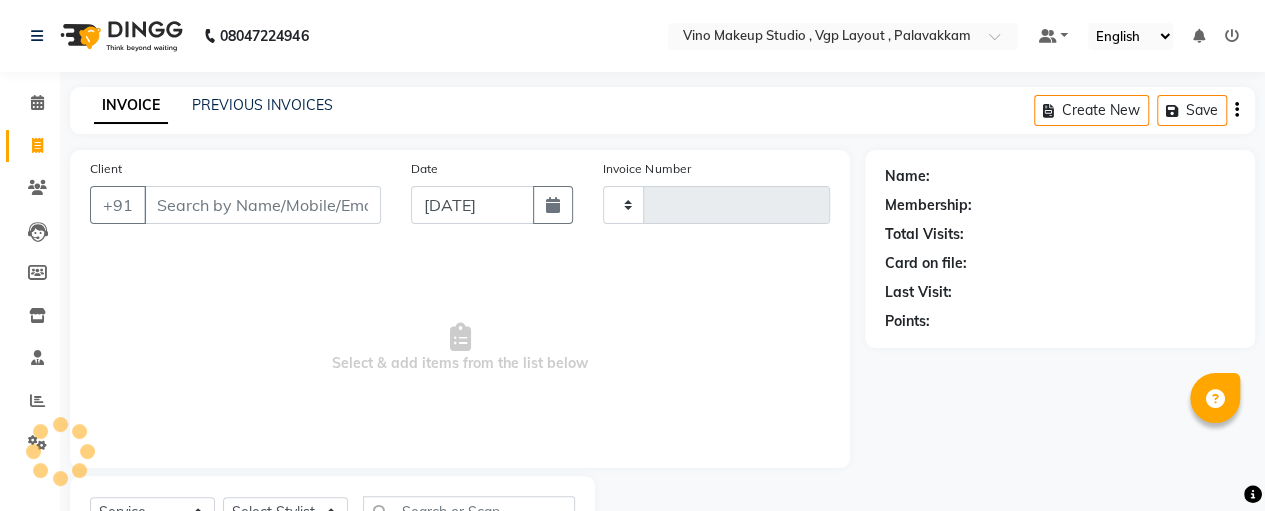type on "0409" 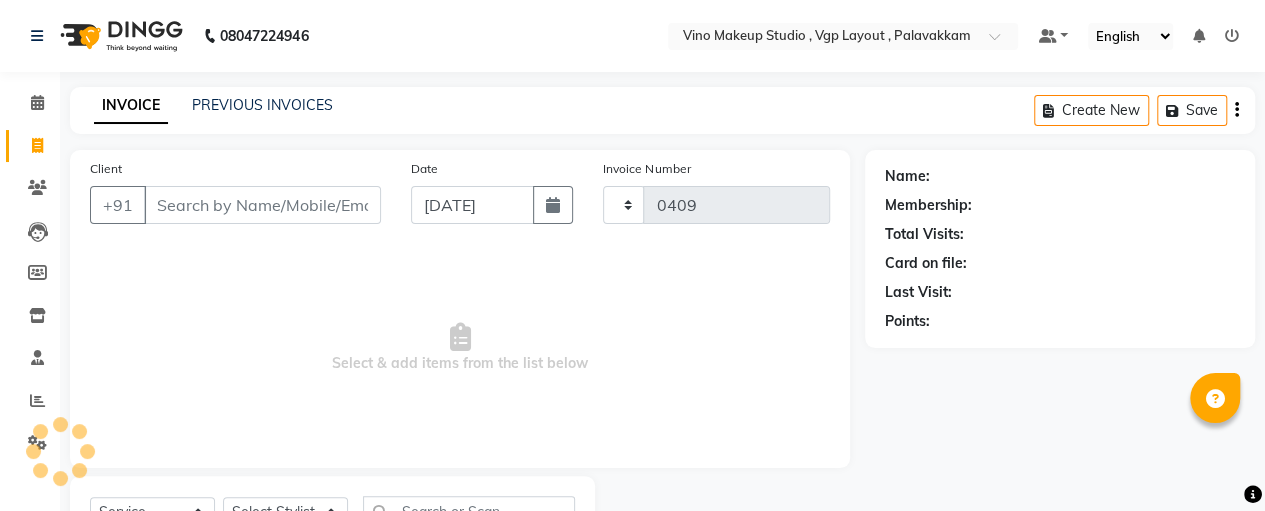 select on "7459" 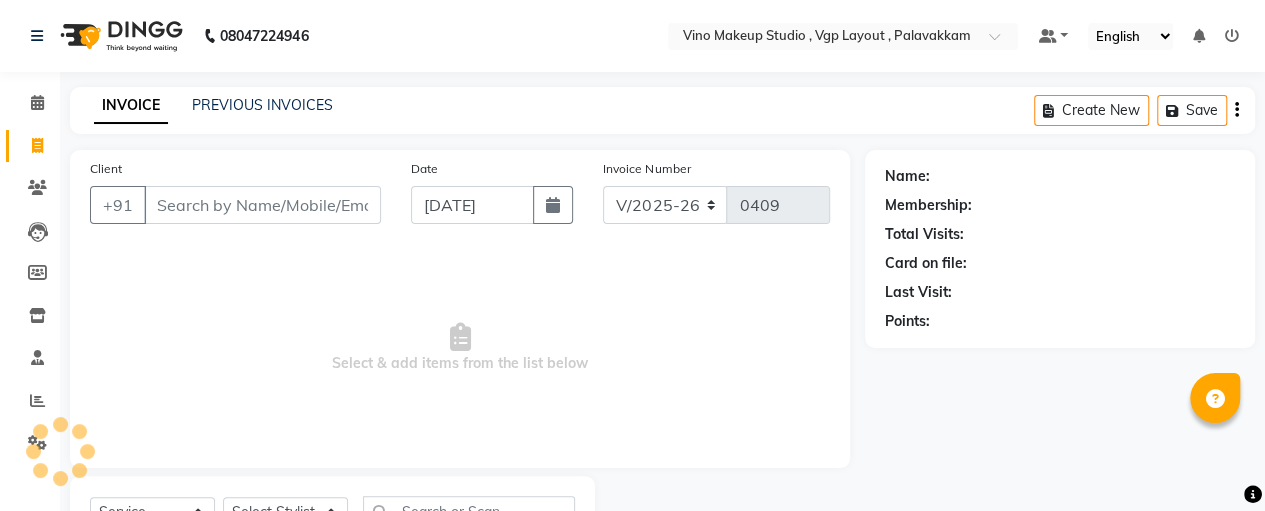 scroll, scrollTop: 89, scrollLeft: 0, axis: vertical 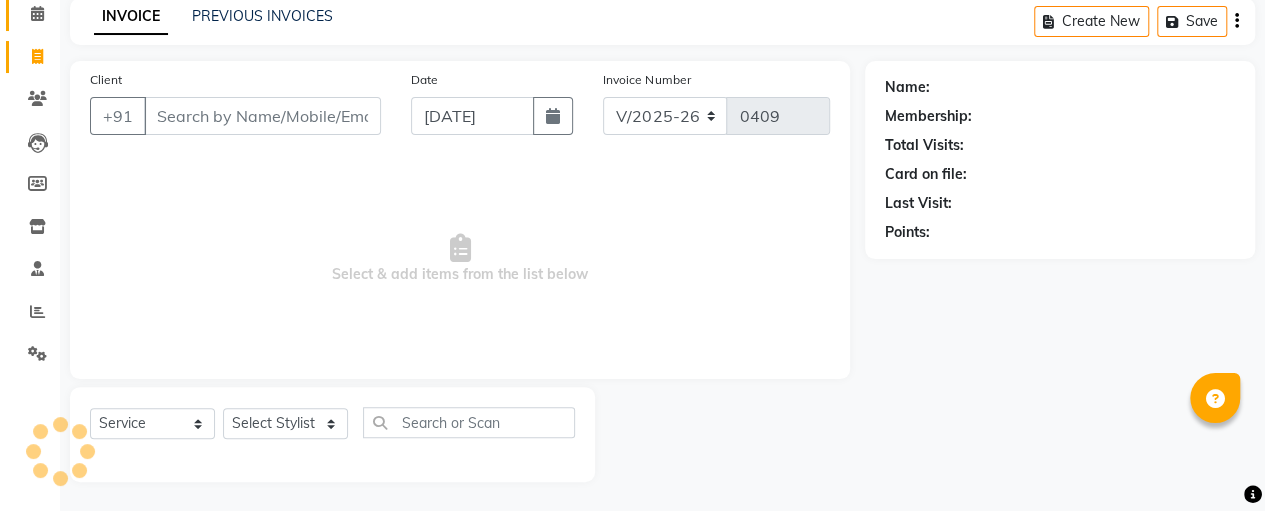 click 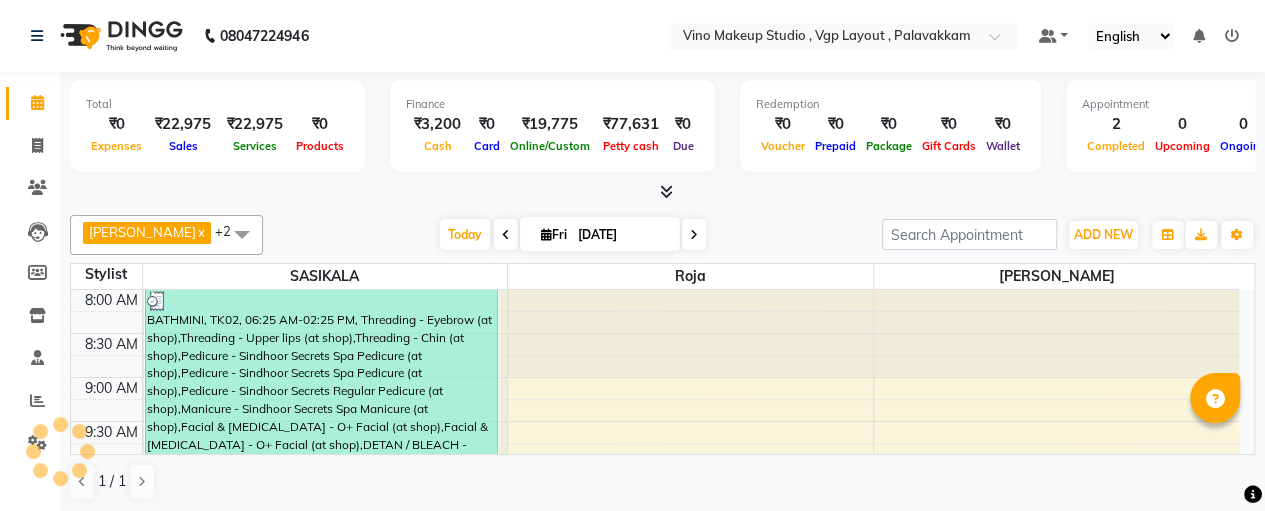 scroll, scrollTop: 0, scrollLeft: 0, axis: both 